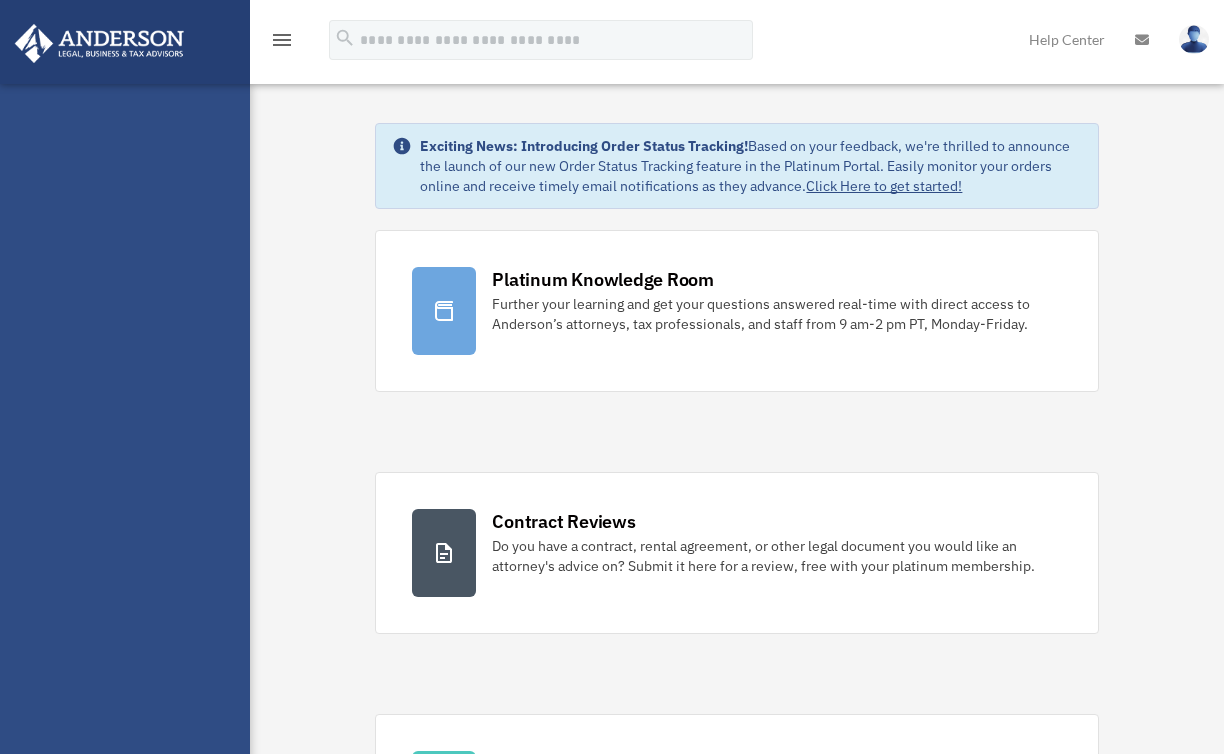 scroll, scrollTop: 0, scrollLeft: 0, axis: both 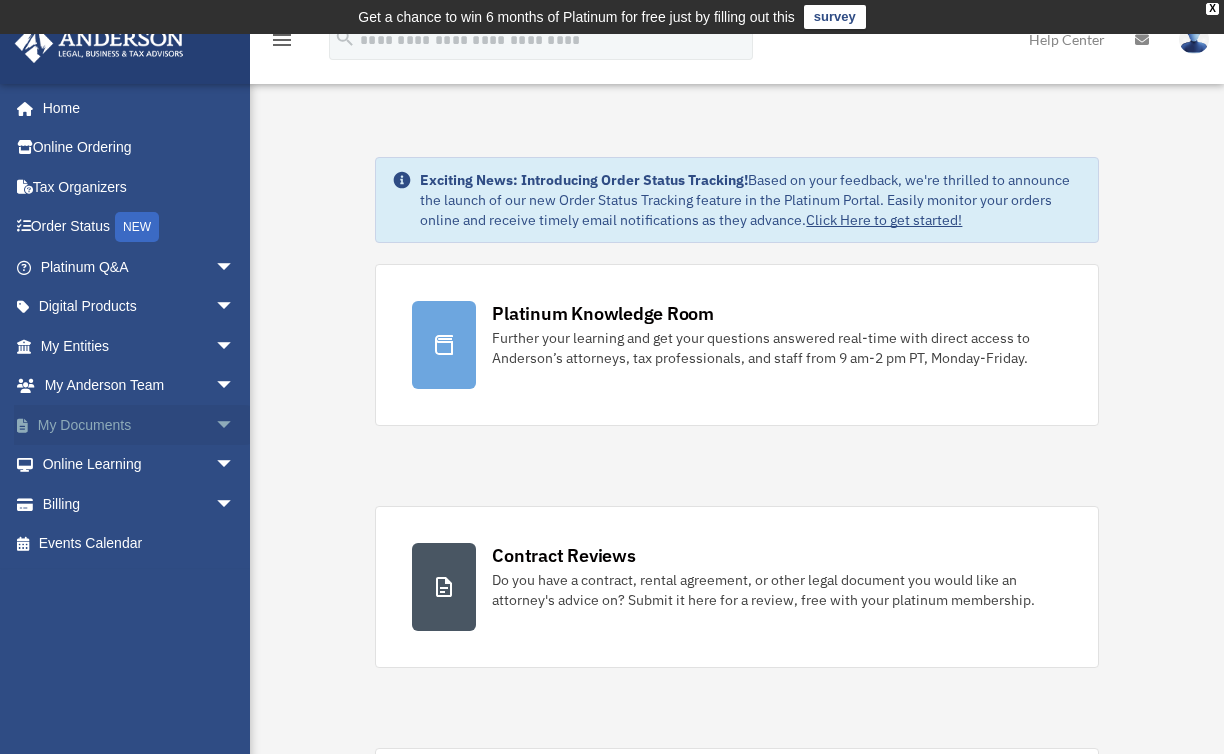 click on "arrow_drop_down" at bounding box center (235, 425) 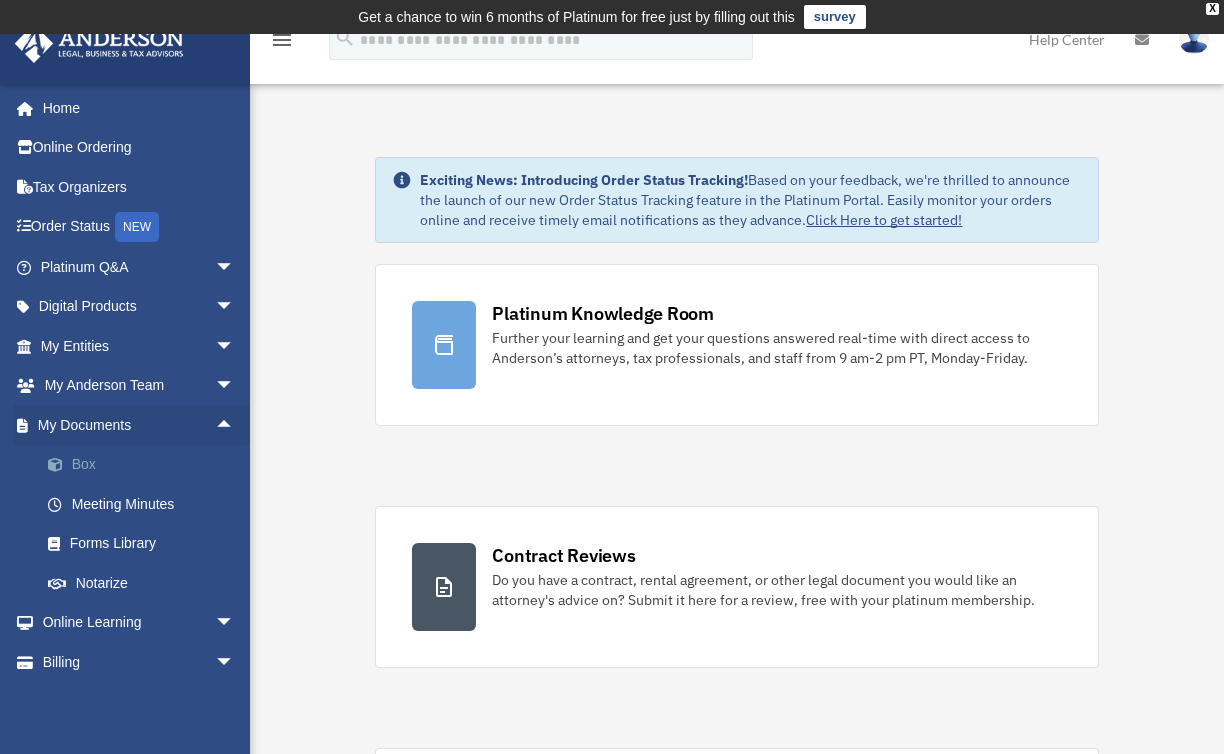 click on "Box" at bounding box center (146, 465) 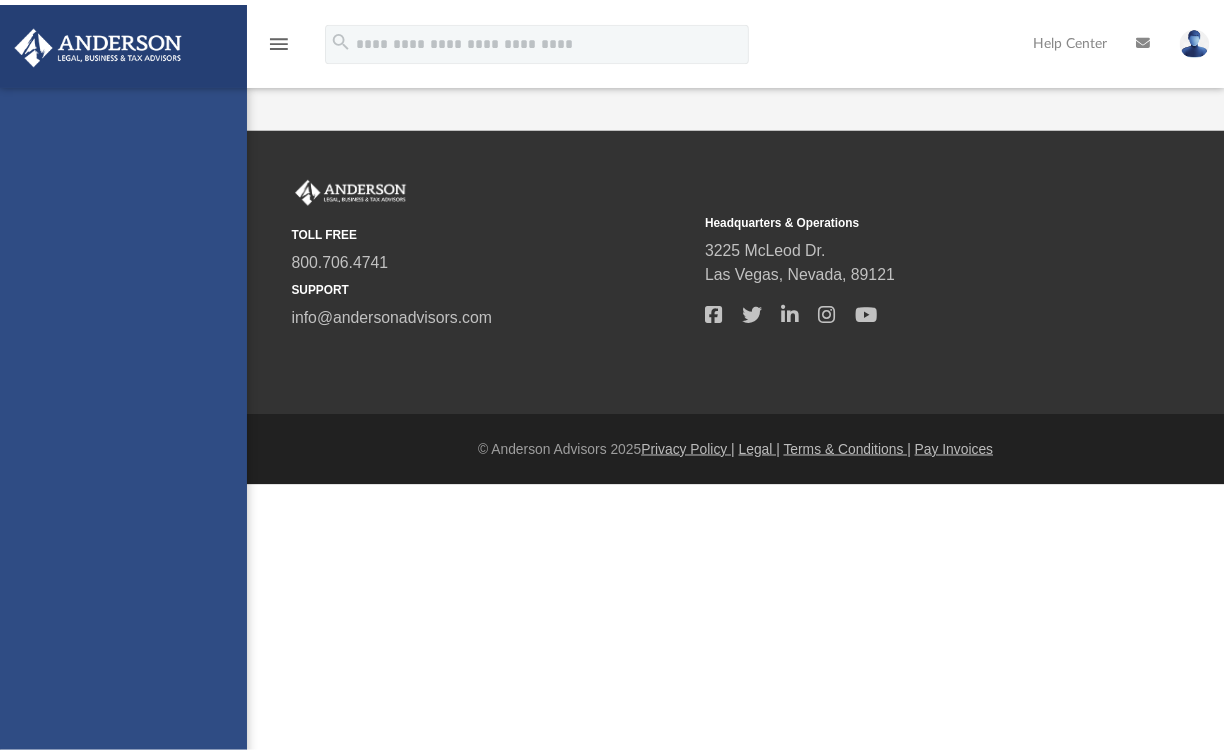 scroll, scrollTop: 0, scrollLeft: 0, axis: both 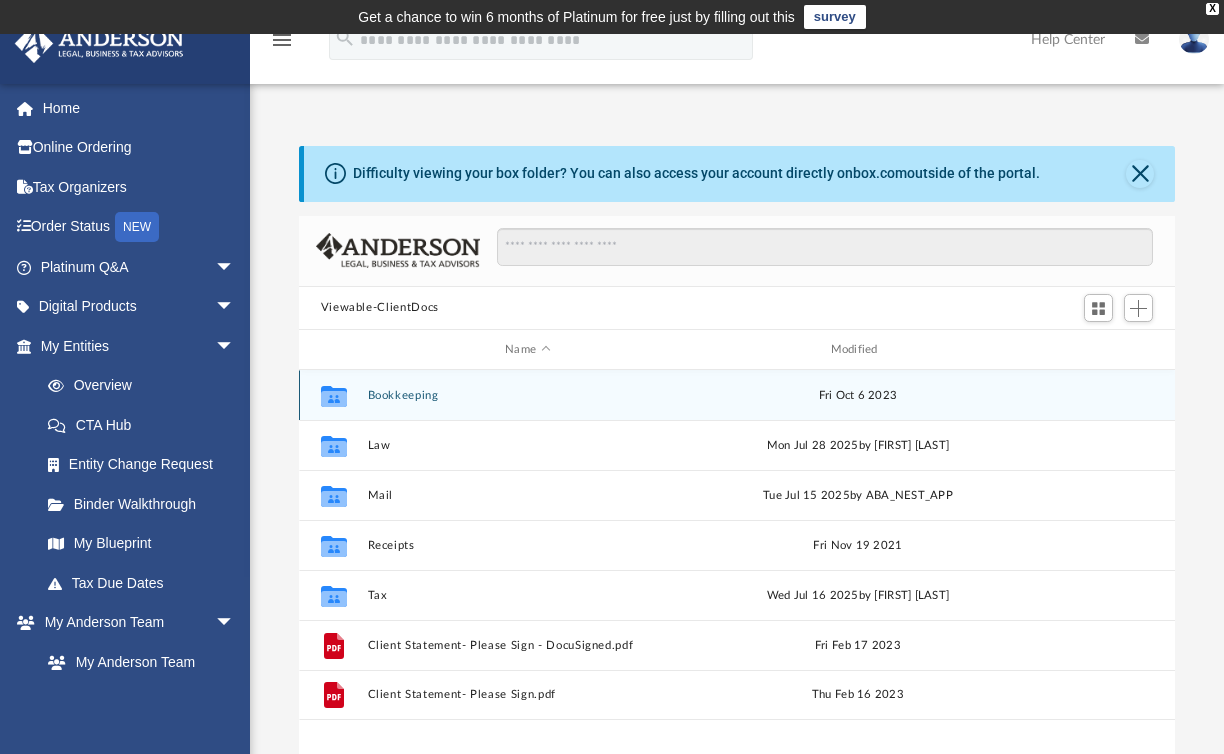 click on "Bookkeeping" at bounding box center [527, 395] 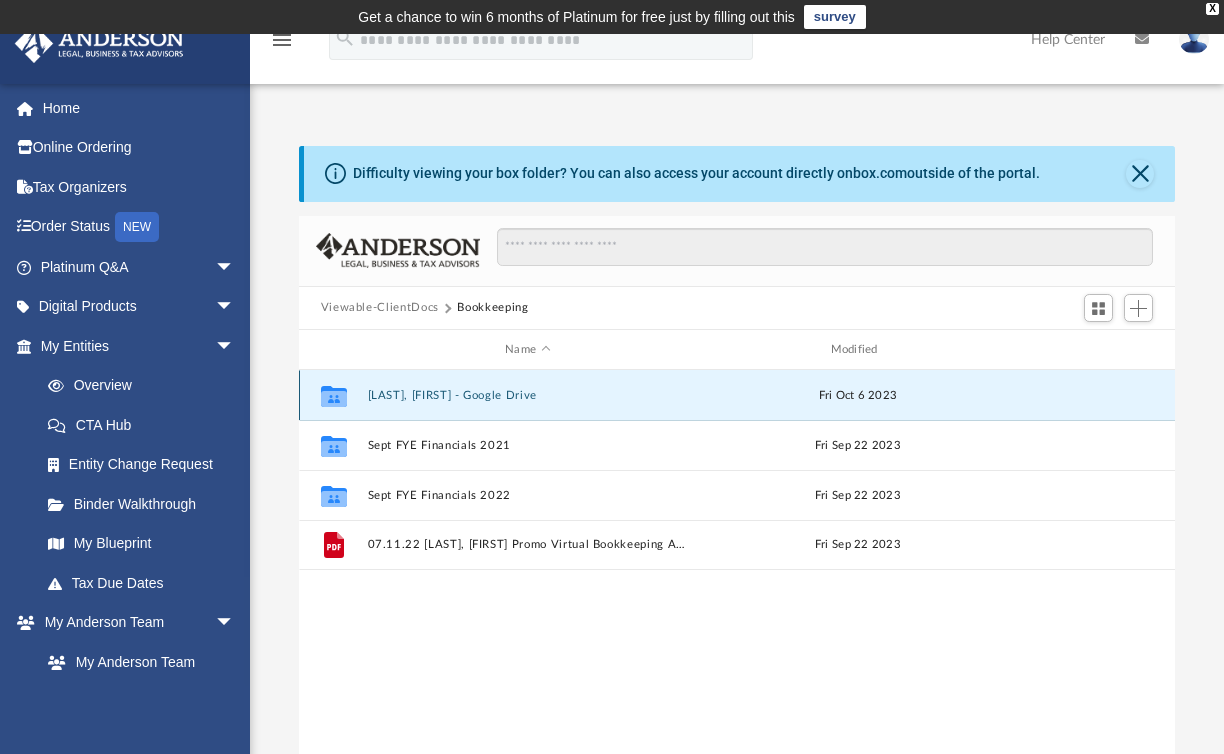 click on "[LAST], [FIRST] - Google Drive" at bounding box center [527, 395] 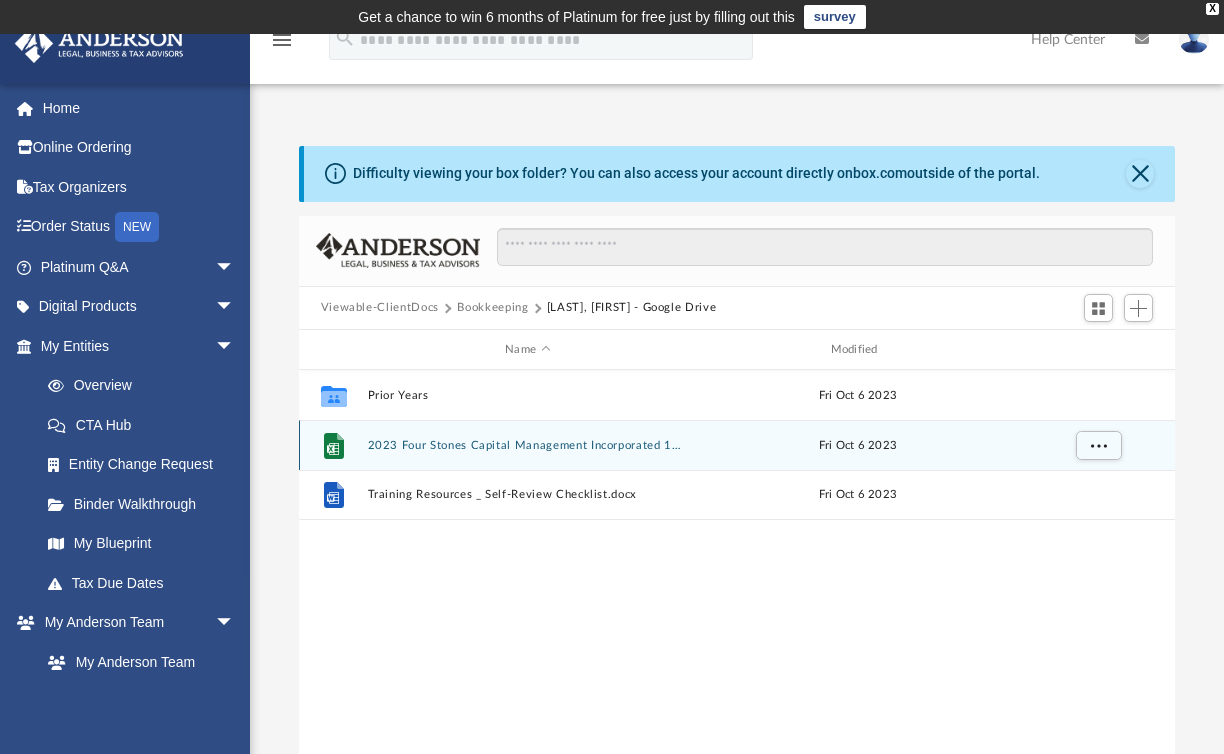 click on "[YEAR] [COMPANY] [MONTH] [YEAR] YE.xlsx" at bounding box center (527, 445) 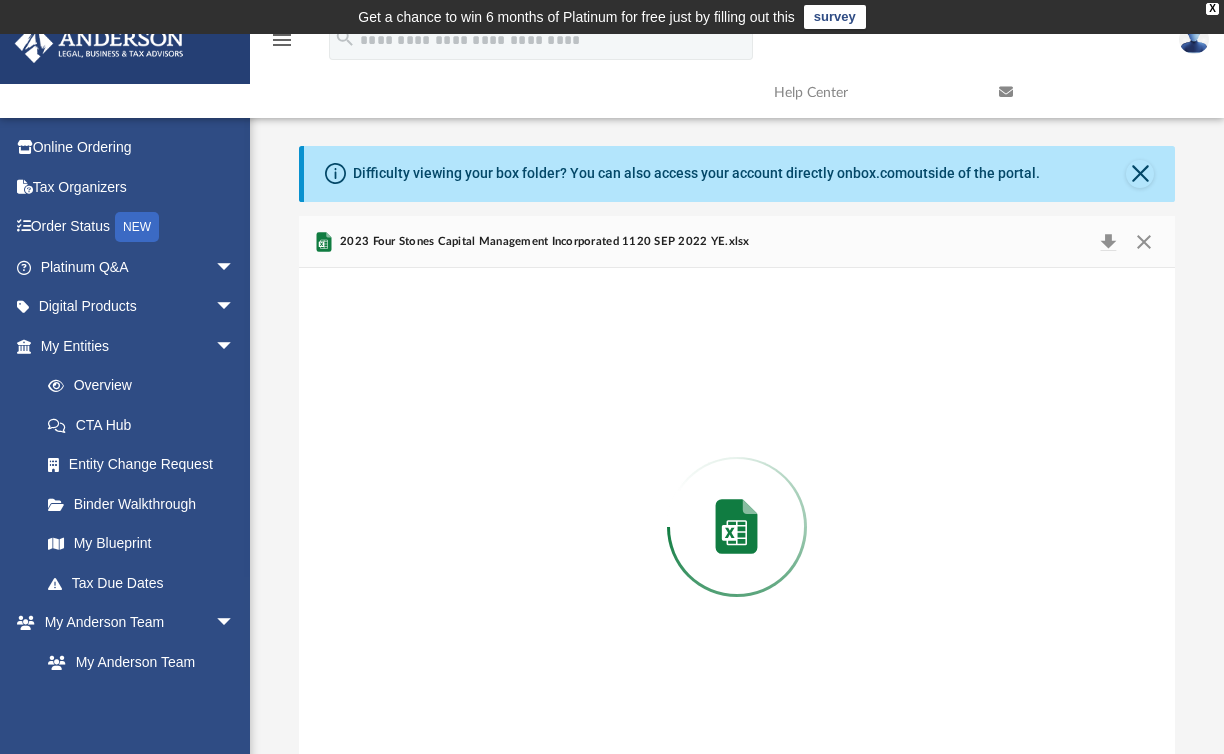 scroll, scrollTop: 30, scrollLeft: 0, axis: vertical 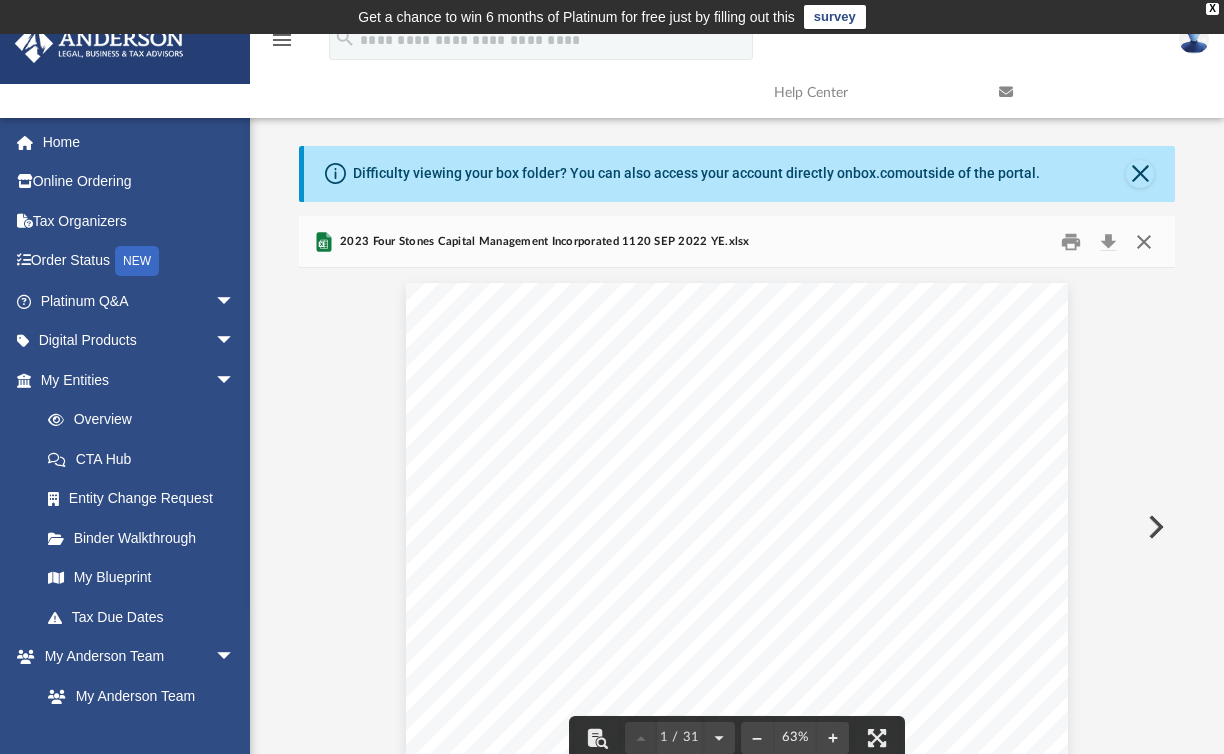 click at bounding box center [1144, 241] 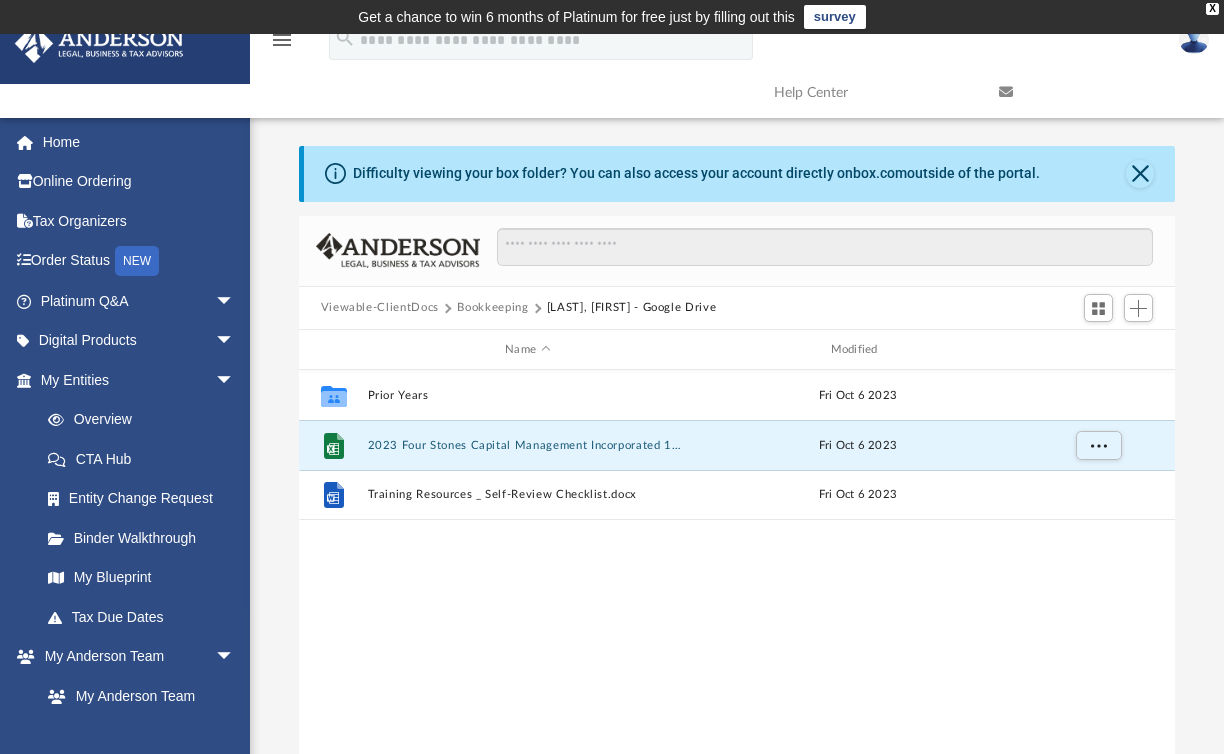 click on "Bookkeeping" at bounding box center (492, 308) 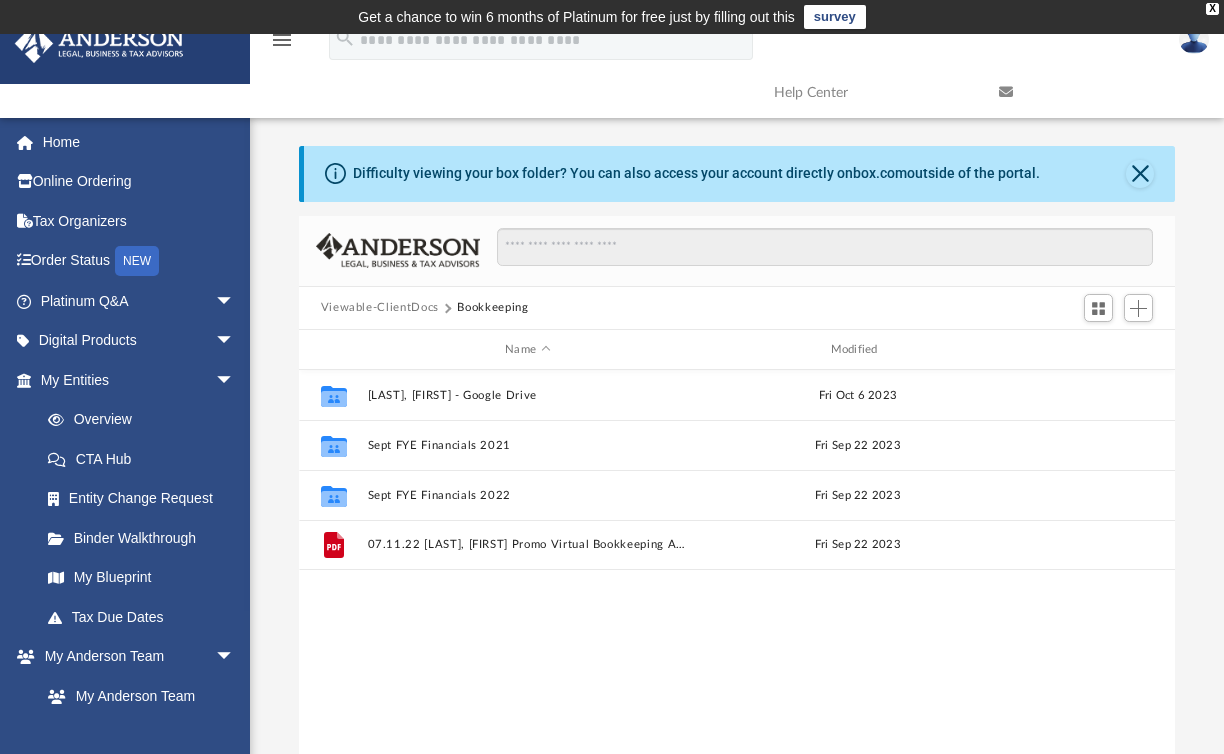 click on "Viewable-ClientDocs" at bounding box center (380, 308) 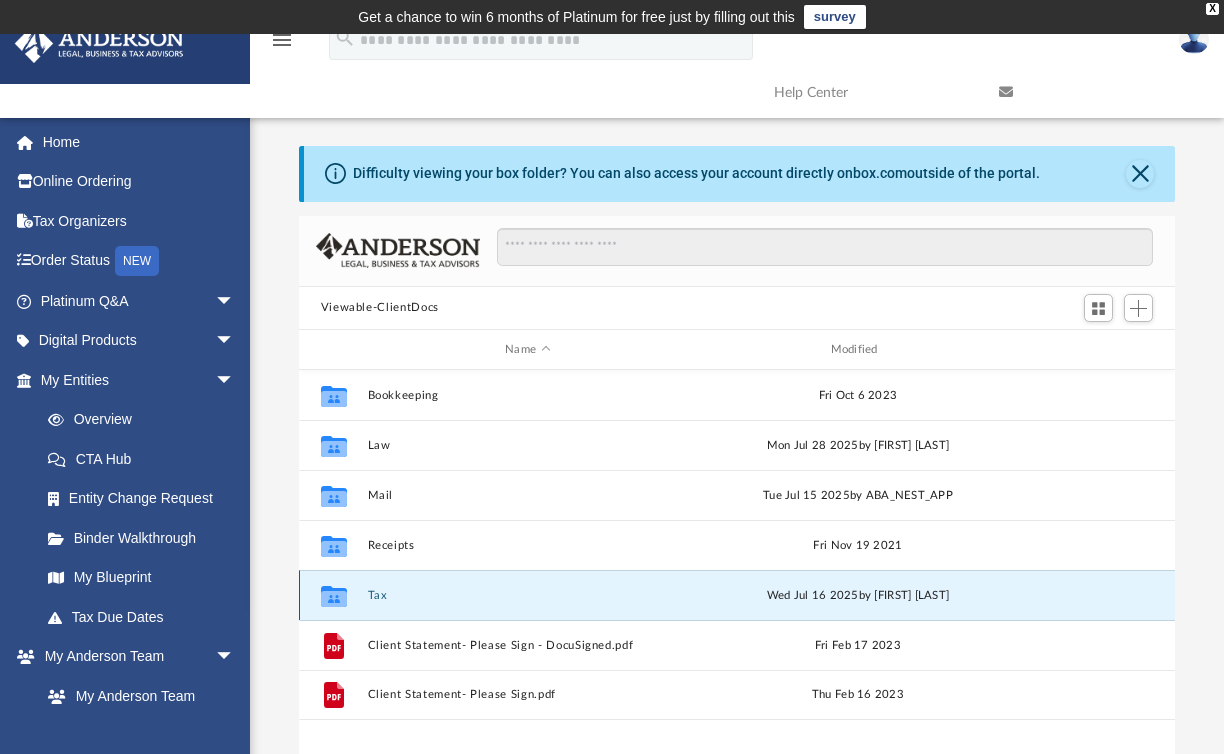click on "Tax" at bounding box center [527, 595] 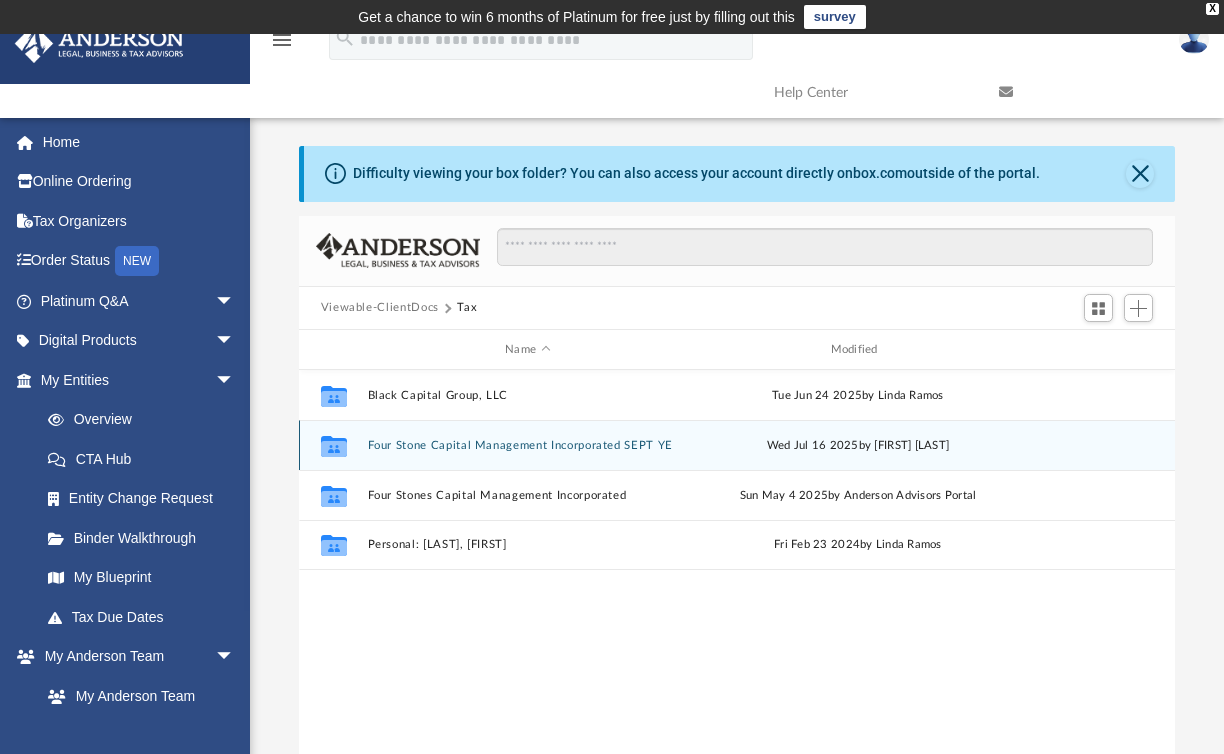 click on "[COMPANY] [MONTH] YE" at bounding box center (527, 445) 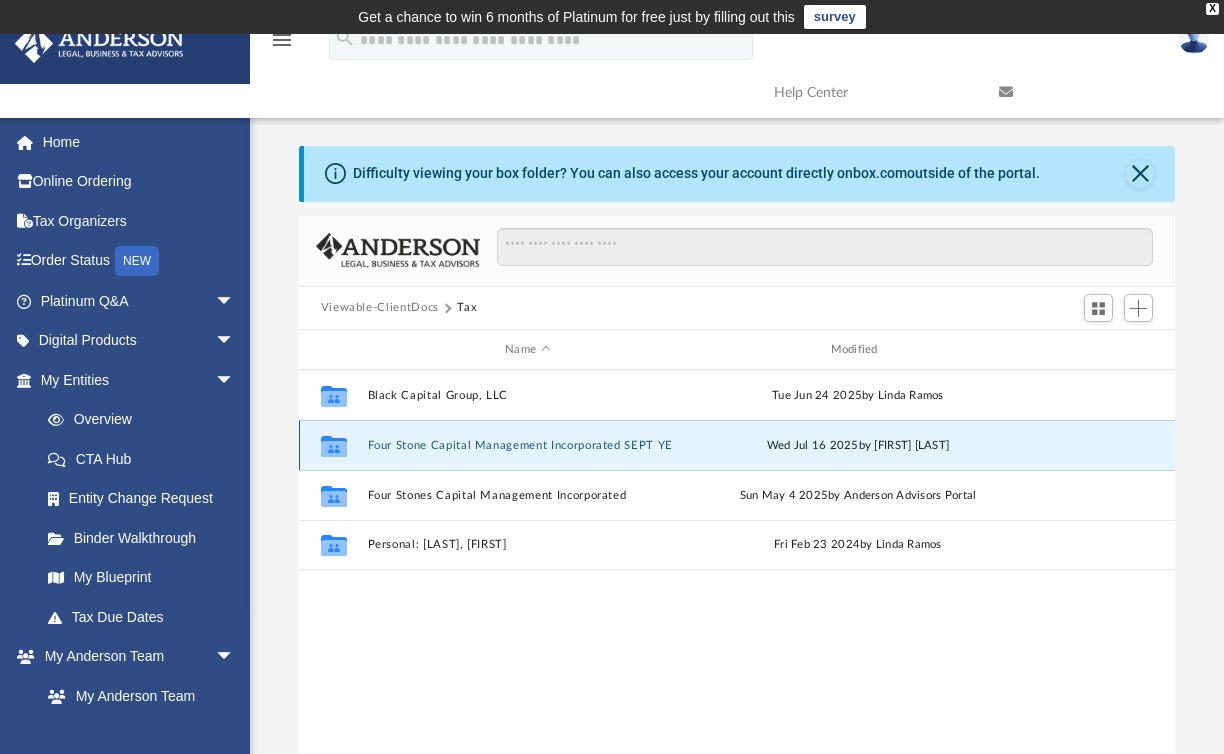 click on "[COMPANY] [MONTH] YE" at bounding box center (527, 445) 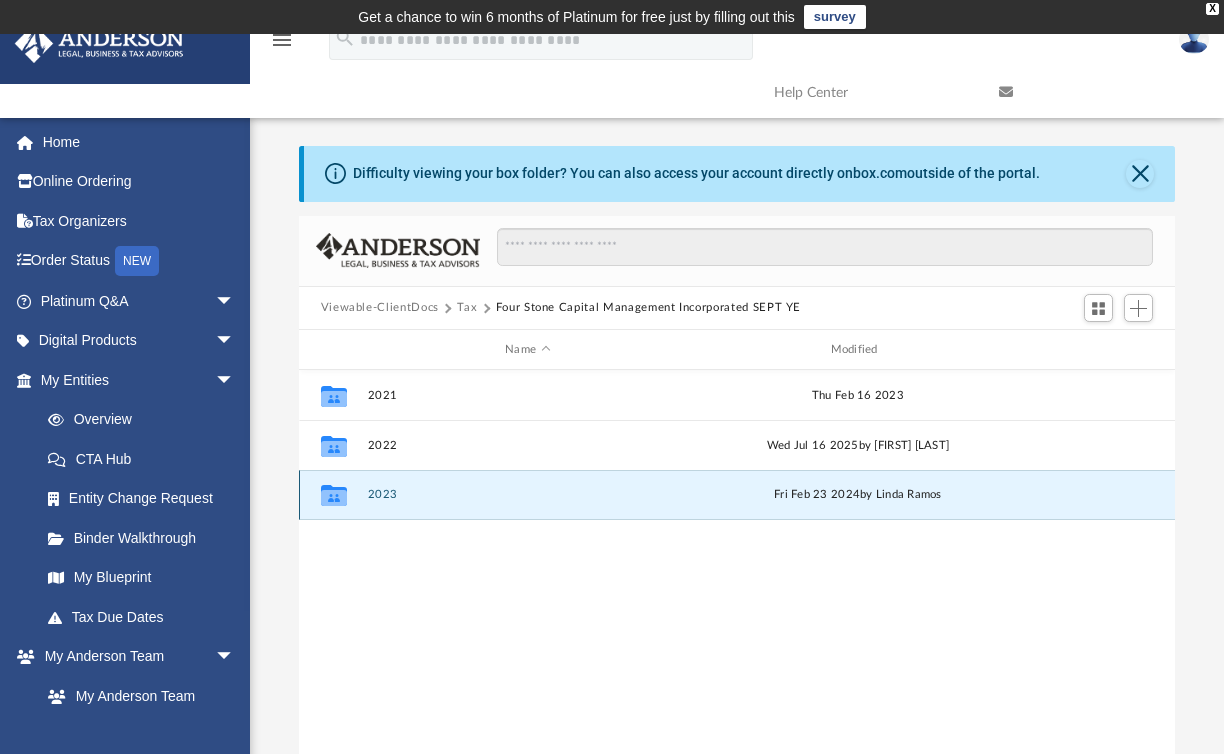 click on "2023" at bounding box center (527, 495) 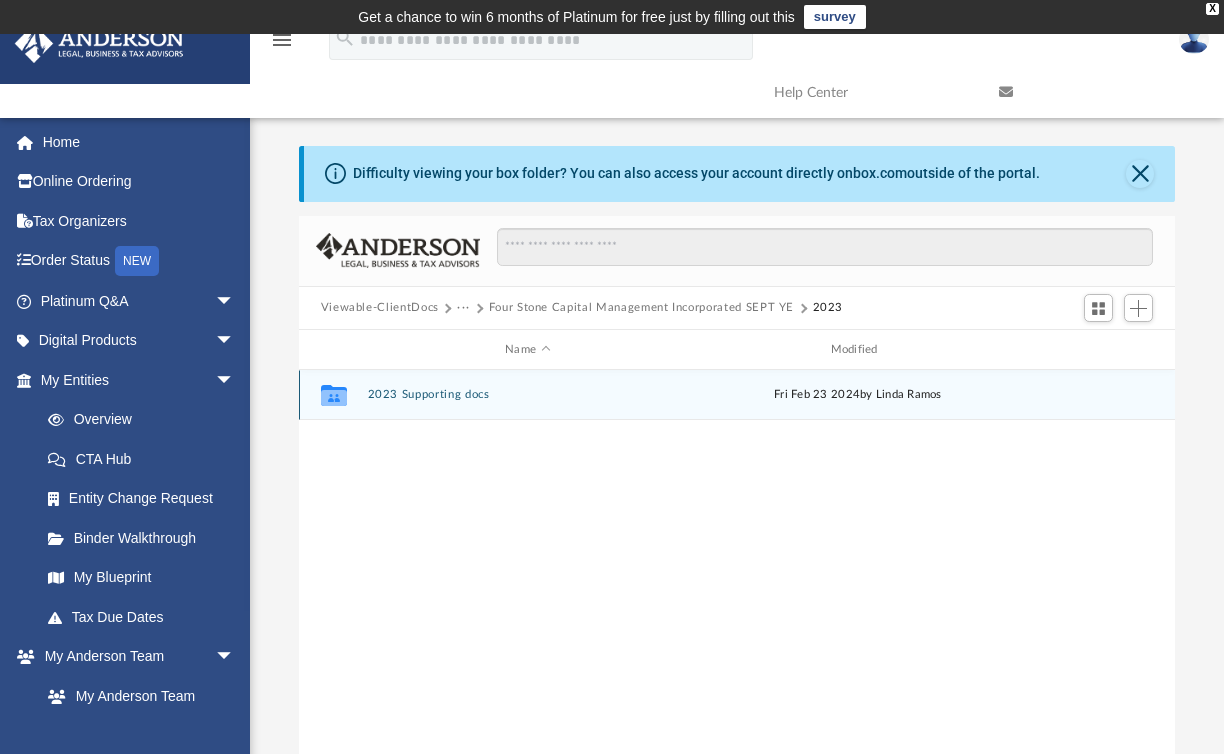 click on "Collaborated Folder [YEAR] Supporting docs [DAY] [MONTH] [DATE] [YEAR] by [FIRST] [LAST]" at bounding box center (737, 395) 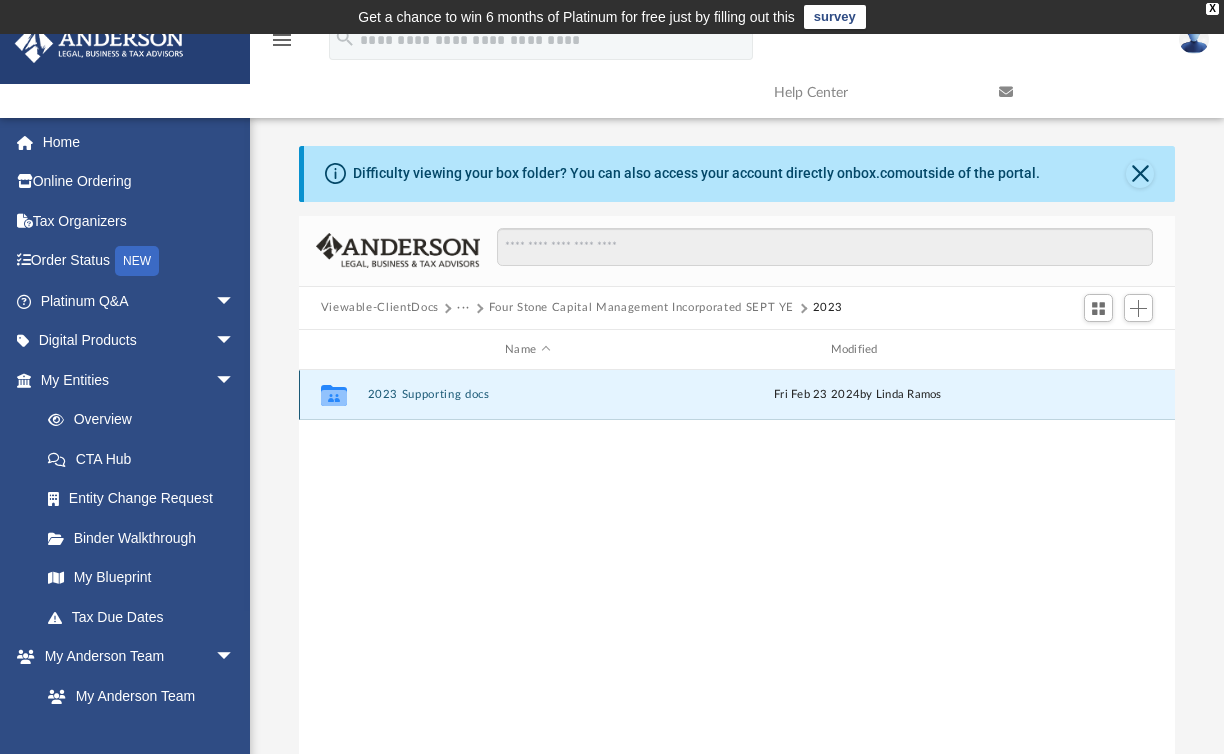 click on "Collaborated Folder [YEAR] Supporting docs [DAY] [MONTH] [DATE] [YEAR] by [FIRST] [LAST]" at bounding box center (737, 395) 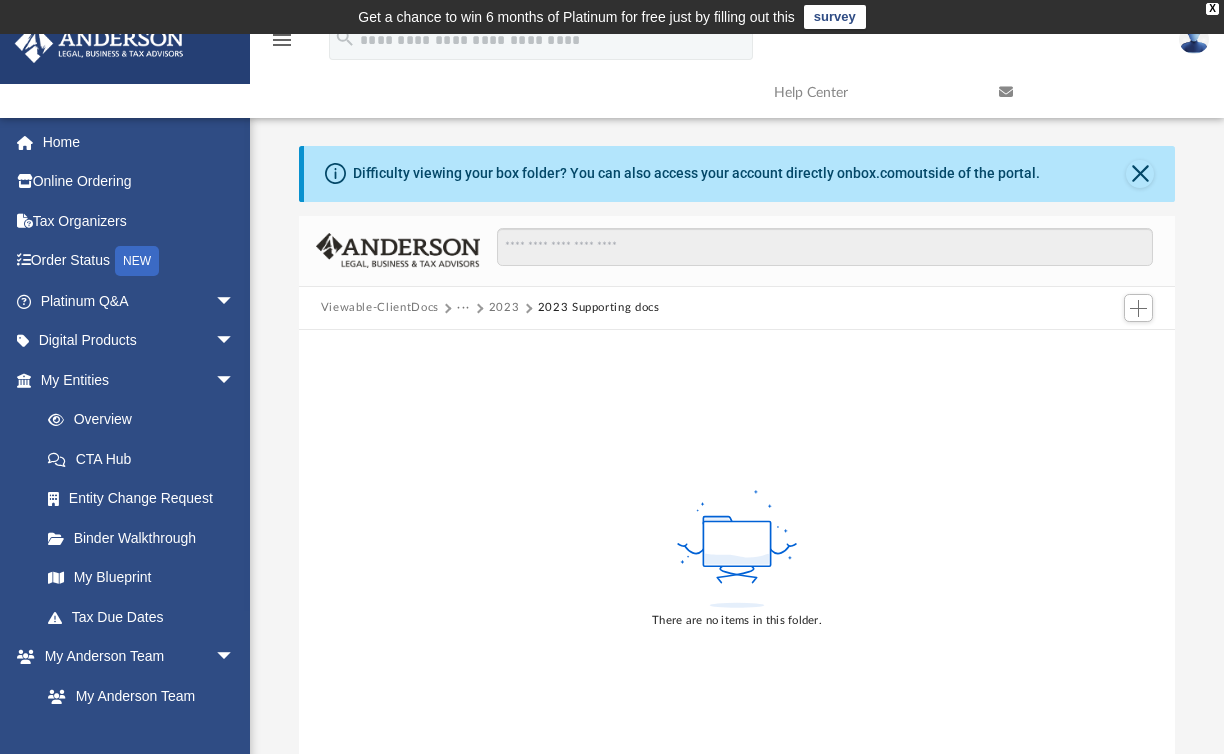 click on "Viewable-ClientDocs" at bounding box center (380, 308) 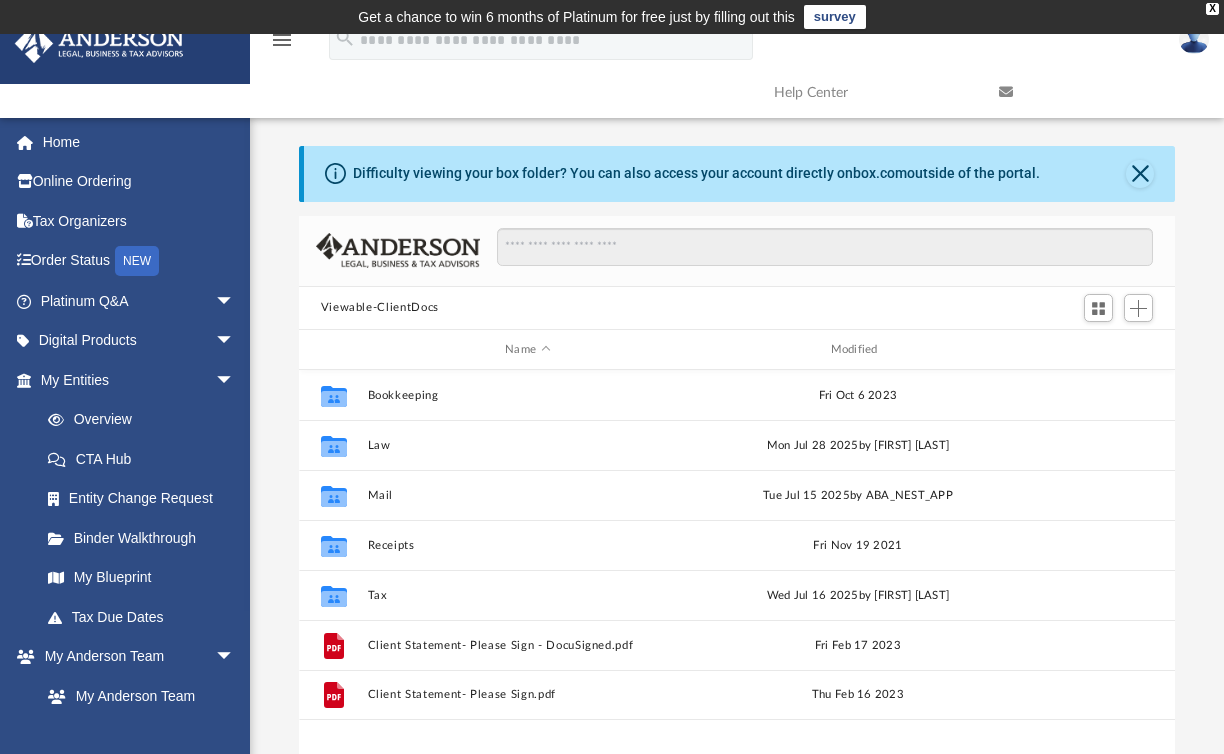 scroll, scrollTop: 16, scrollLeft: 16, axis: both 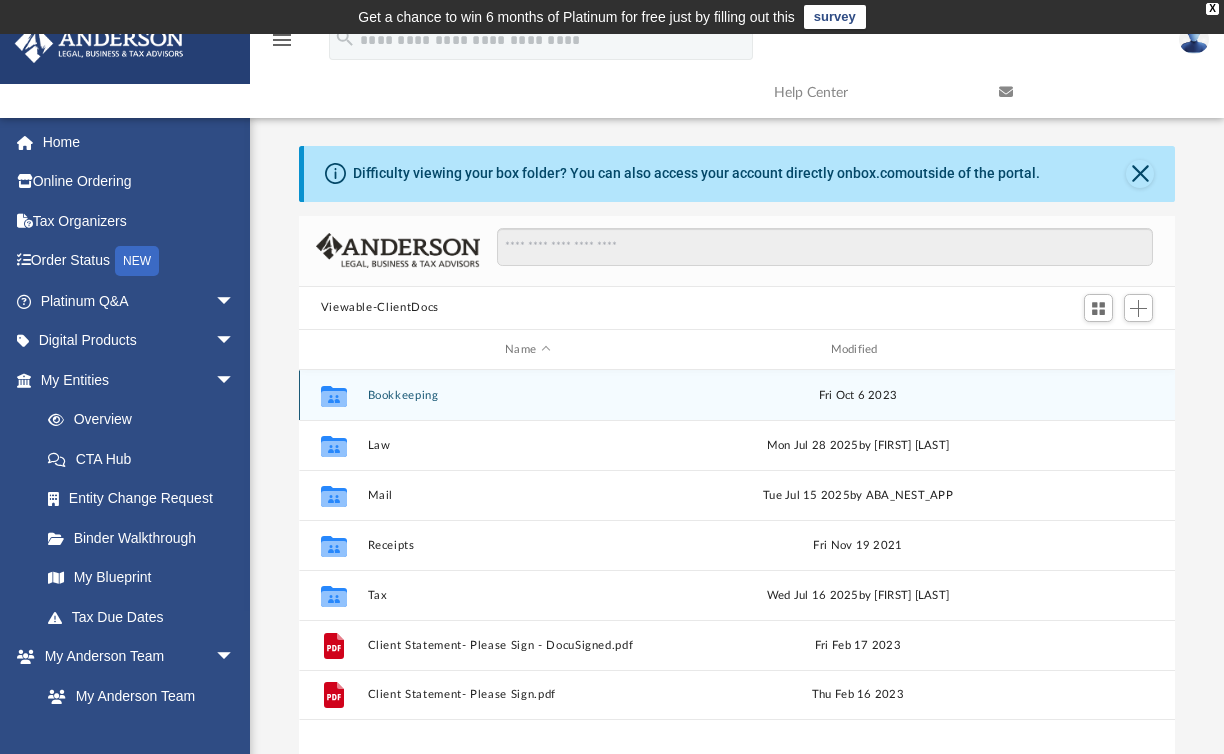click on "Bookkeeping" at bounding box center [527, 395] 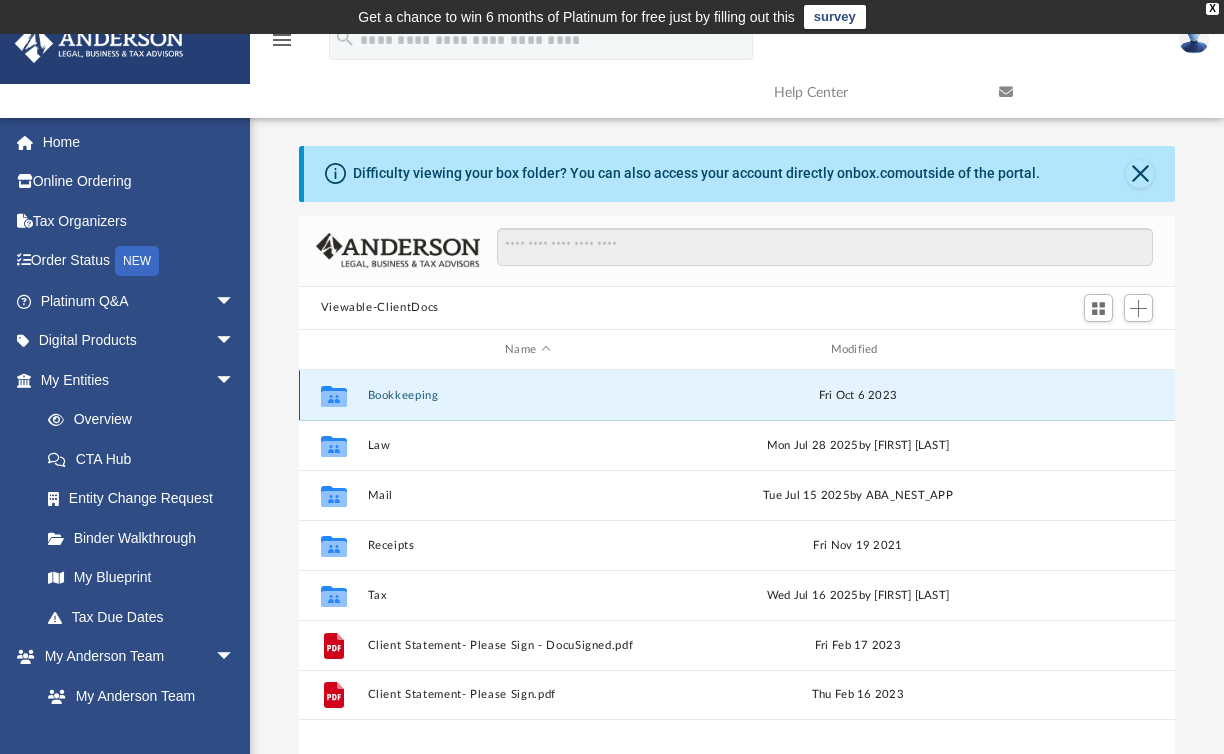 click on "Bookkeeping" at bounding box center (527, 395) 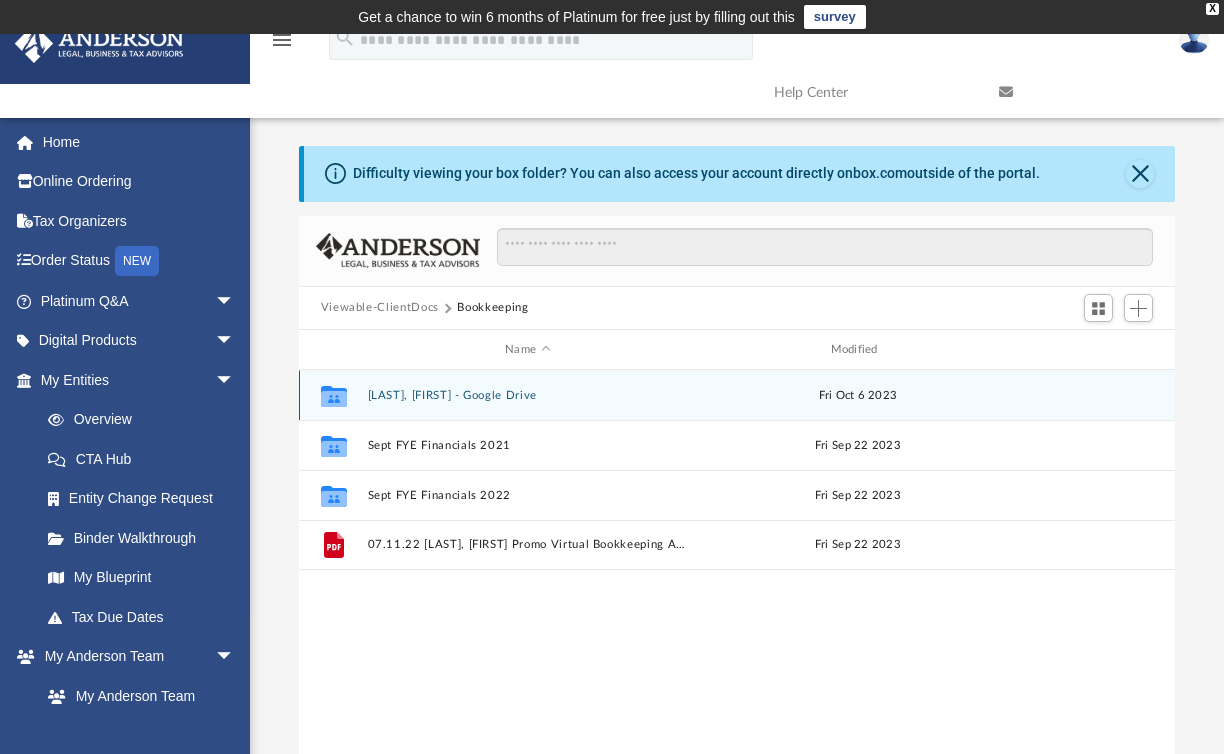 click on "[LAST], [FIRST] - Google Drive" at bounding box center [527, 395] 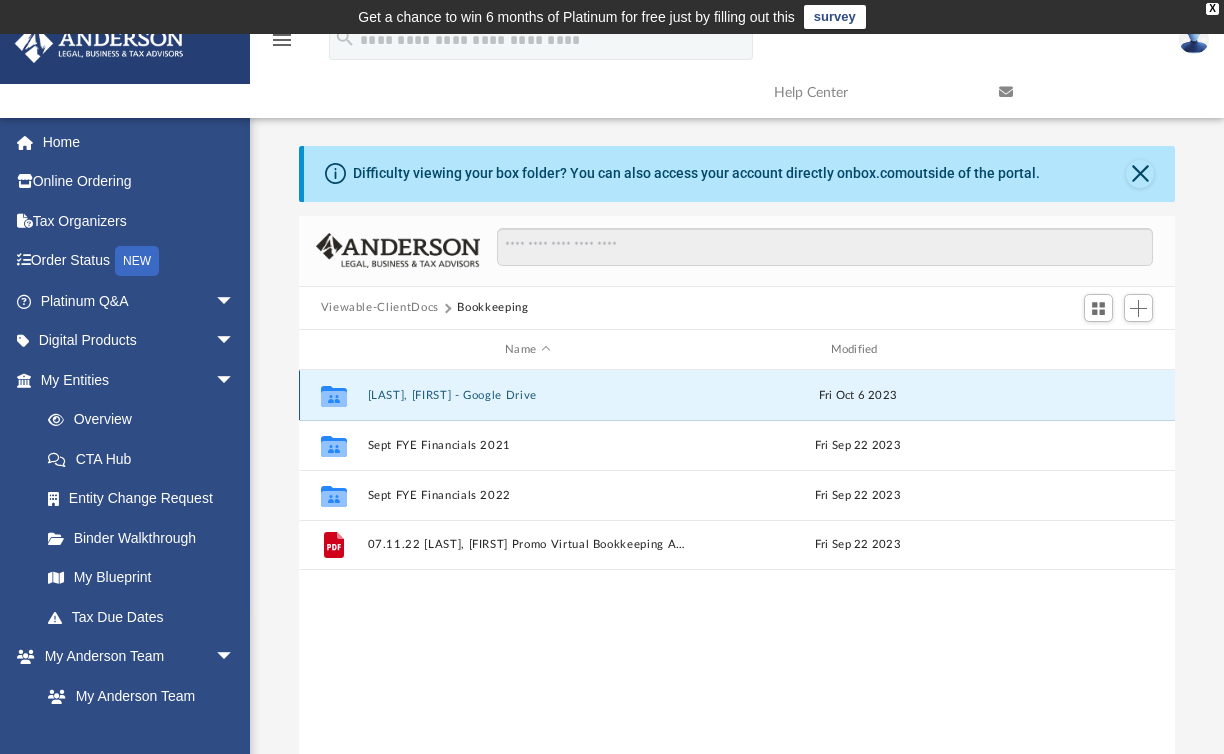click on "[LAST], [FIRST] - Google Drive" at bounding box center (527, 395) 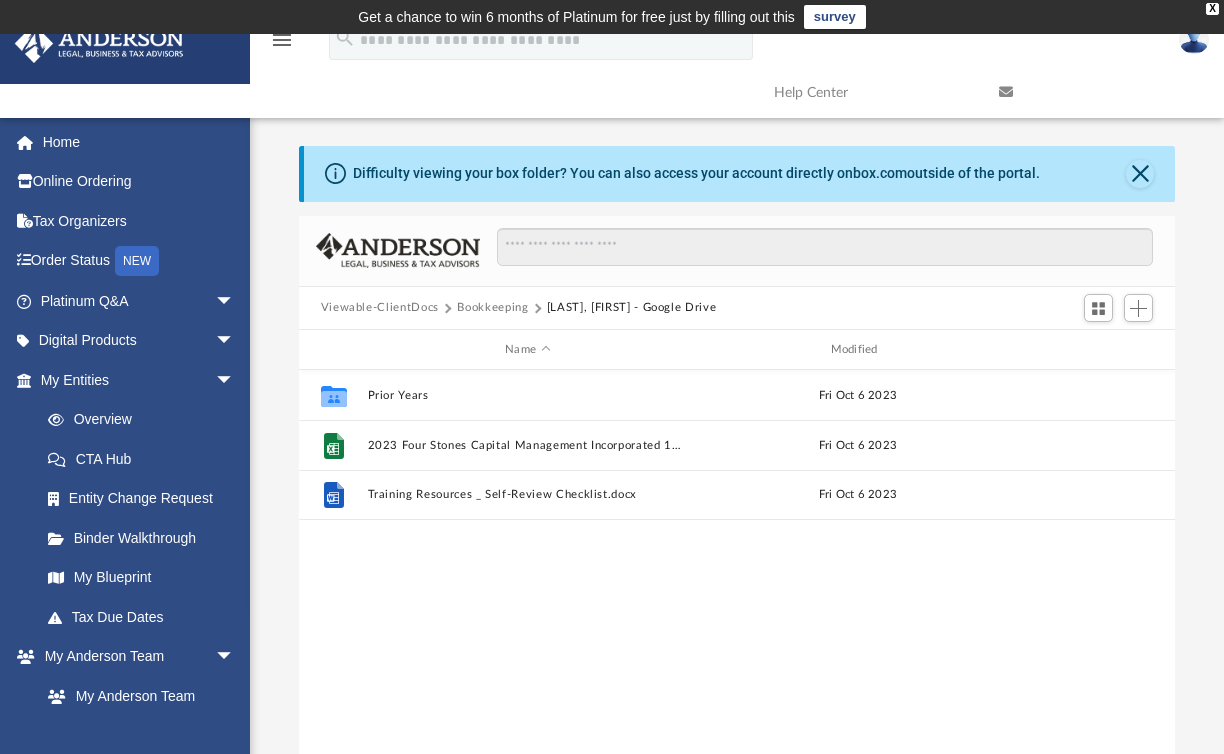 click on "Viewable-ClientDocs" at bounding box center (380, 308) 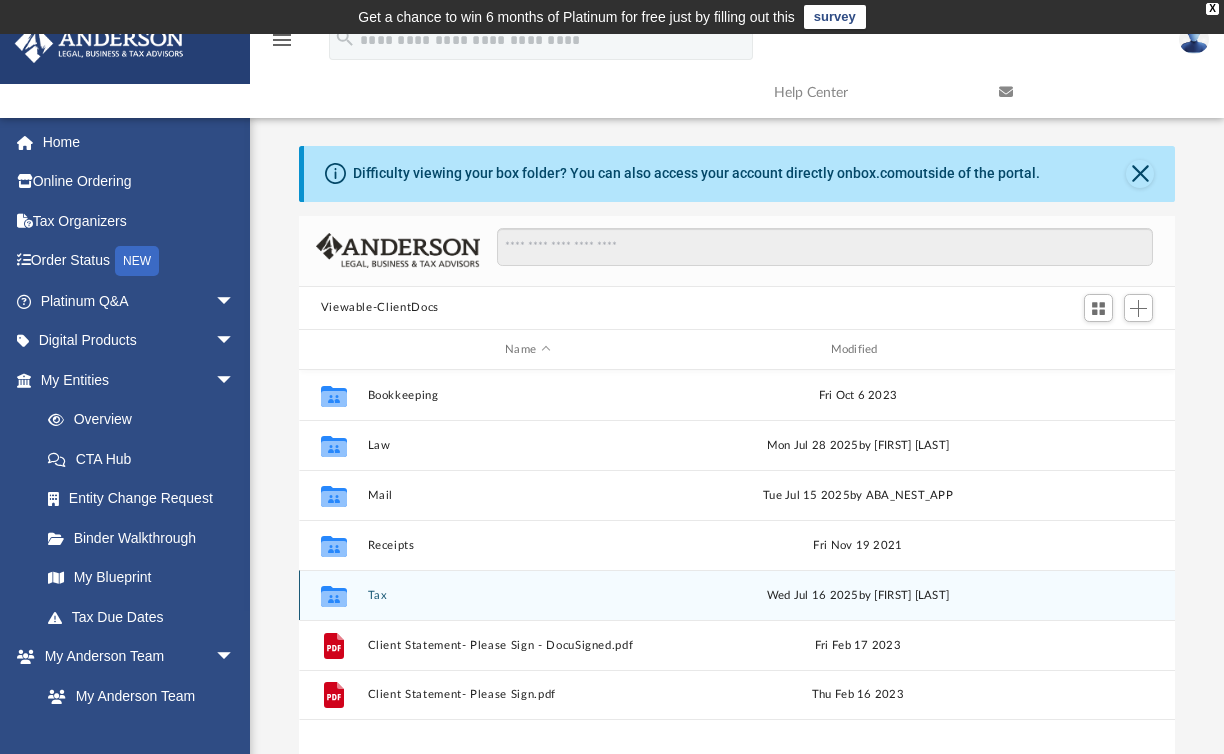 click on "Tax" at bounding box center (527, 595) 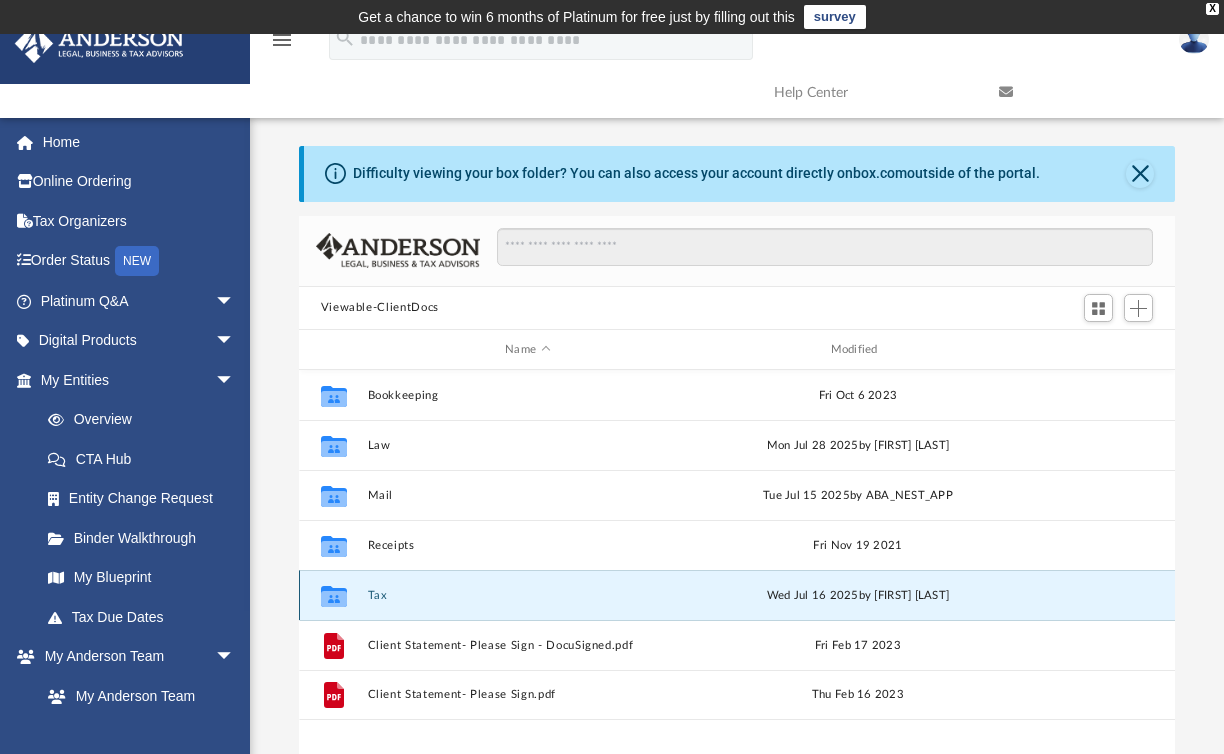 click on "Tax" at bounding box center (527, 595) 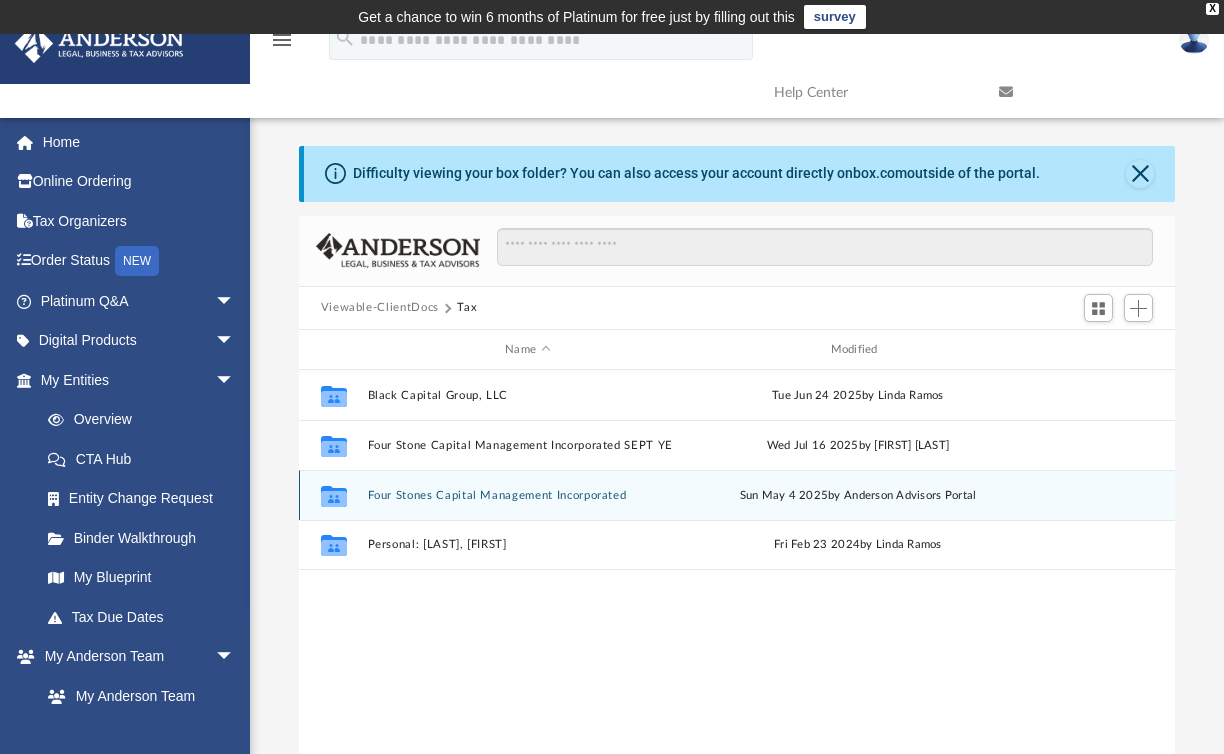 click on "Four Stones Capital Management Incorporated" at bounding box center [527, 495] 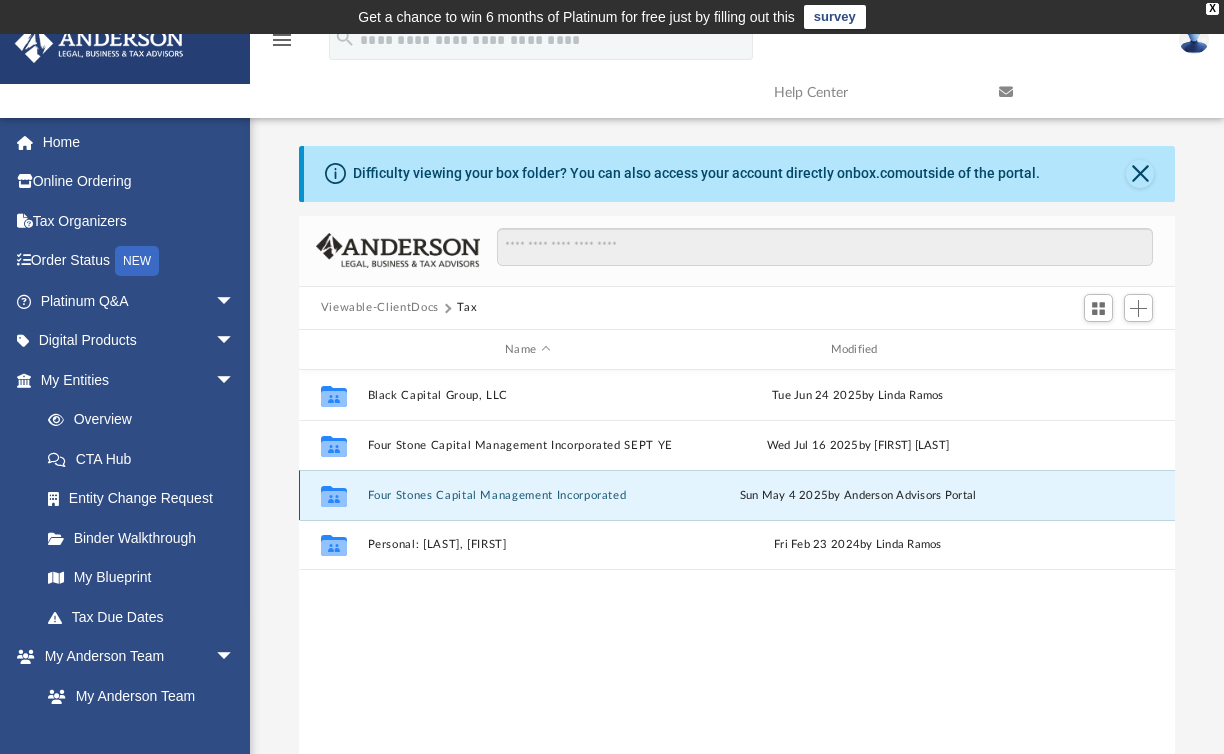 click on "Four Stones Capital Management Incorporated" at bounding box center [527, 495] 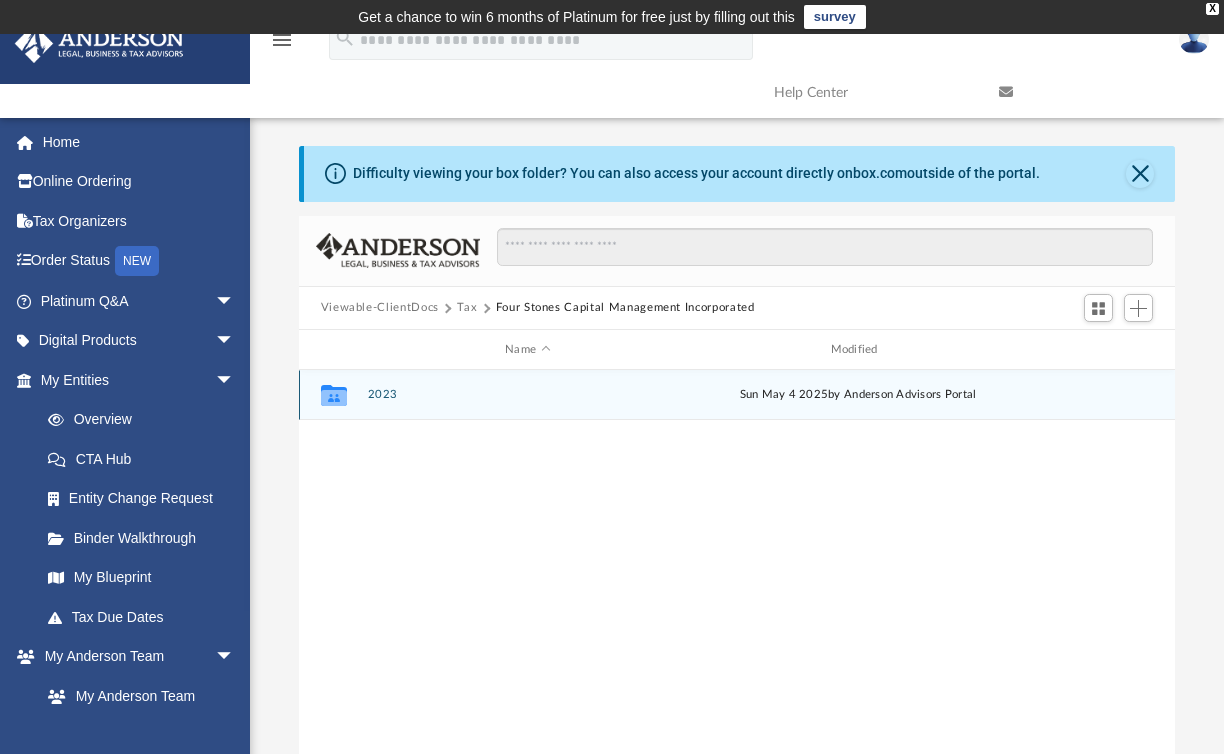 click on "2023" at bounding box center [527, 395] 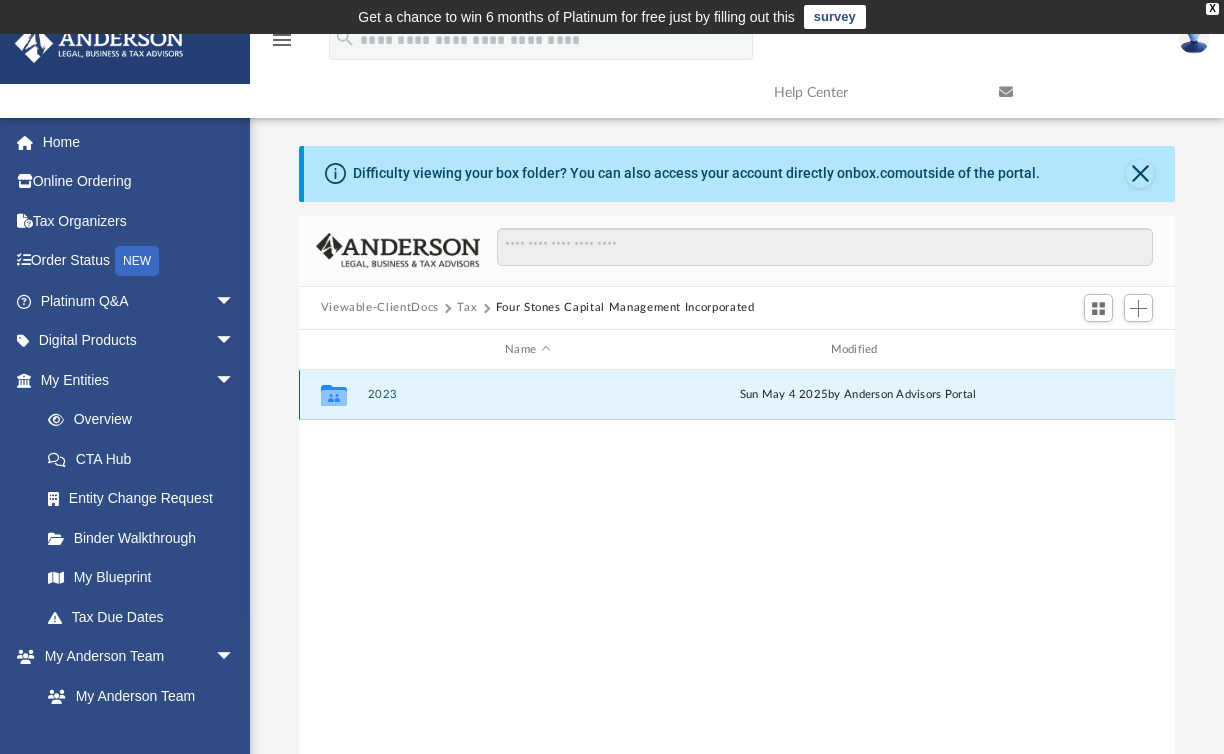 click on "2023" at bounding box center [527, 395] 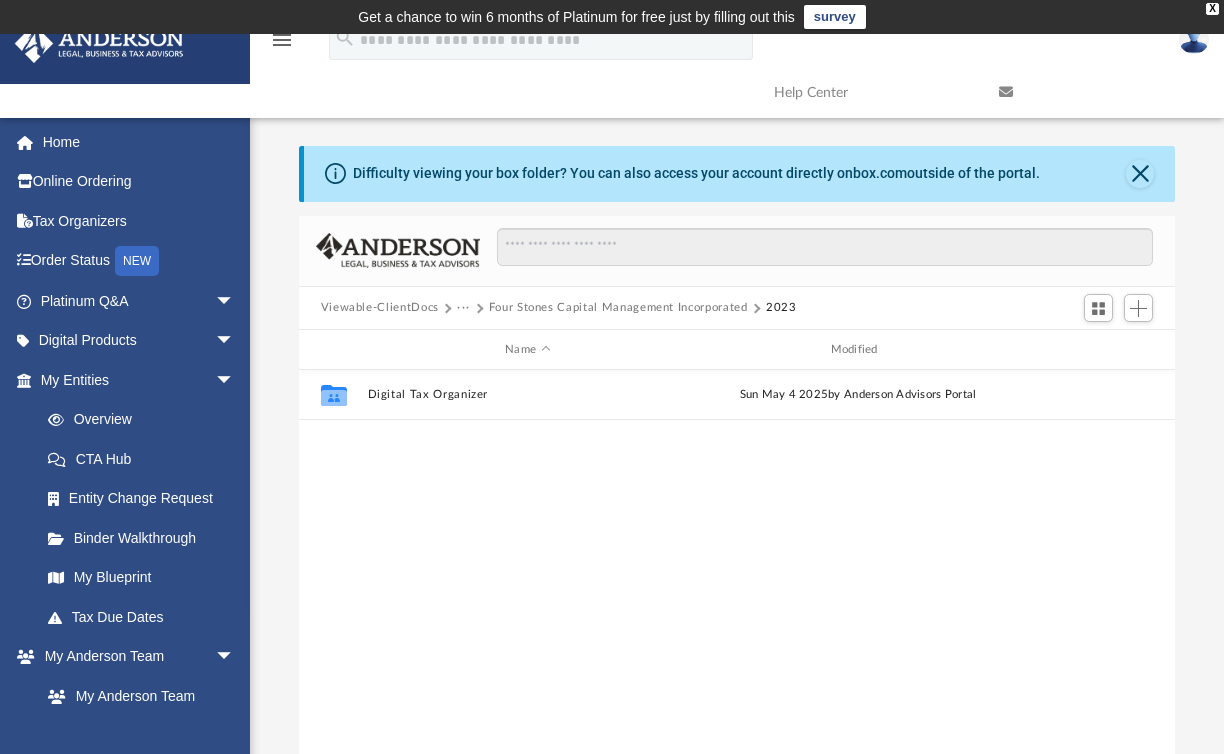 click on "Four Stones Capital Management Incorporated" at bounding box center [618, 308] 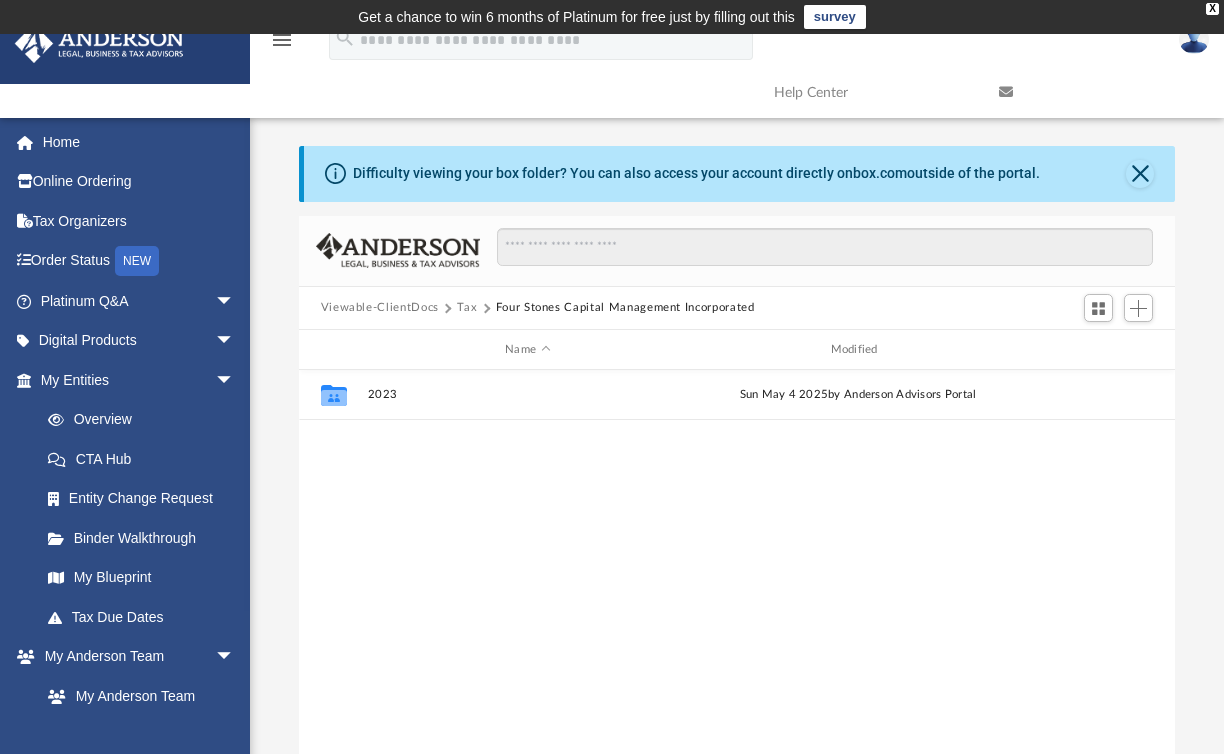 click on "Tax" at bounding box center [467, 308] 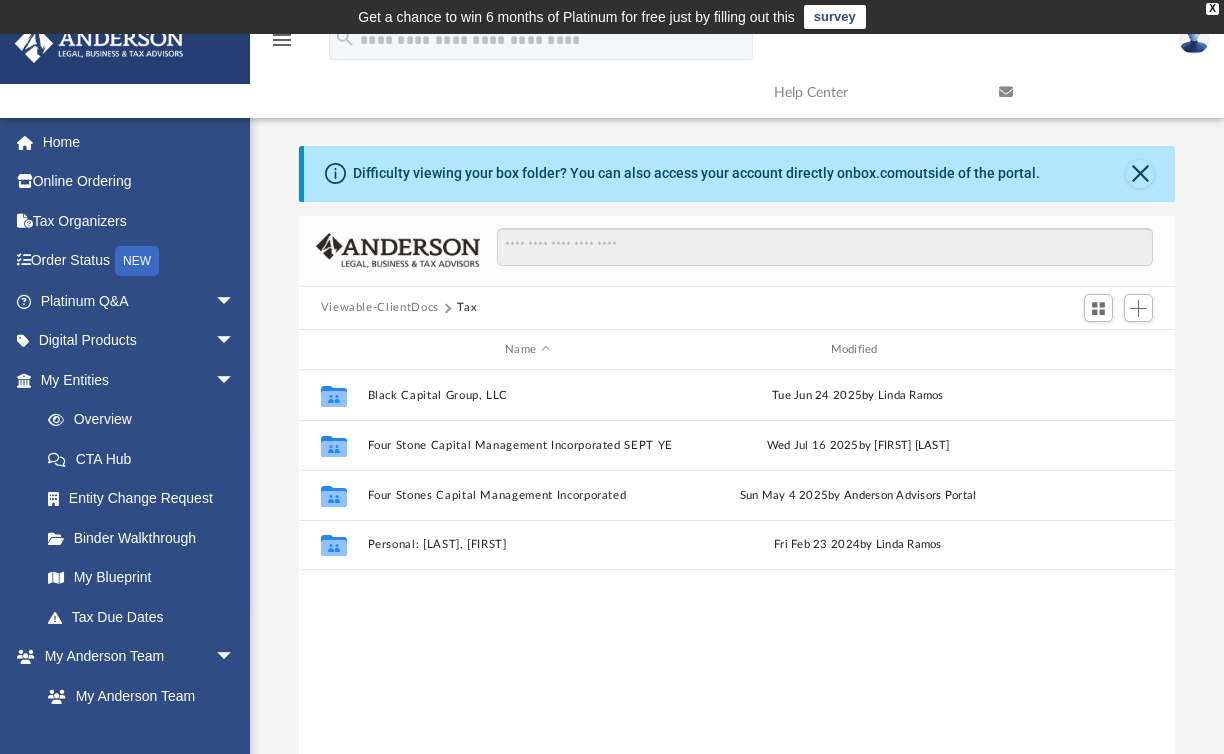 click on "Viewable-ClientDocs" at bounding box center [380, 308] 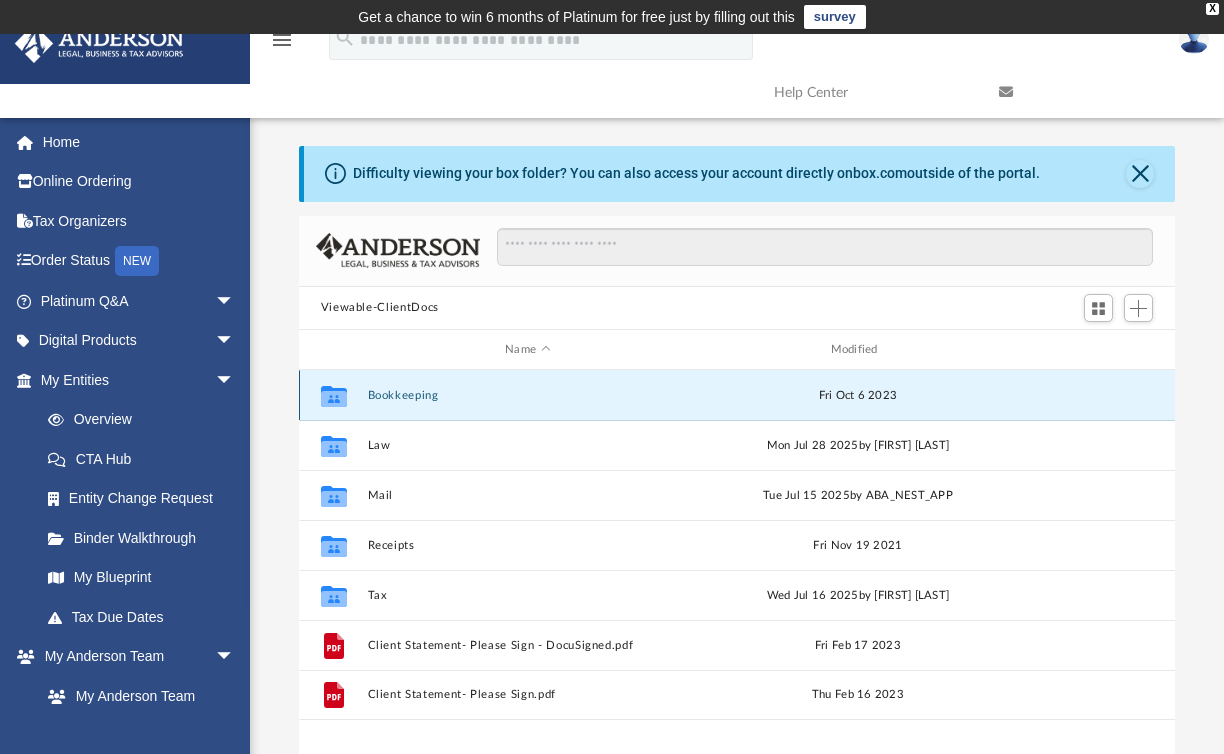 click on "Bookkeeping" at bounding box center (527, 395) 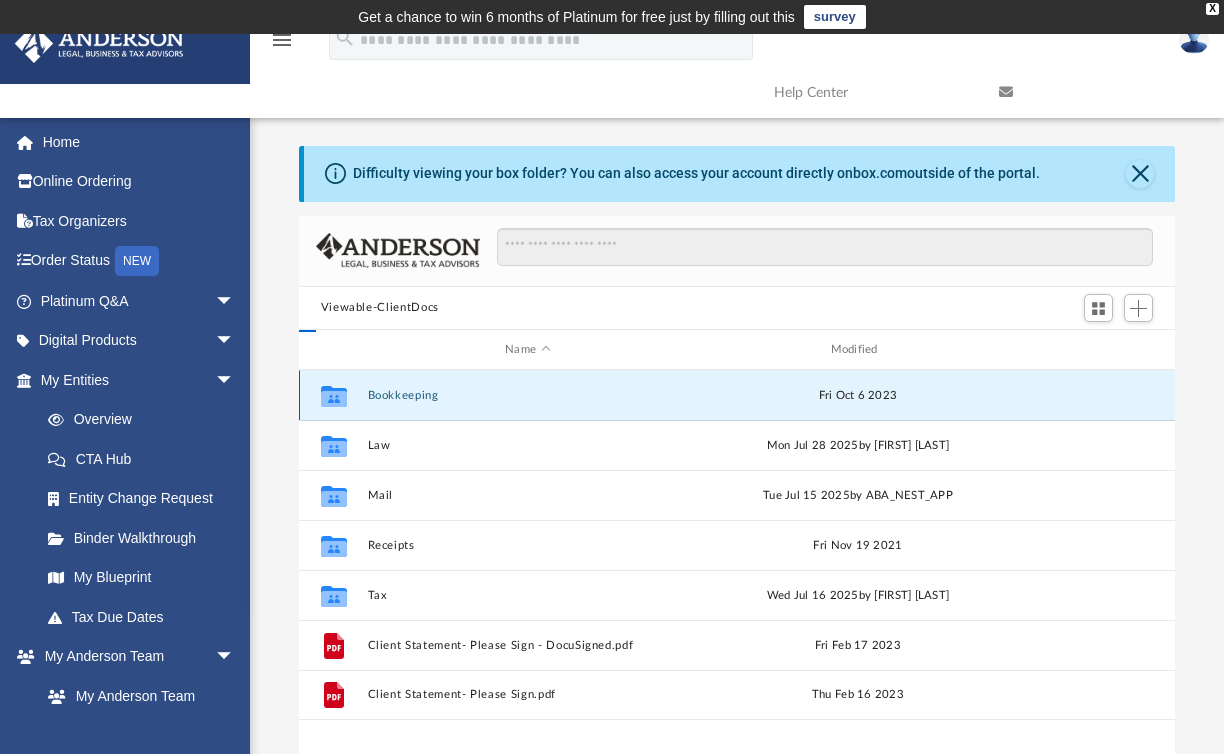 click on "Bookkeeping" at bounding box center (527, 395) 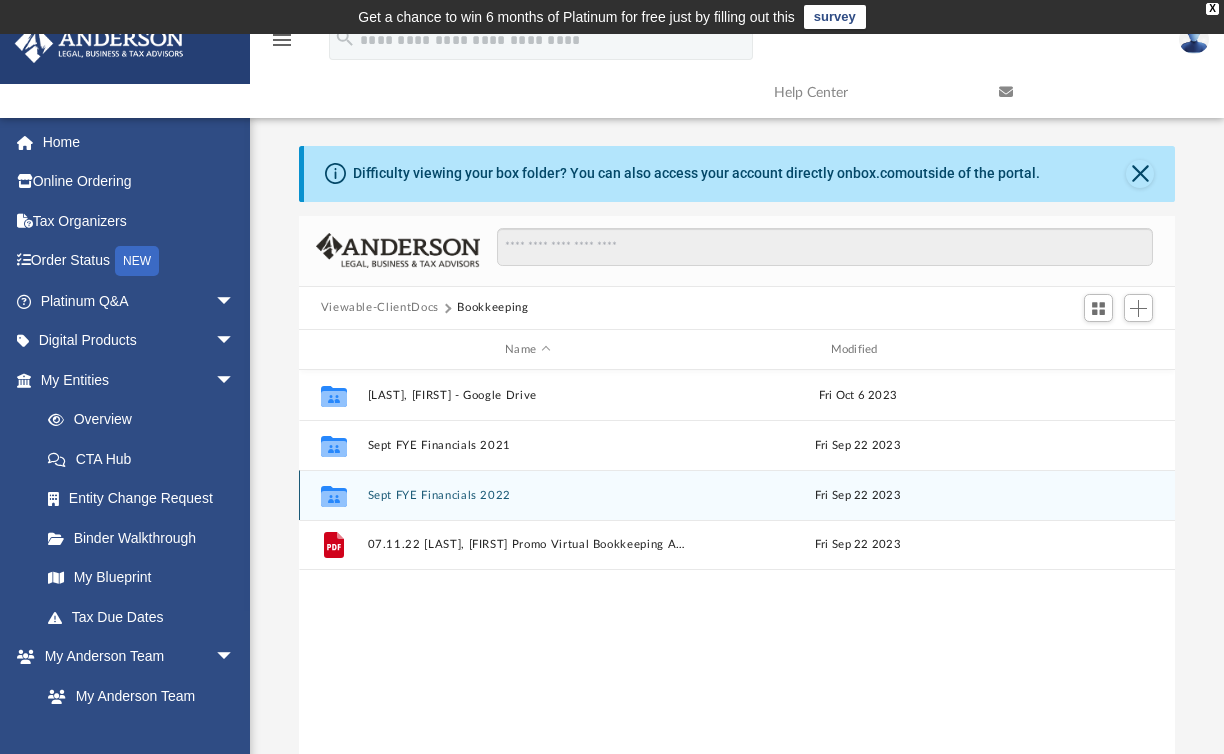 click on "[MONTH] FYE Financials [YEAR]" at bounding box center (527, 495) 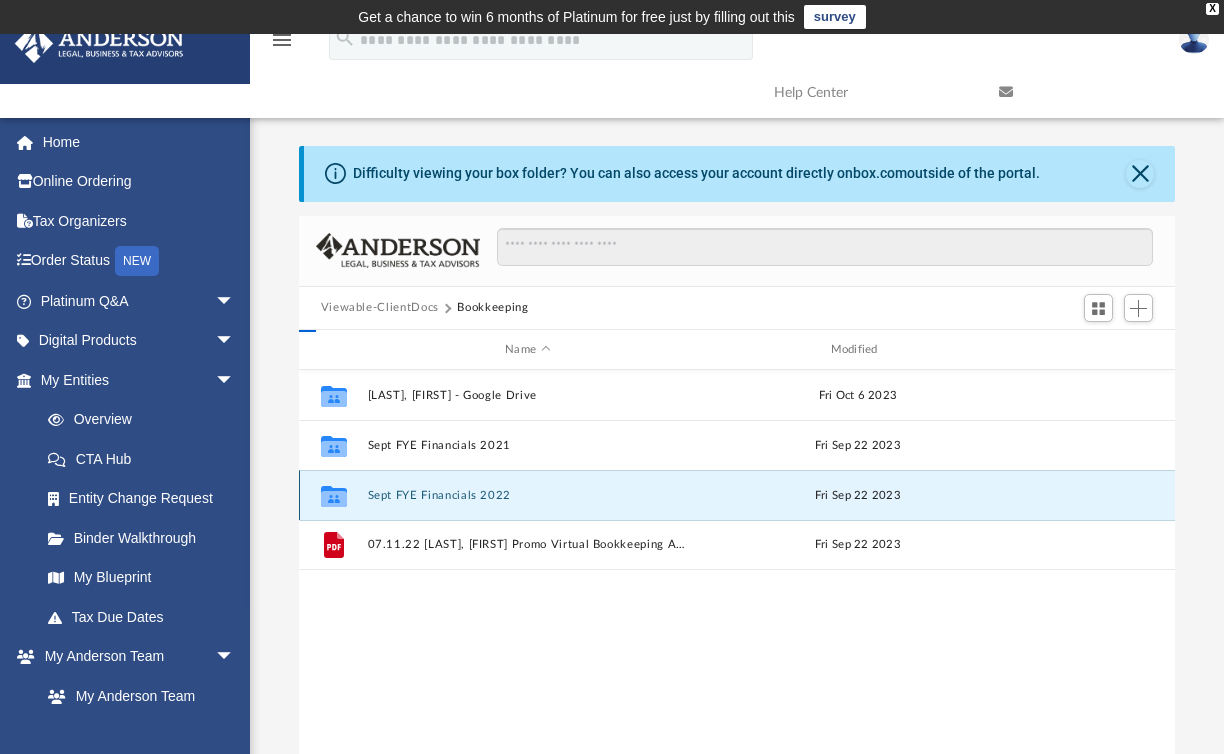 click on "[MONTH] FYE Financials [YEAR]" at bounding box center (527, 495) 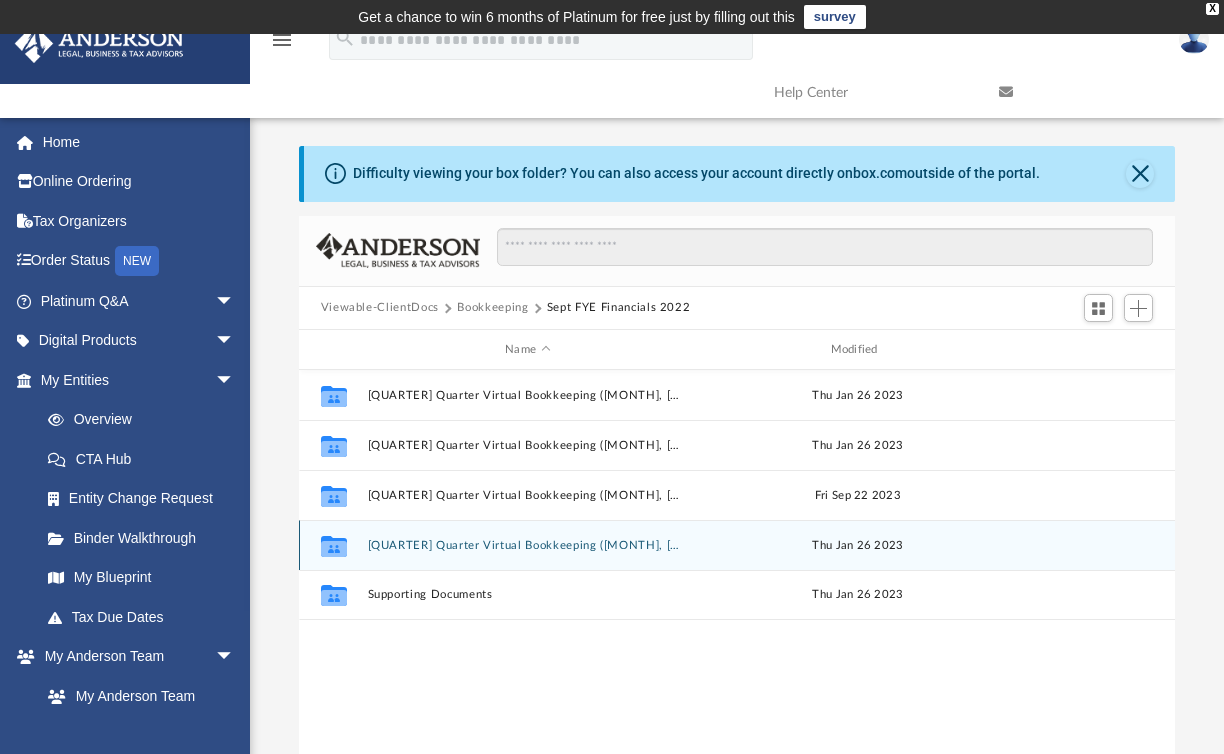 click on "[QUARTER] Virtual Bookkeeping ([MONTH], [MONTH], [MONTH] [YEAR]) YE" at bounding box center [527, 545] 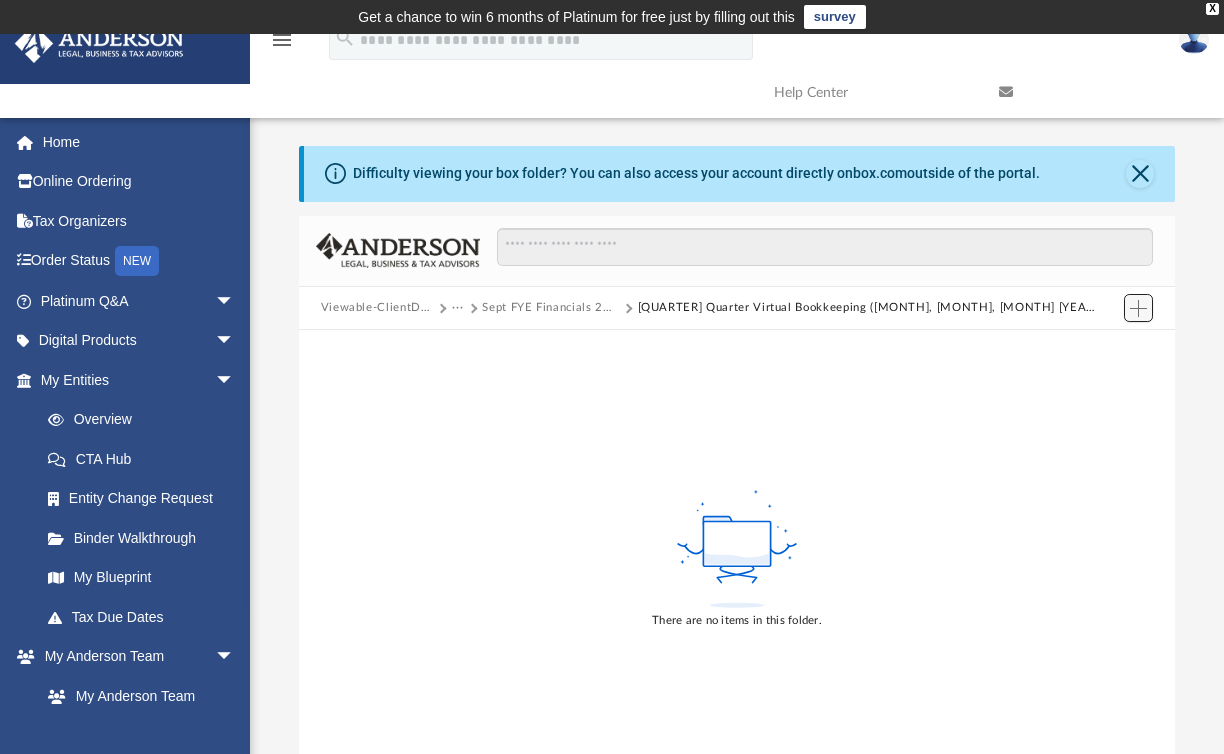 click at bounding box center (1138, 308) 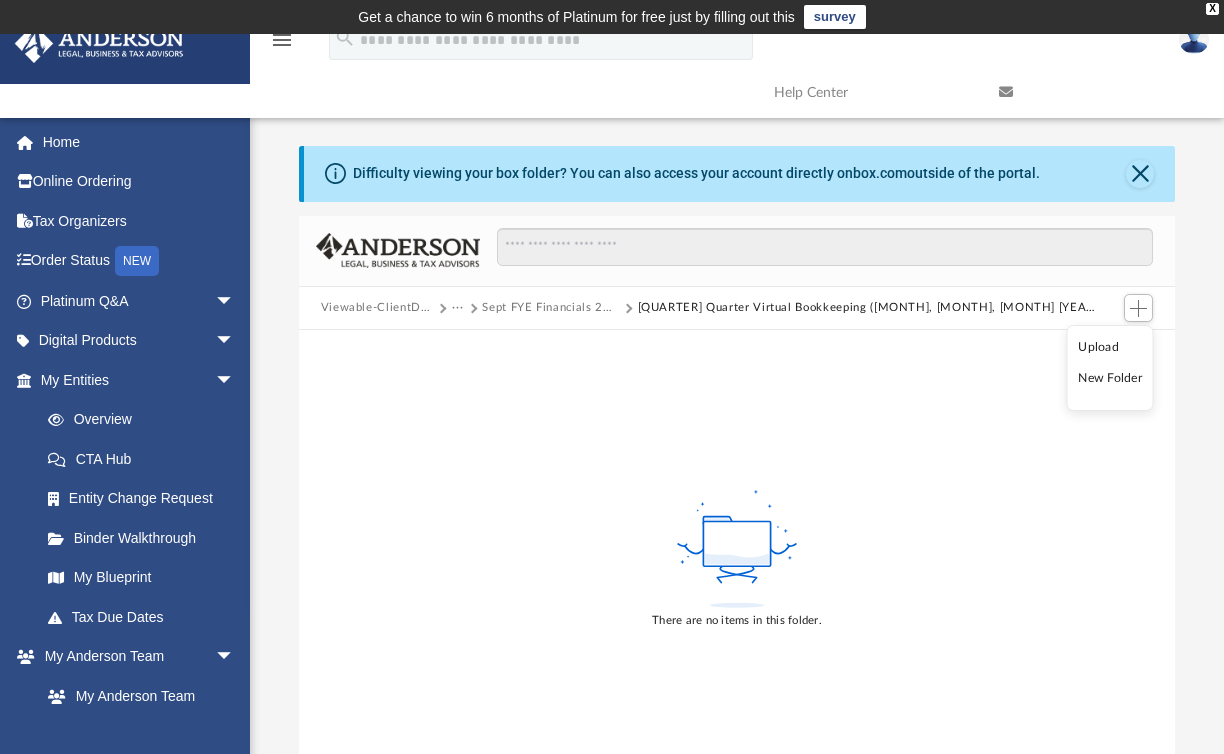 click on "There are no items in this folder." at bounding box center (737, 557) 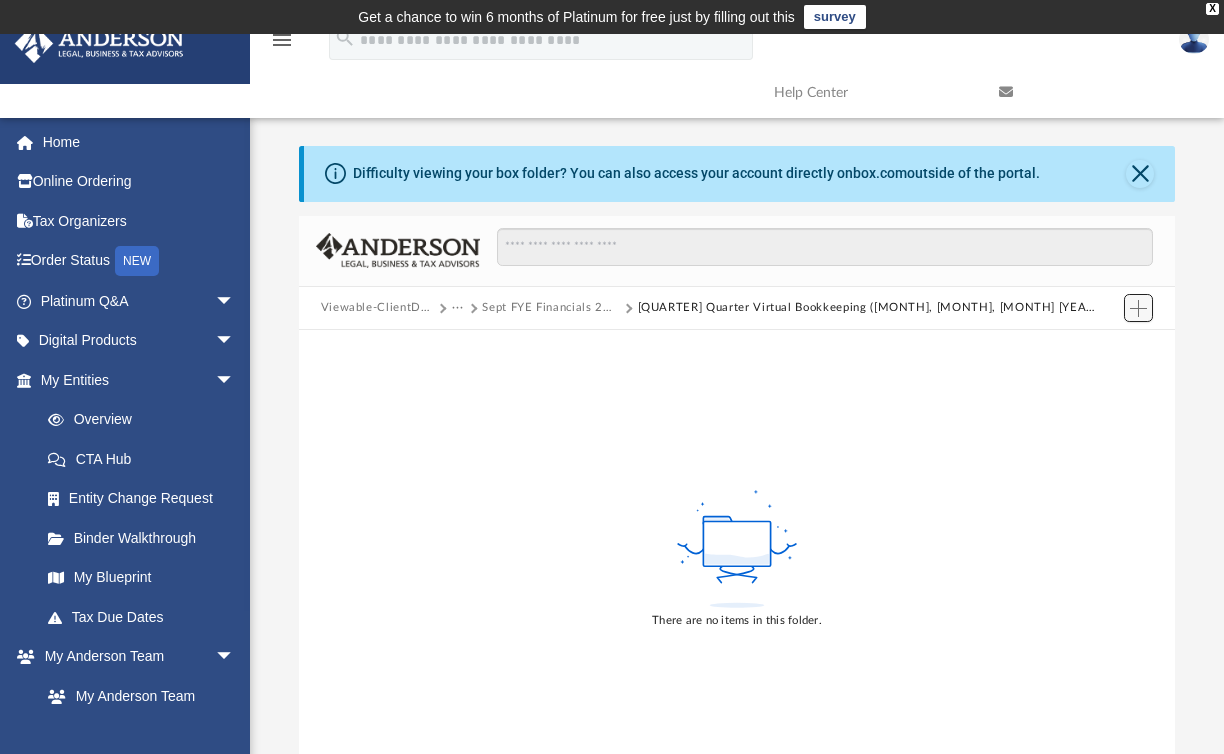 click at bounding box center (1139, 308) 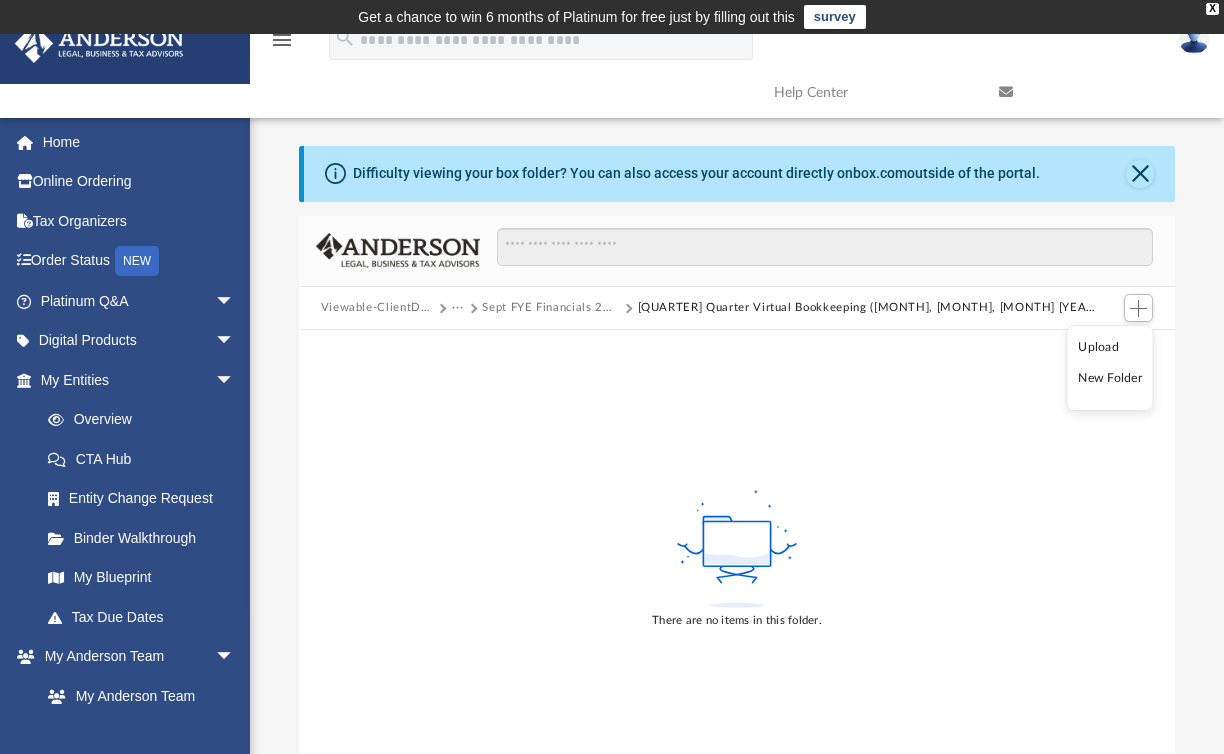 click on "Upload" at bounding box center [1110, 347] 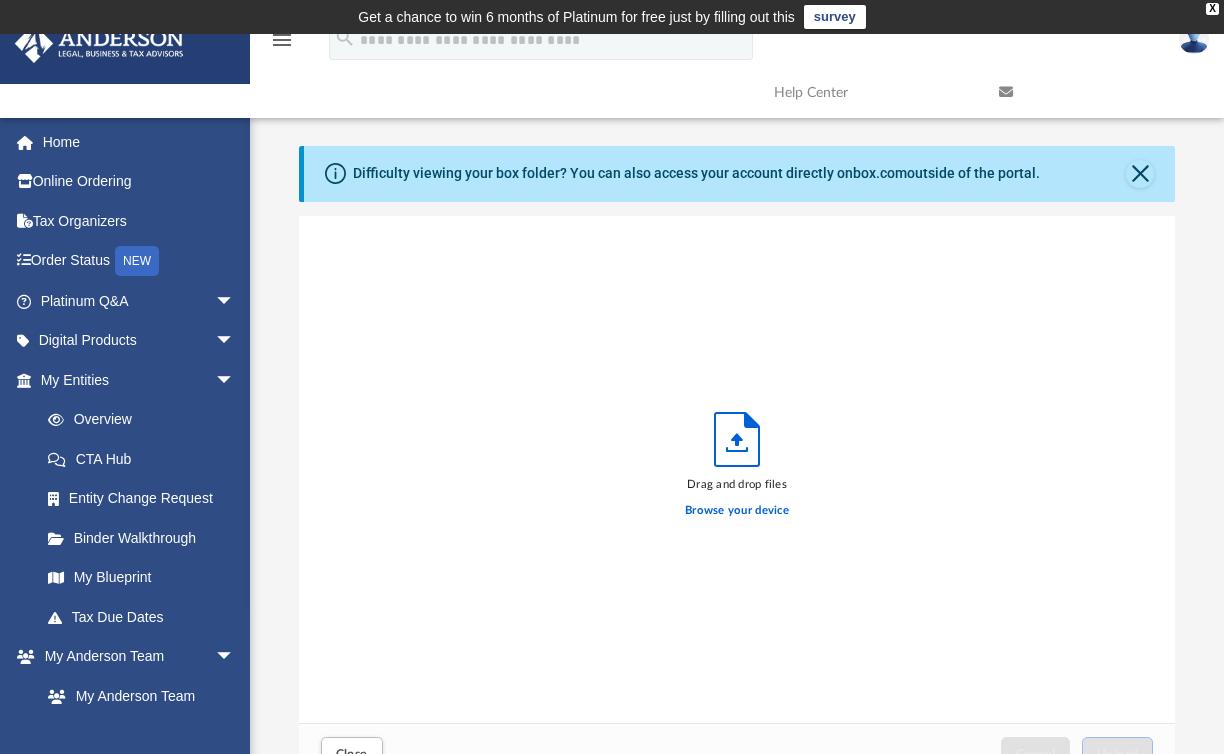 scroll, scrollTop: 16, scrollLeft: 16, axis: both 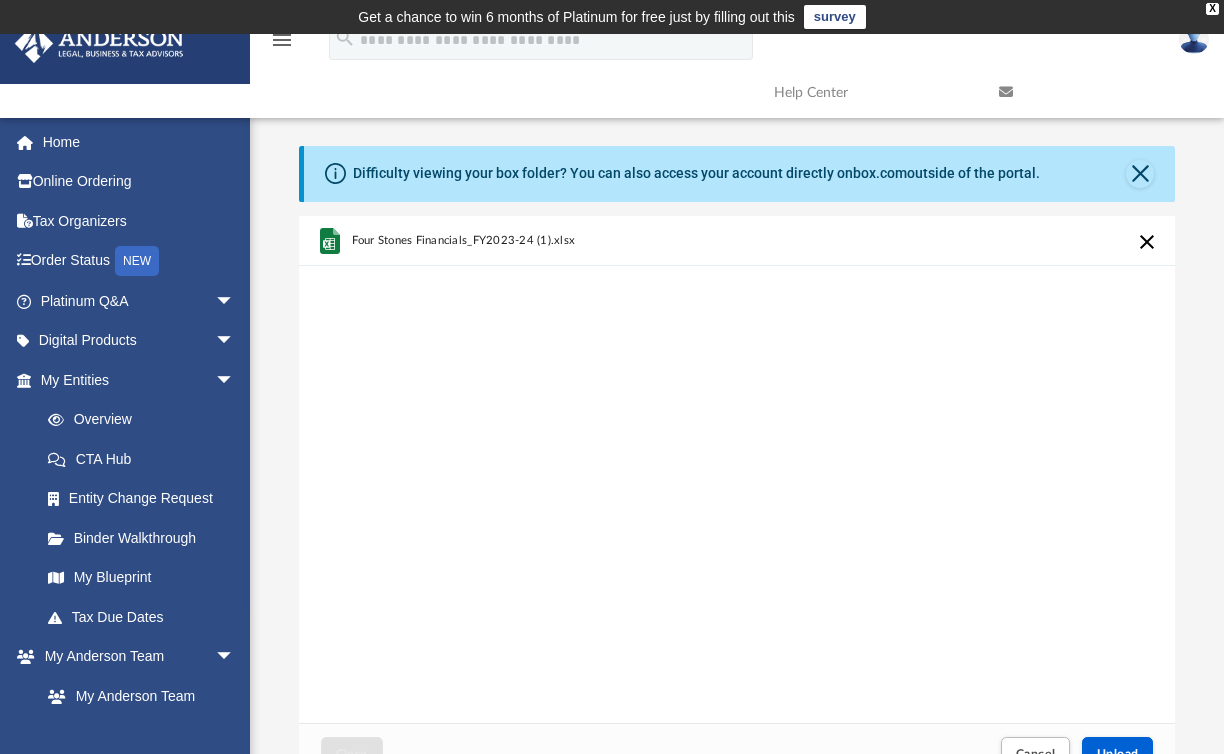 click at bounding box center [1147, 242] 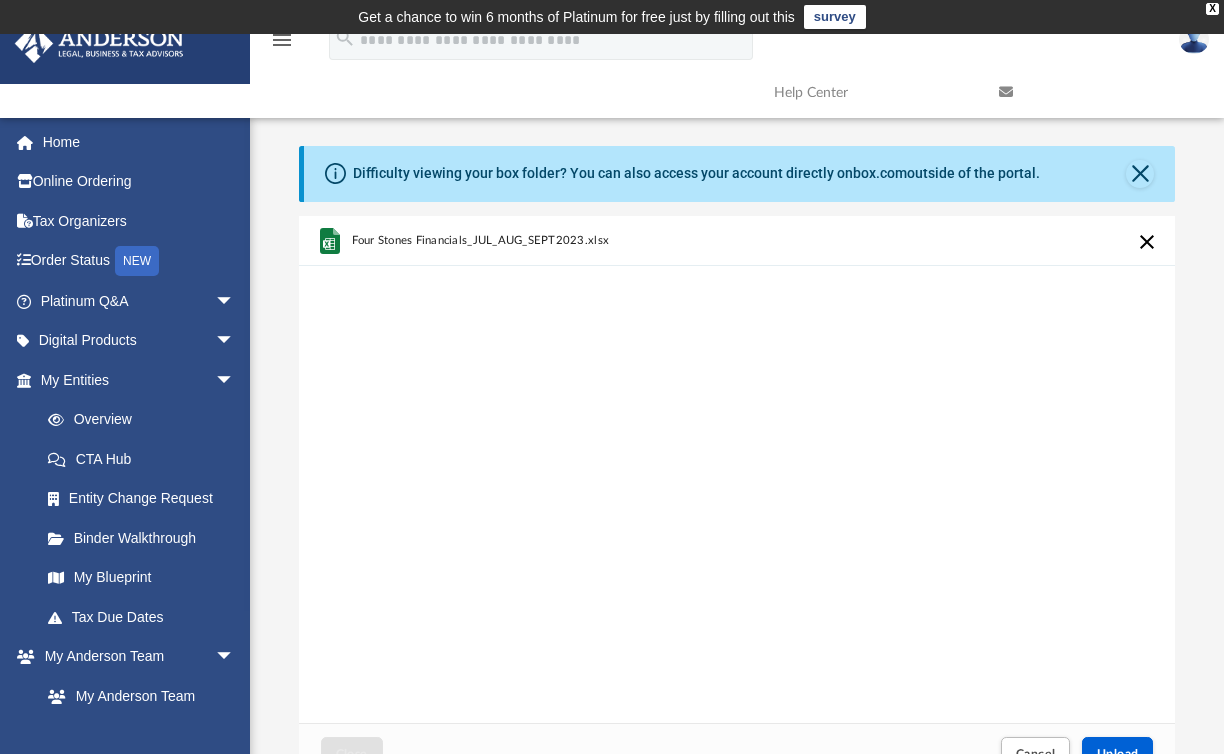 click at bounding box center [1147, 242] 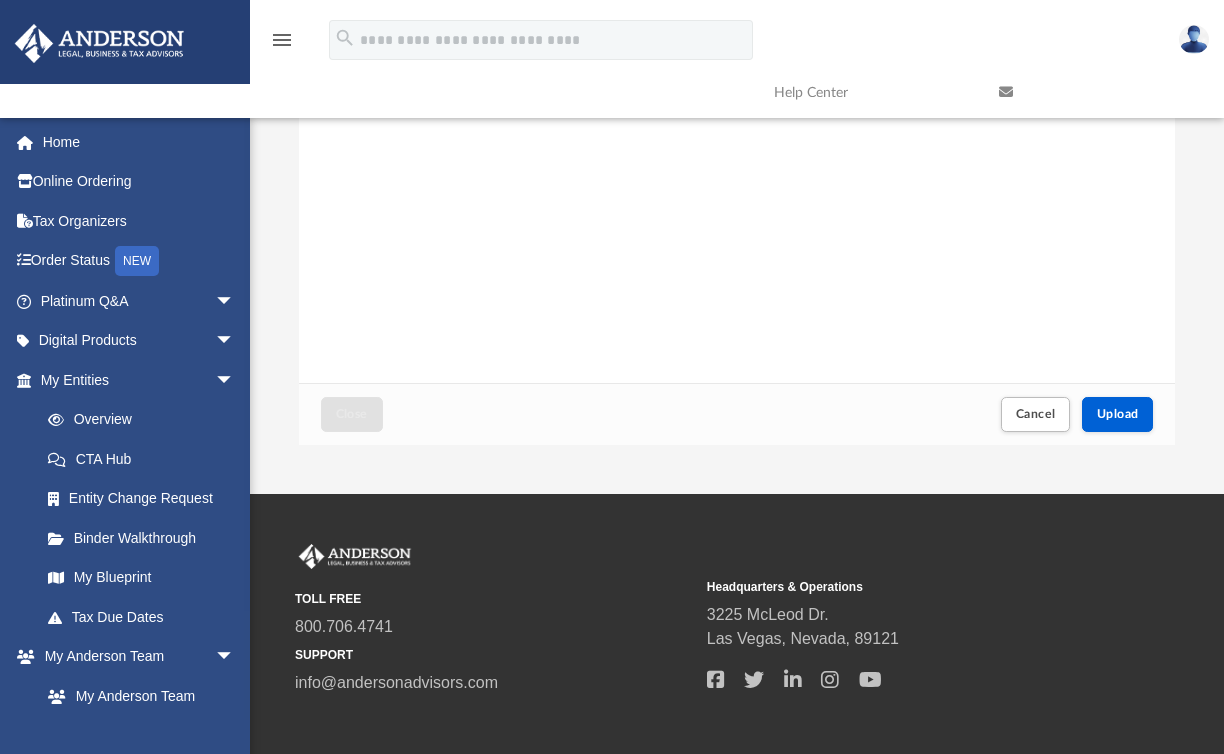 scroll, scrollTop: 361, scrollLeft: 0, axis: vertical 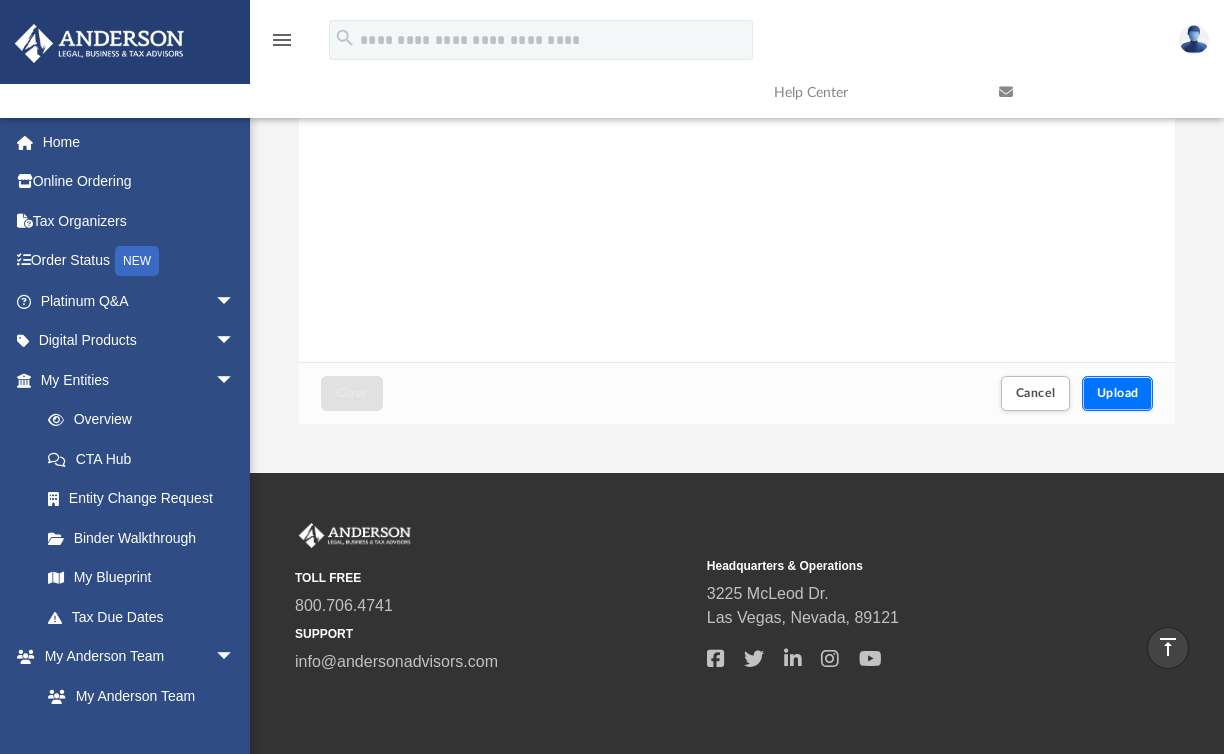 click on "Upload" at bounding box center (1118, 393) 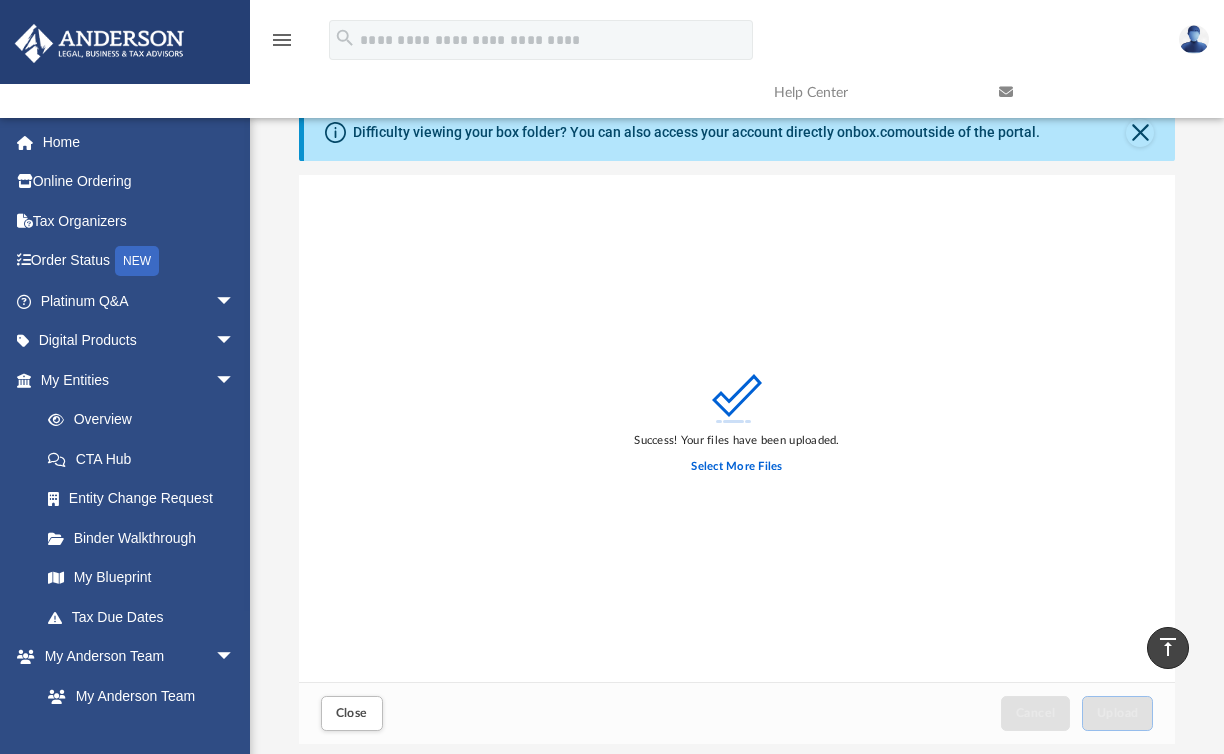 scroll, scrollTop: 0, scrollLeft: 0, axis: both 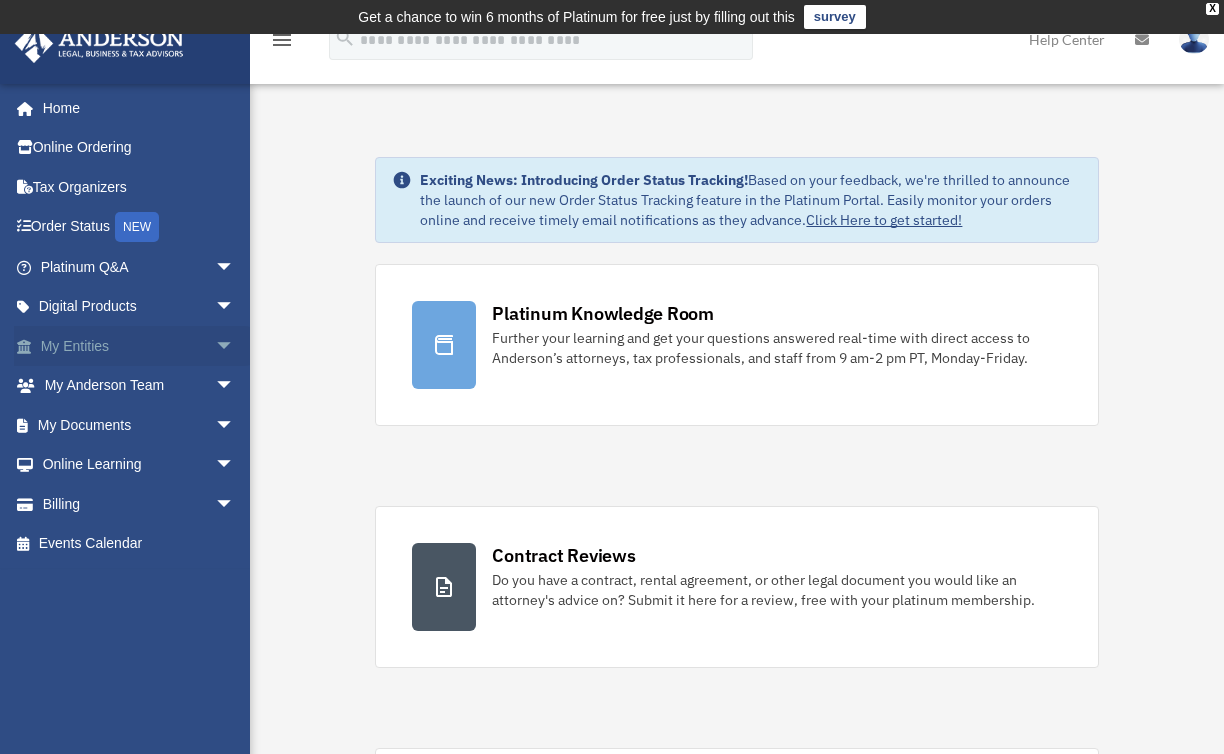 click on "My Entities arrow_drop_down" at bounding box center (139, 346) 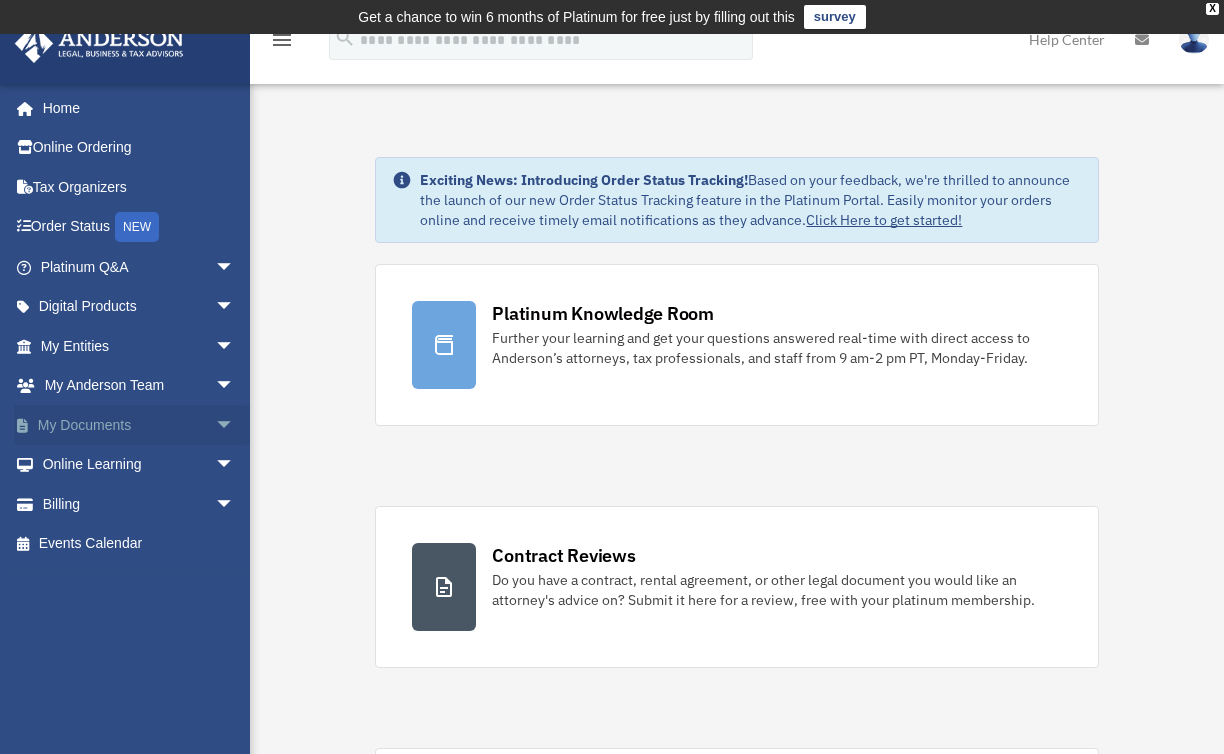 click on "arrow_drop_down" at bounding box center (235, 425) 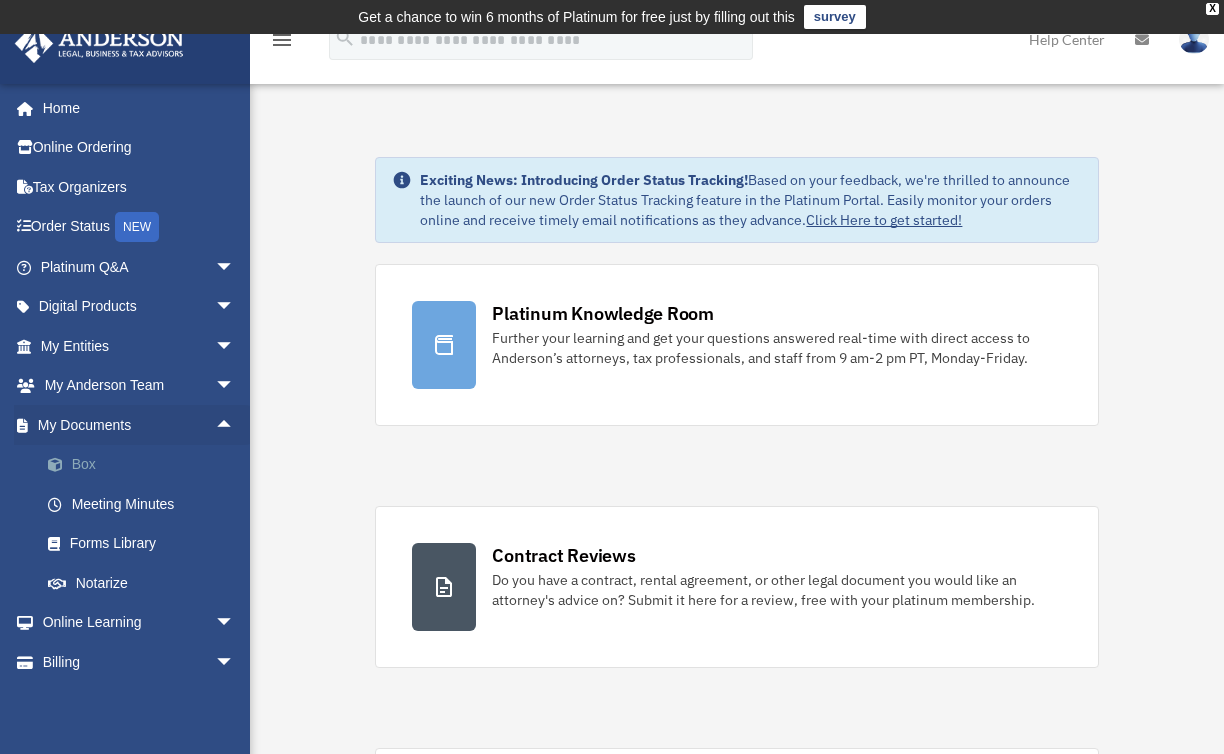 click at bounding box center (65, 465) 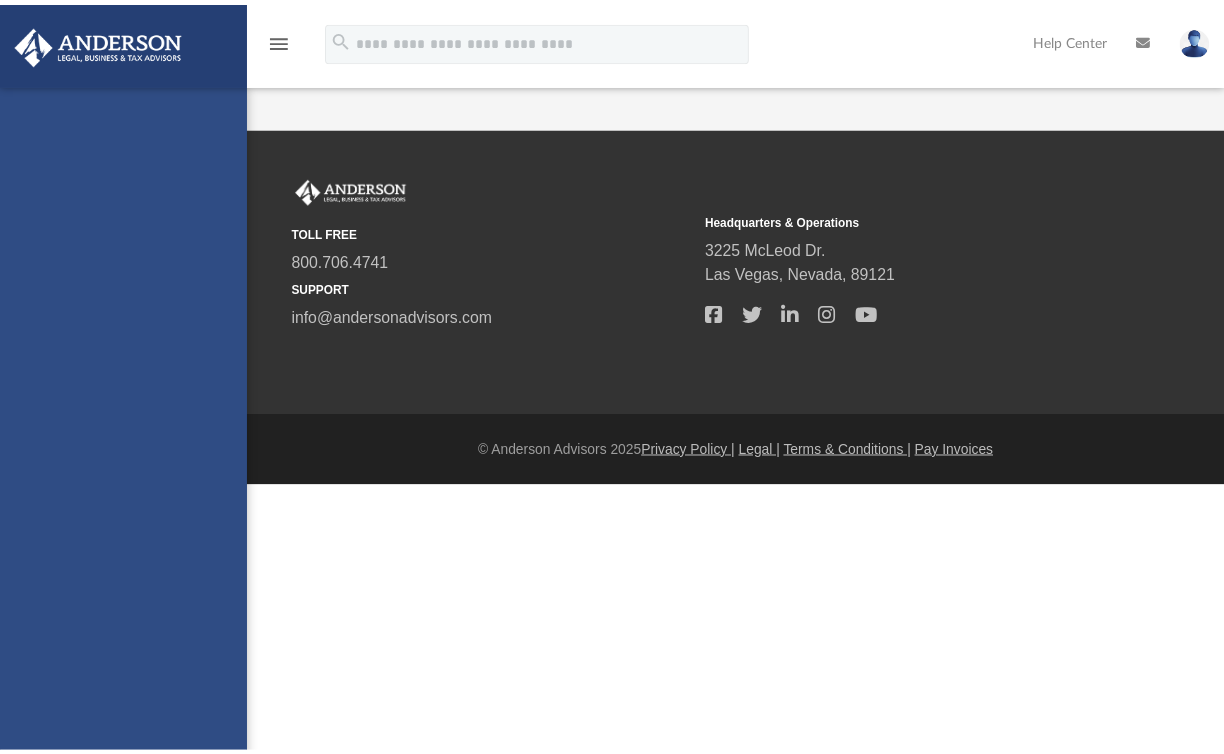scroll, scrollTop: 0, scrollLeft: 0, axis: both 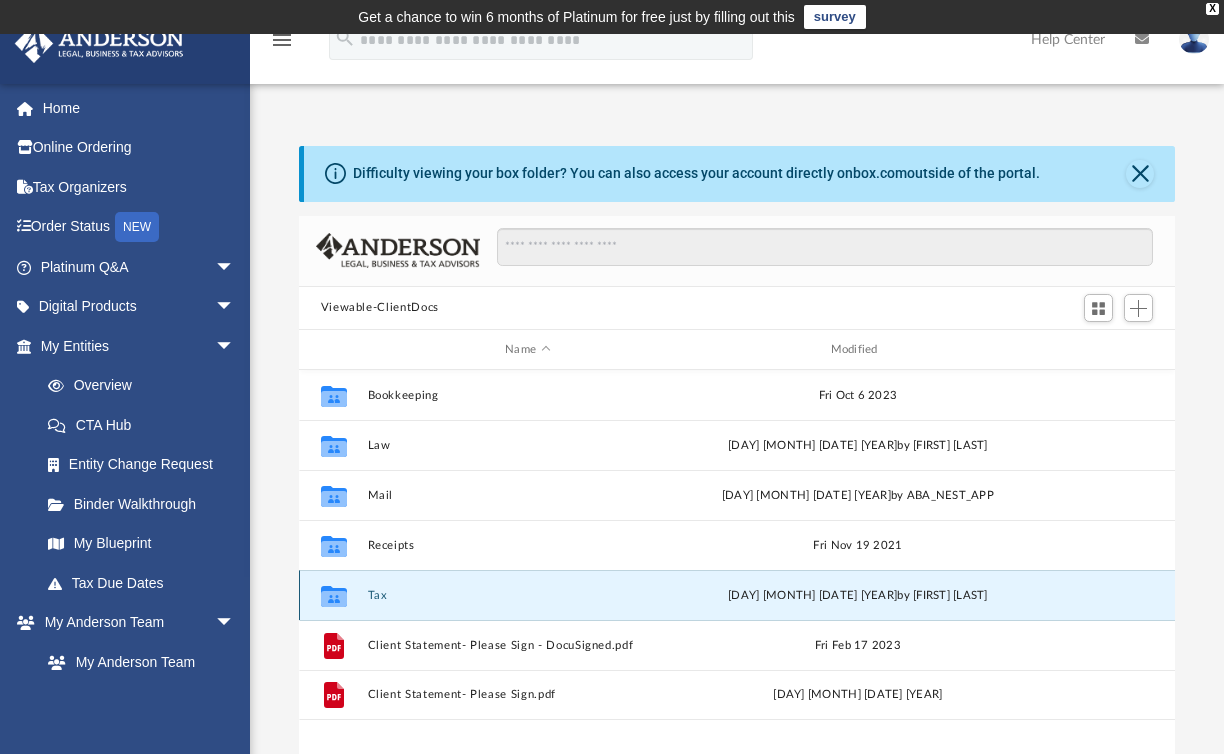 click on "Tax" at bounding box center [527, 595] 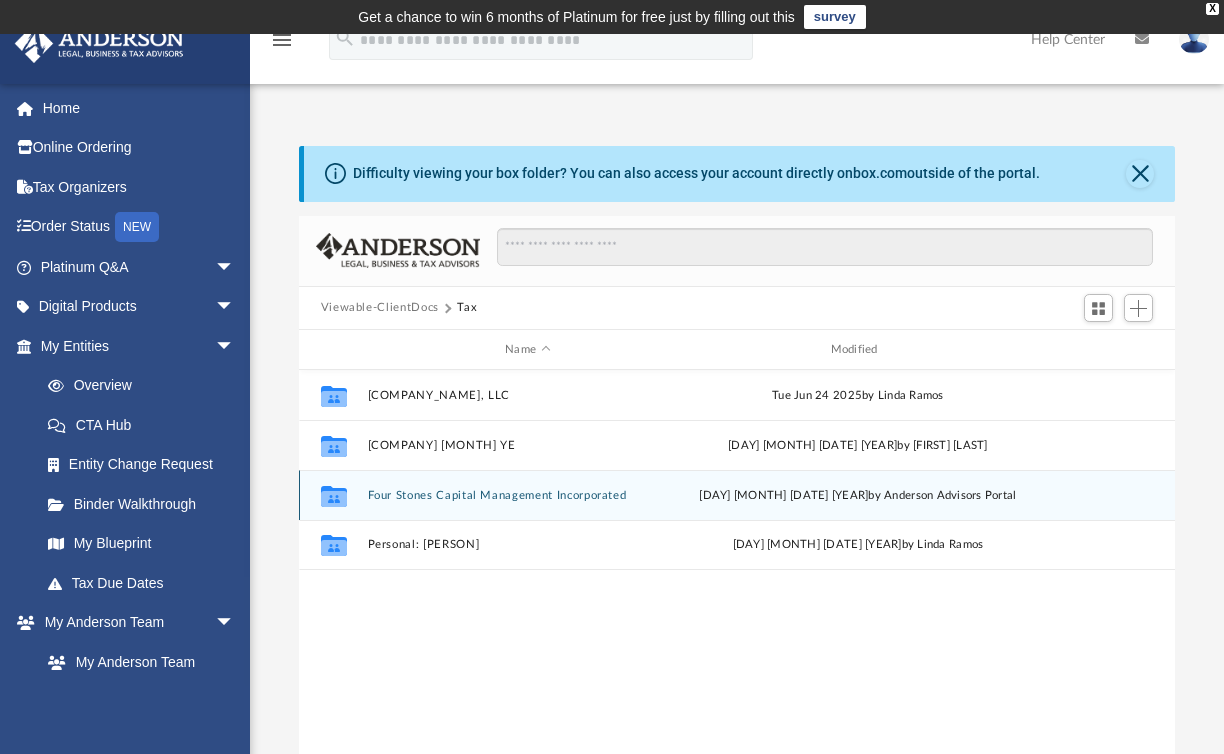 click on "Collaborated Folder [COMPANY] [DAY] [MONTH] [DATE] [YEAR] by [PORTAL_NAME]" at bounding box center [737, 495] 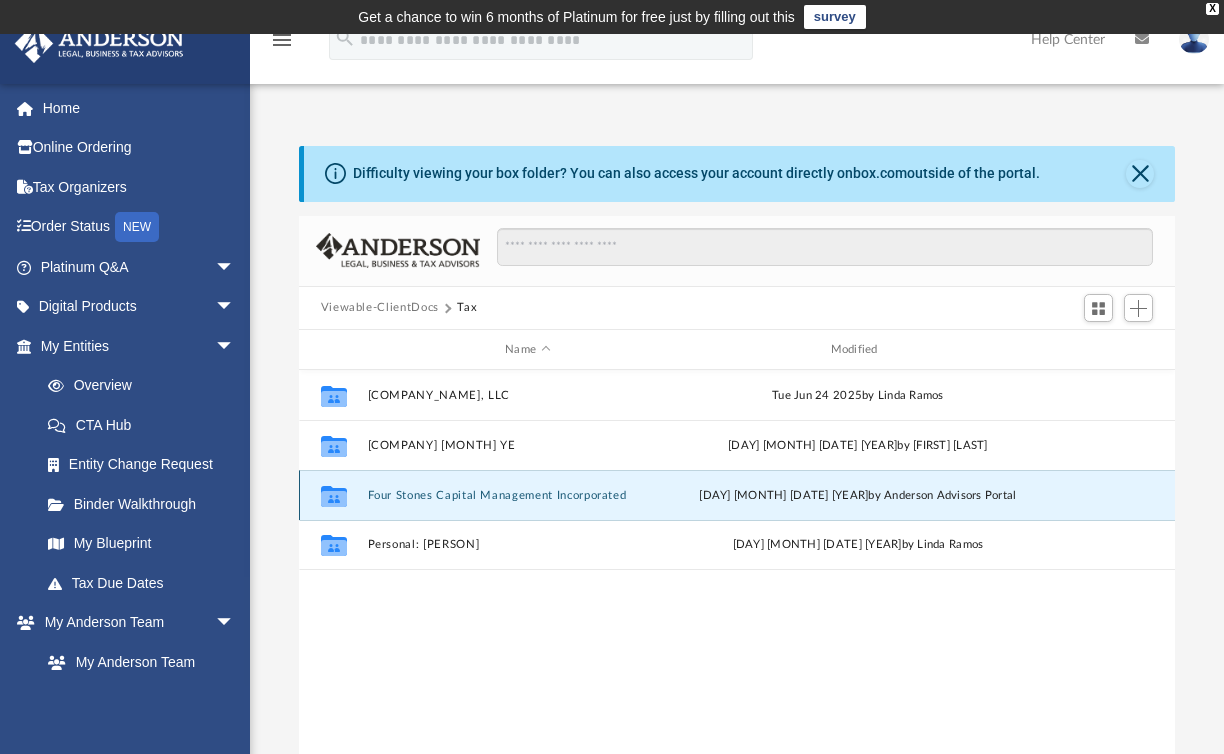 click on "Four Stones Capital Management Incorporated" at bounding box center (527, 495) 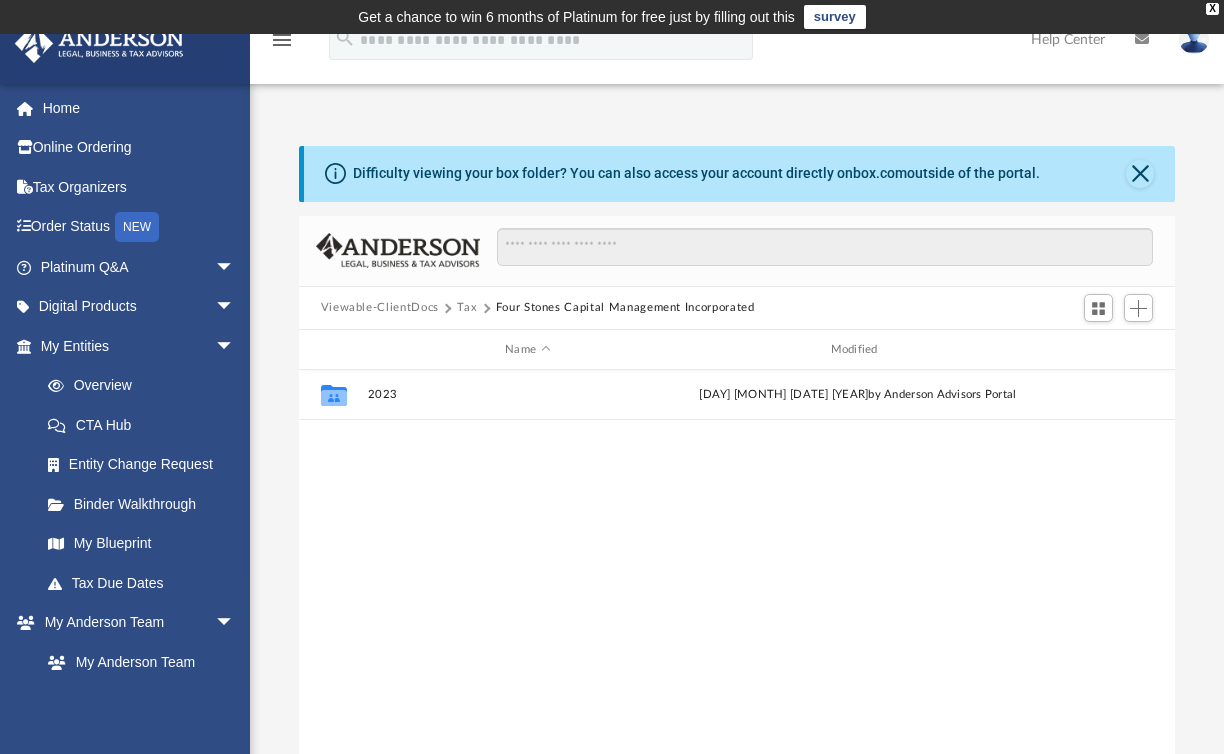 click on "Tax" at bounding box center (467, 308) 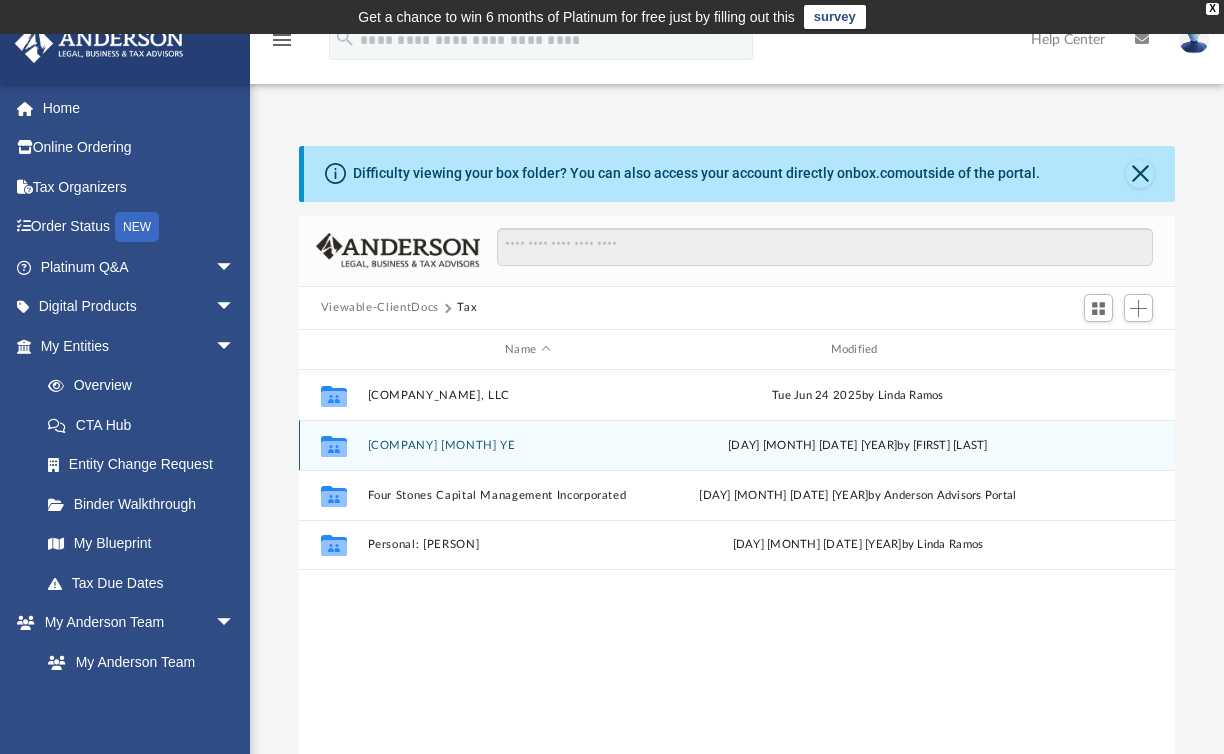 click on "[COMPANY] [MONTH] YE" at bounding box center [527, 445] 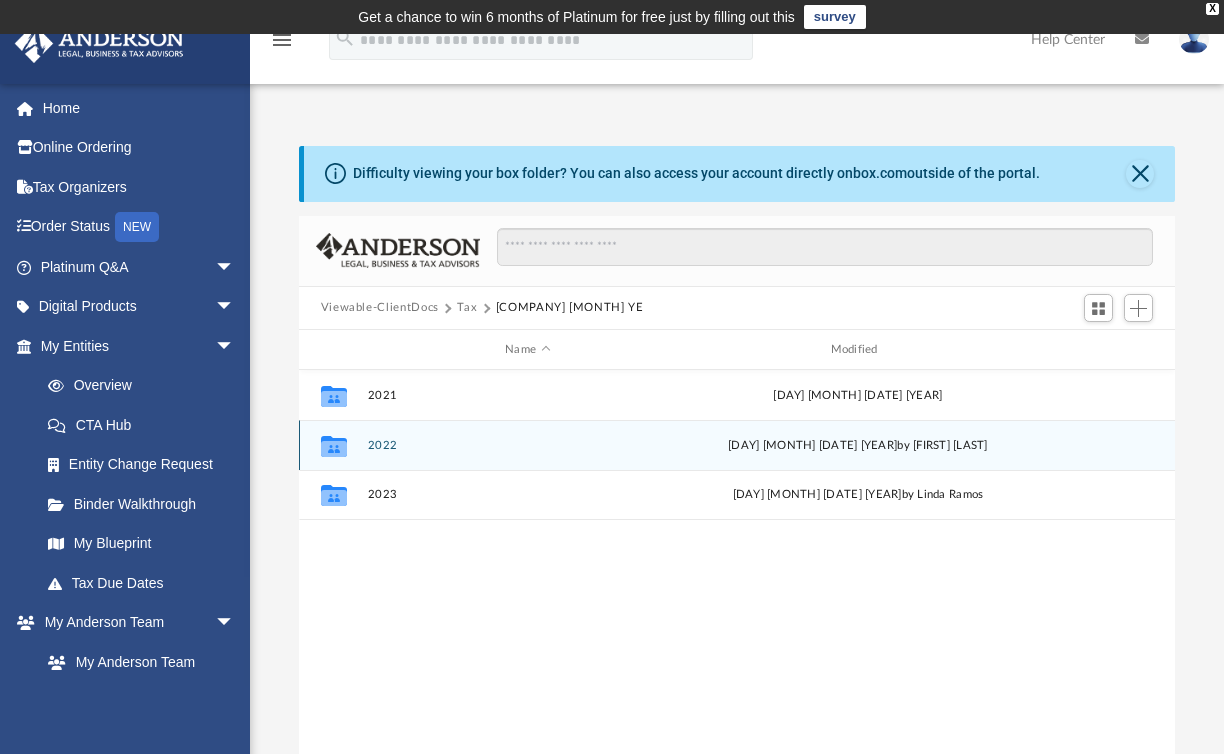 click on "2022" at bounding box center (527, 445) 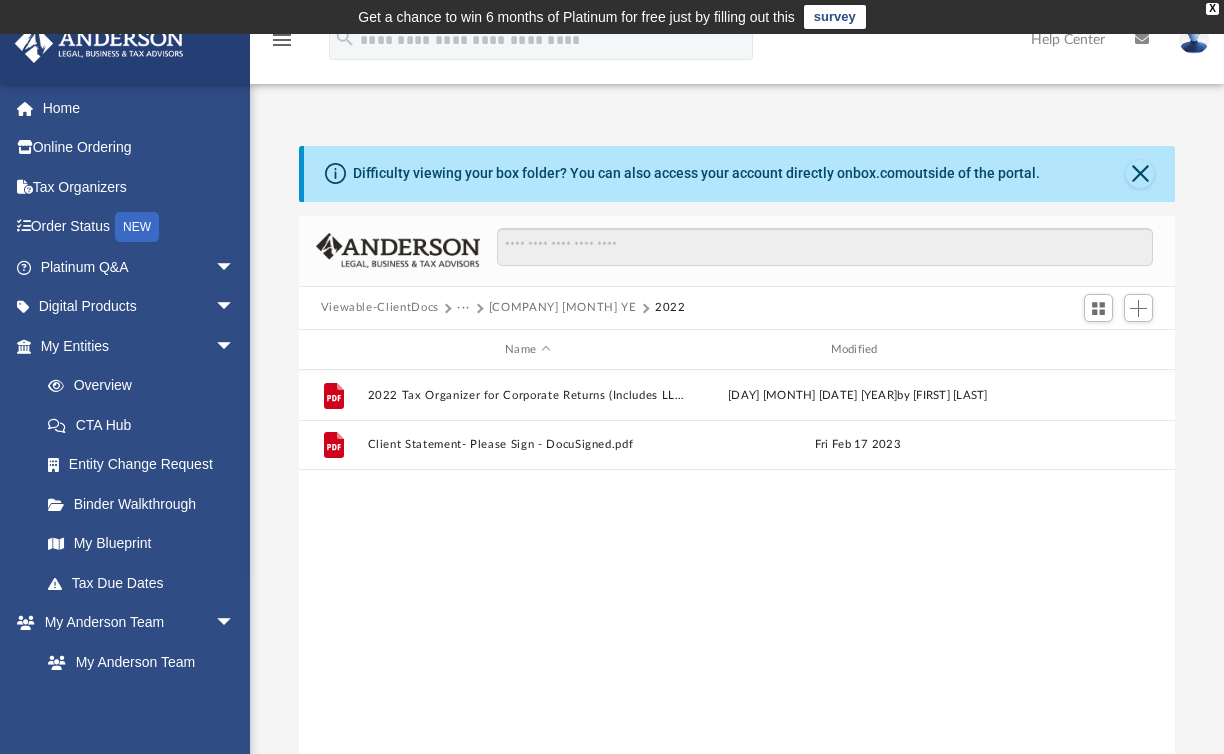 click on "[COMPANY] [MONTH] YE" at bounding box center [563, 308] 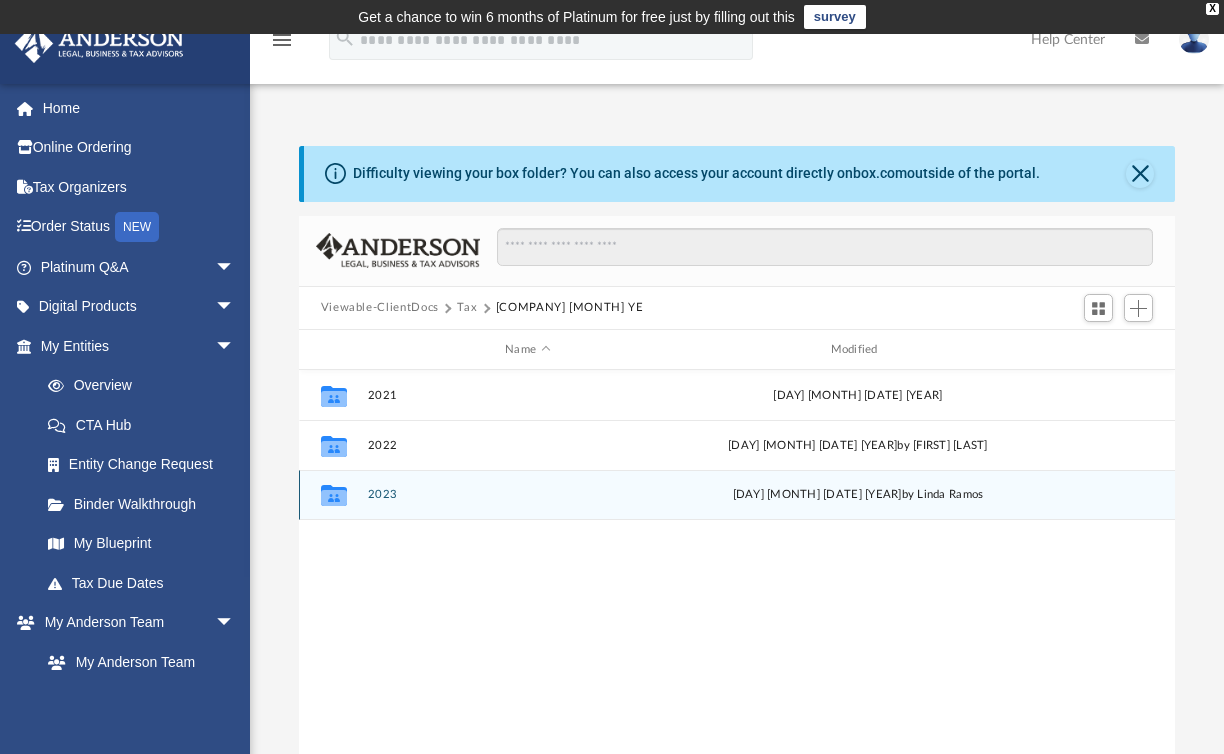 click on "2023" at bounding box center [527, 495] 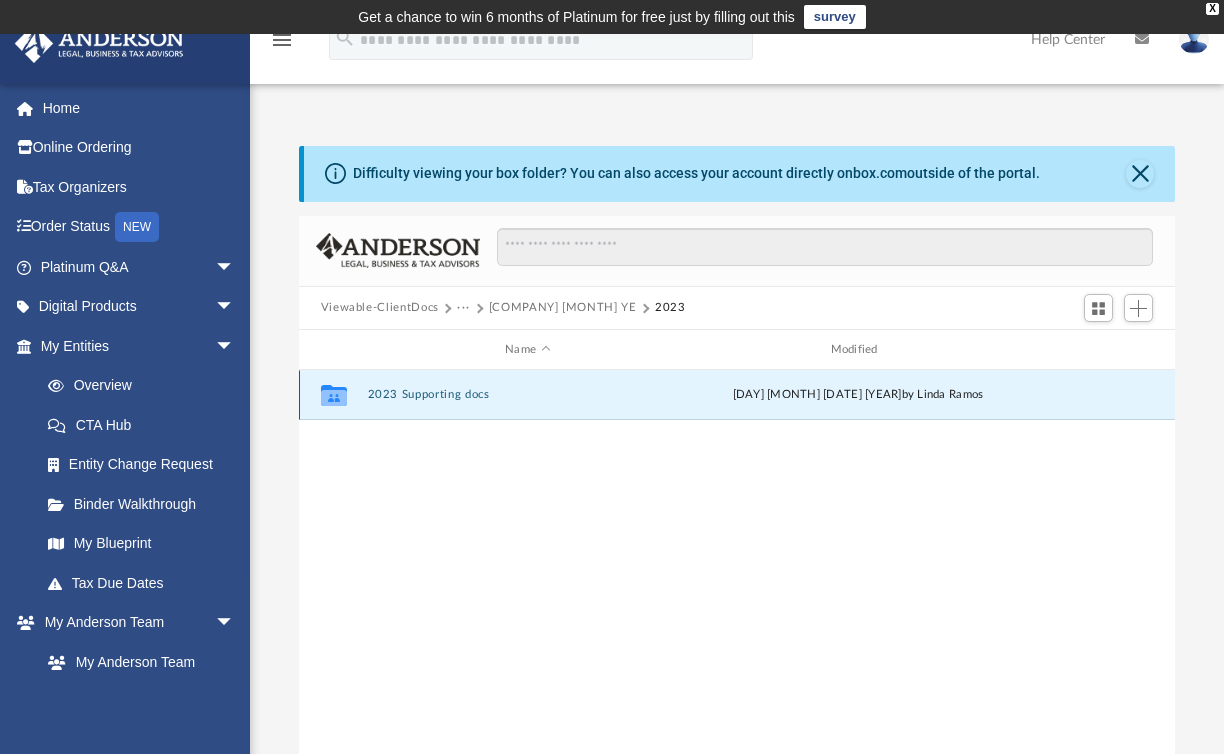 click on "2023 Supporting docs" at bounding box center (527, 395) 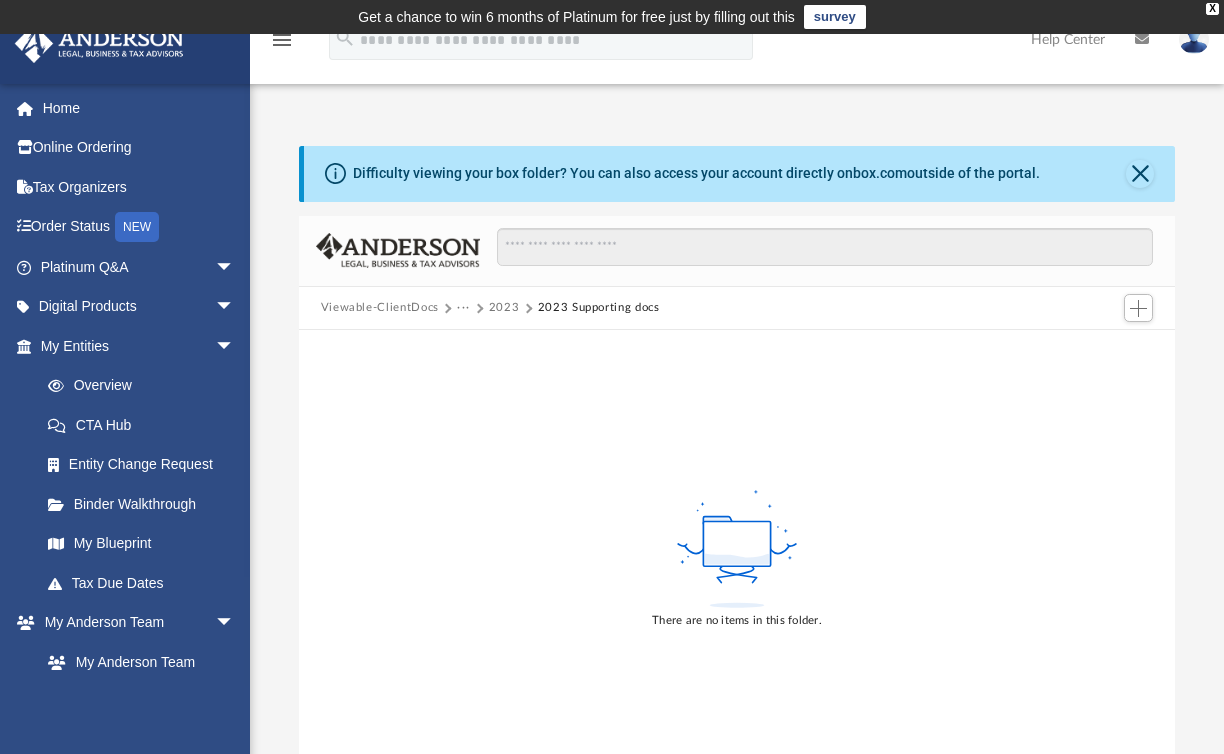 click on "···" at bounding box center (472, 308) 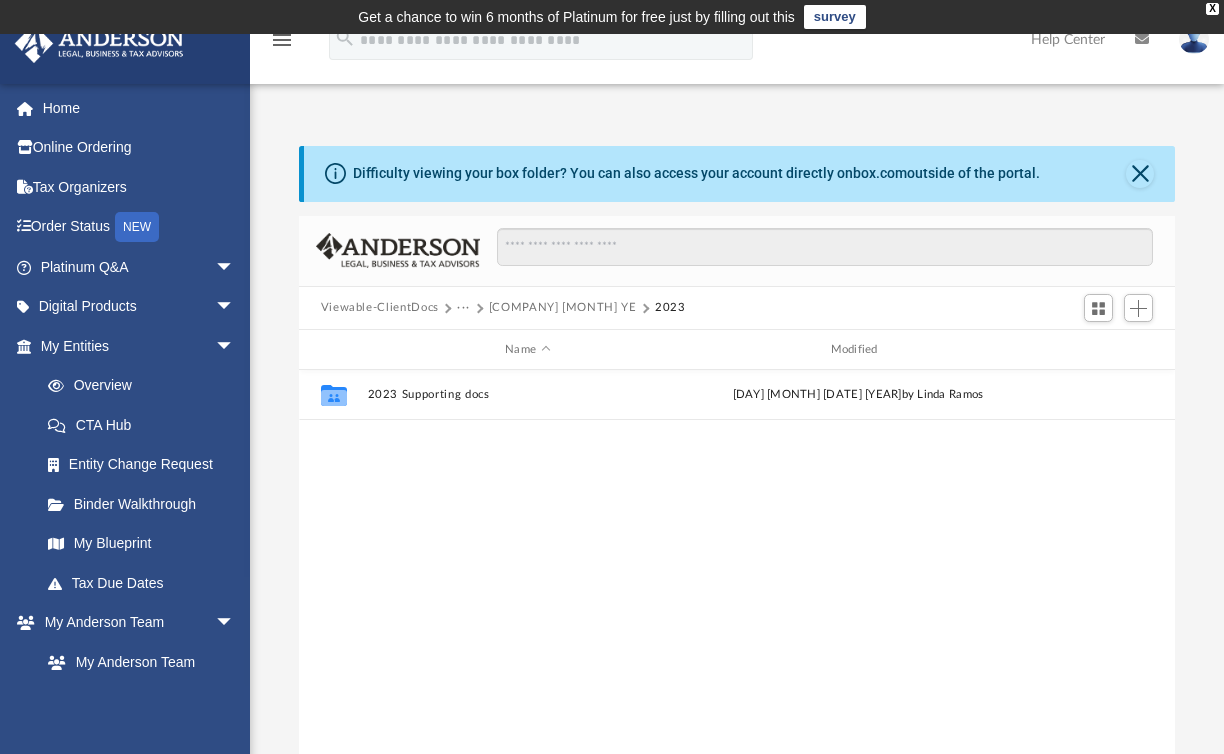 scroll, scrollTop: 16, scrollLeft: 16, axis: both 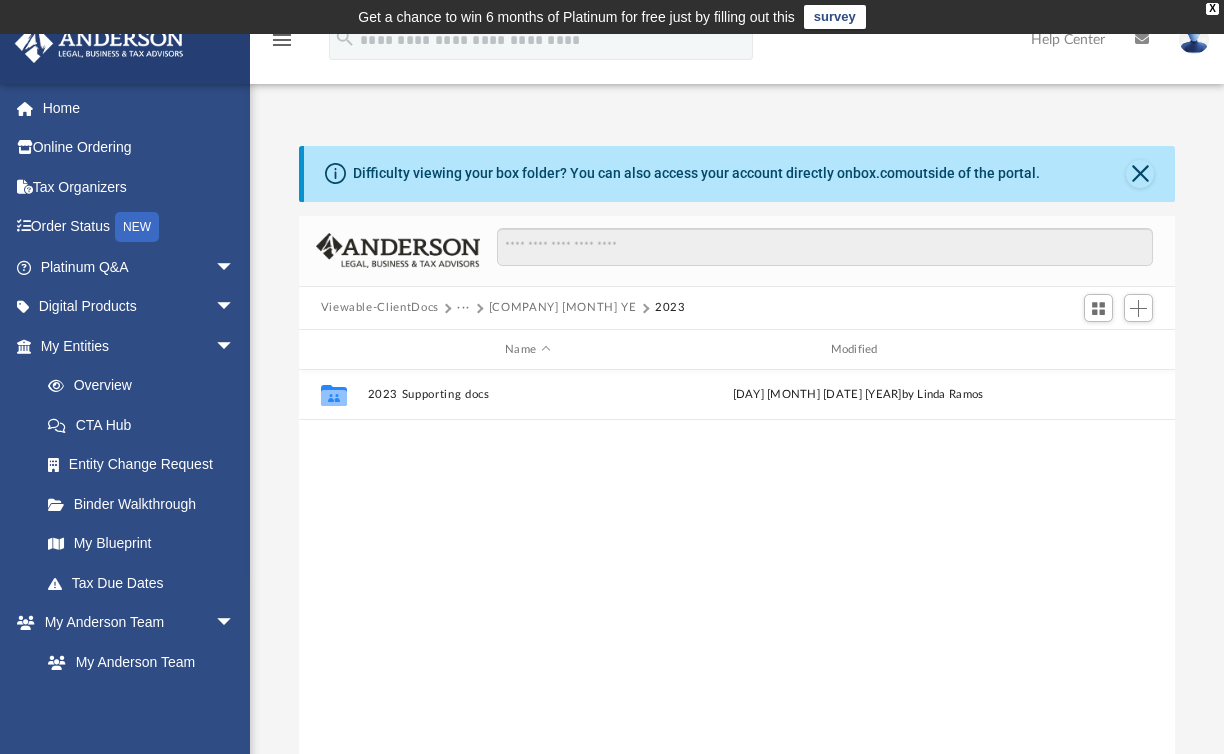 click on "···" at bounding box center [463, 308] 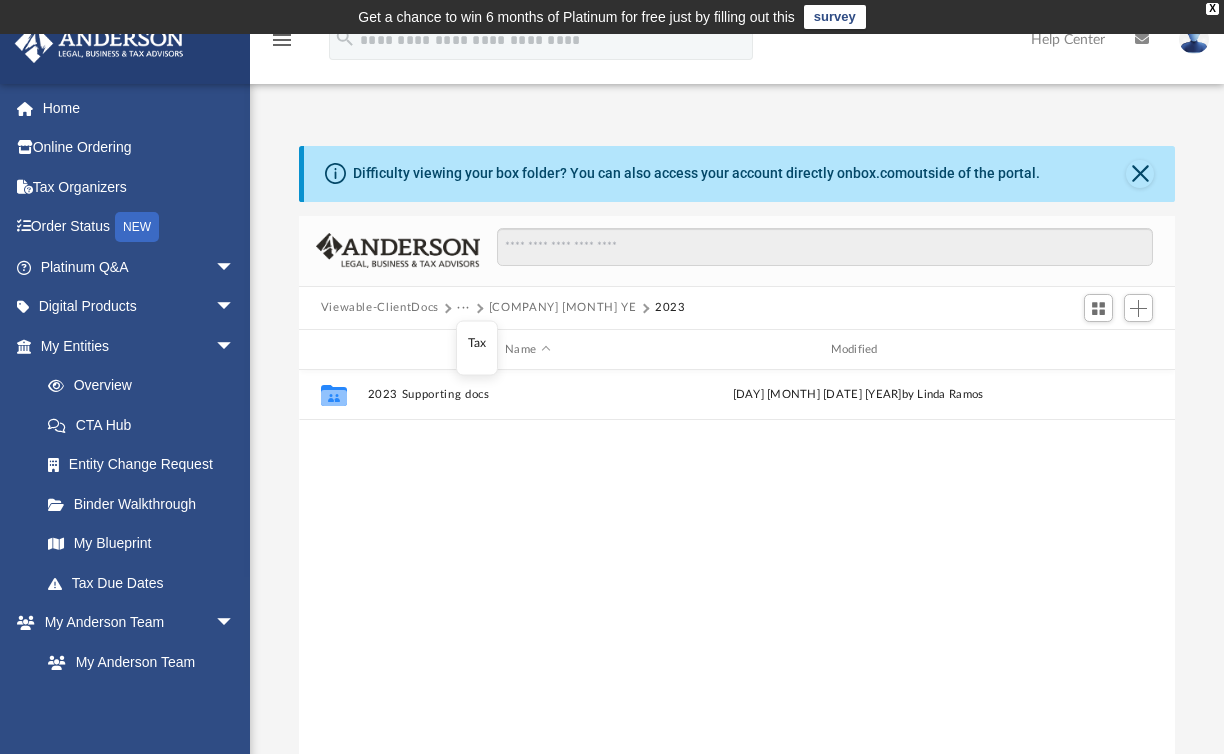 click on "Tax" at bounding box center (477, 342) 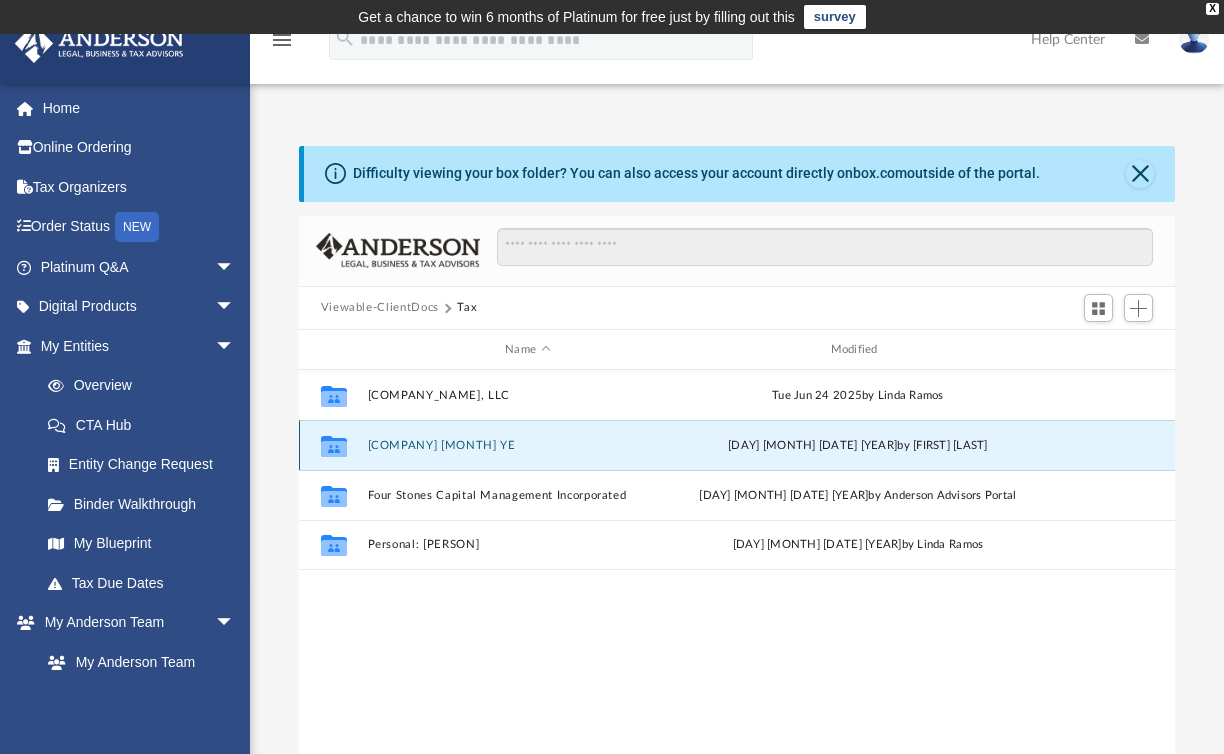 click on "[COMPANY] [MONTH] YE" at bounding box center [527, 445] 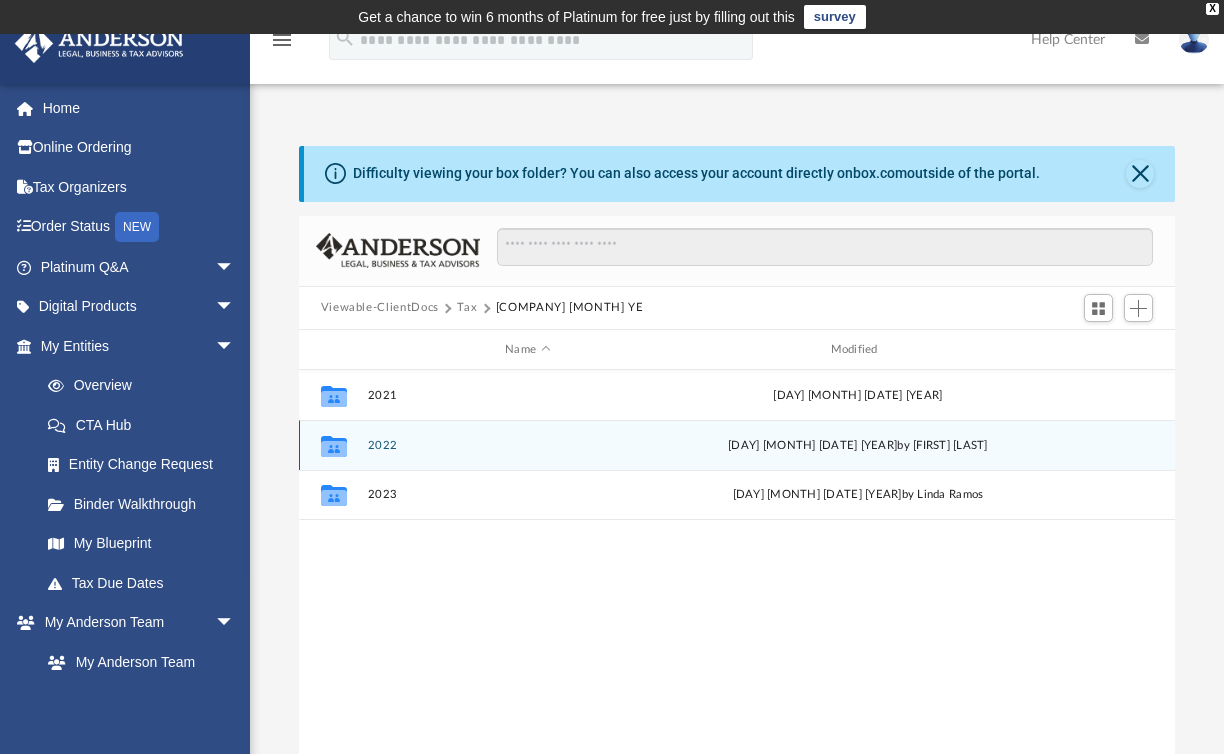 click on "2022" at bounding box center [527, 445] 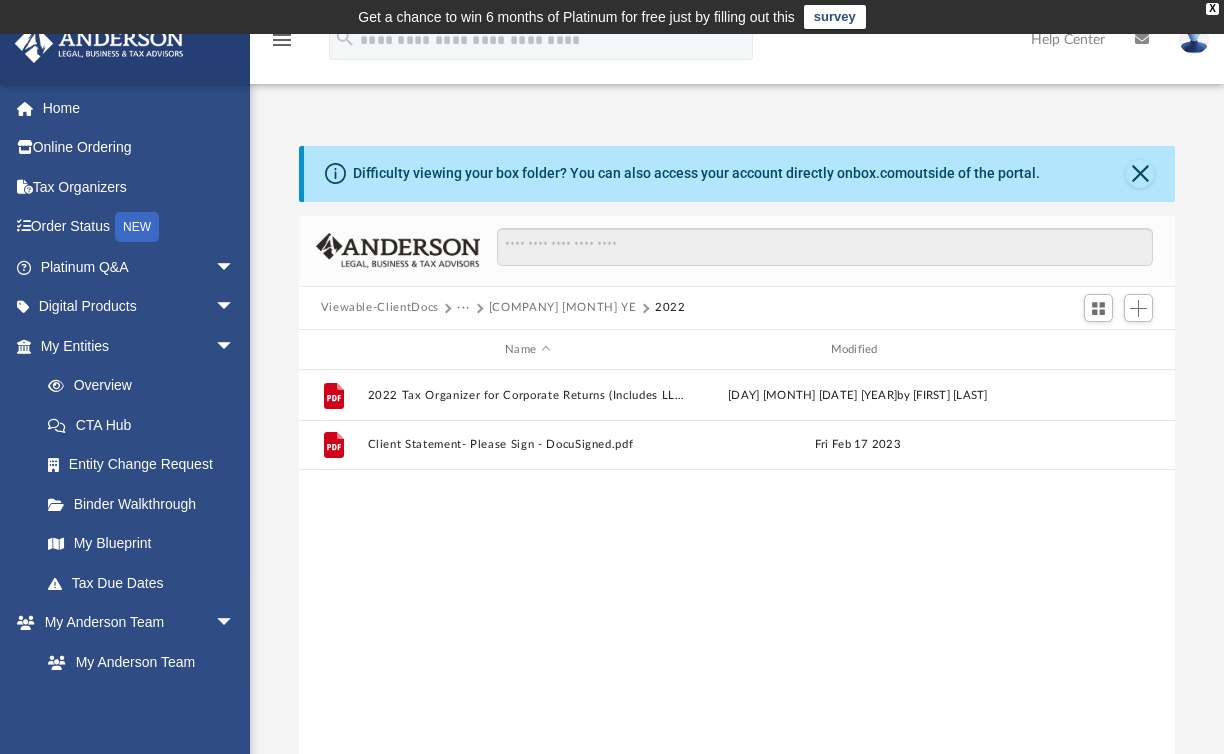 click on "Viewable-ClientDocs" at bounding box center [380, 308] 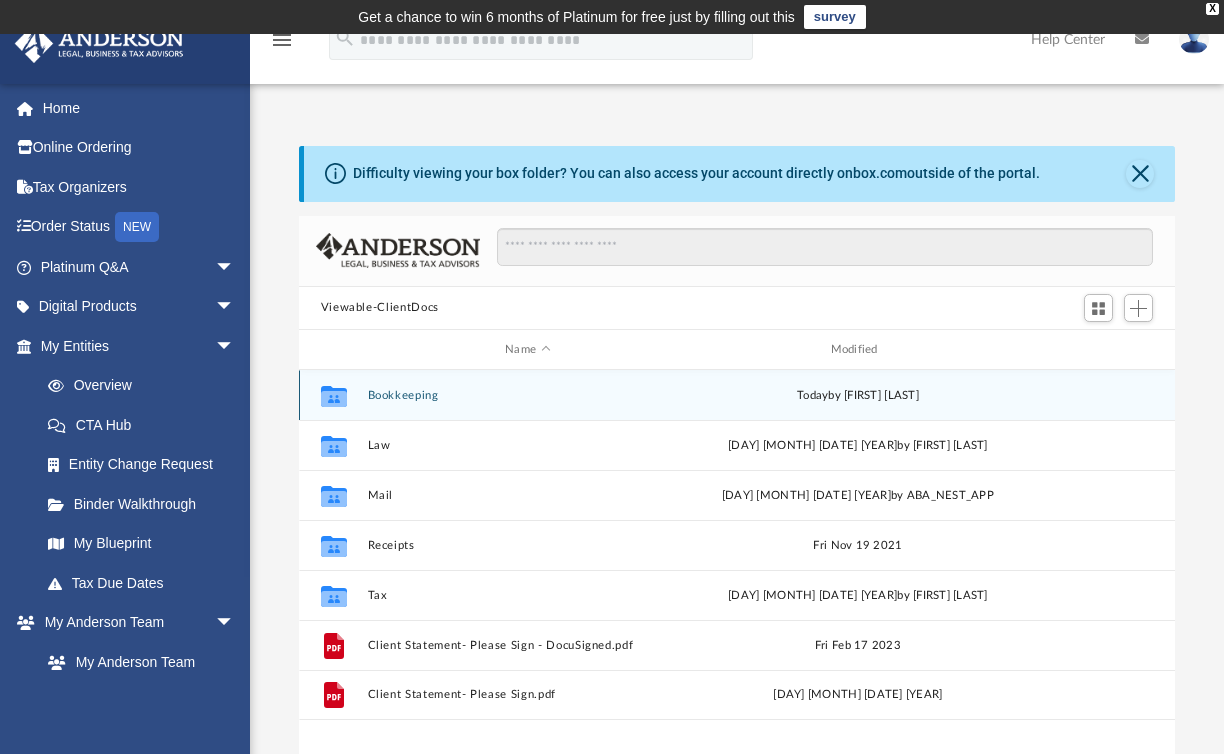 click on "Bookkeeping" at bounding box center [527, 395] 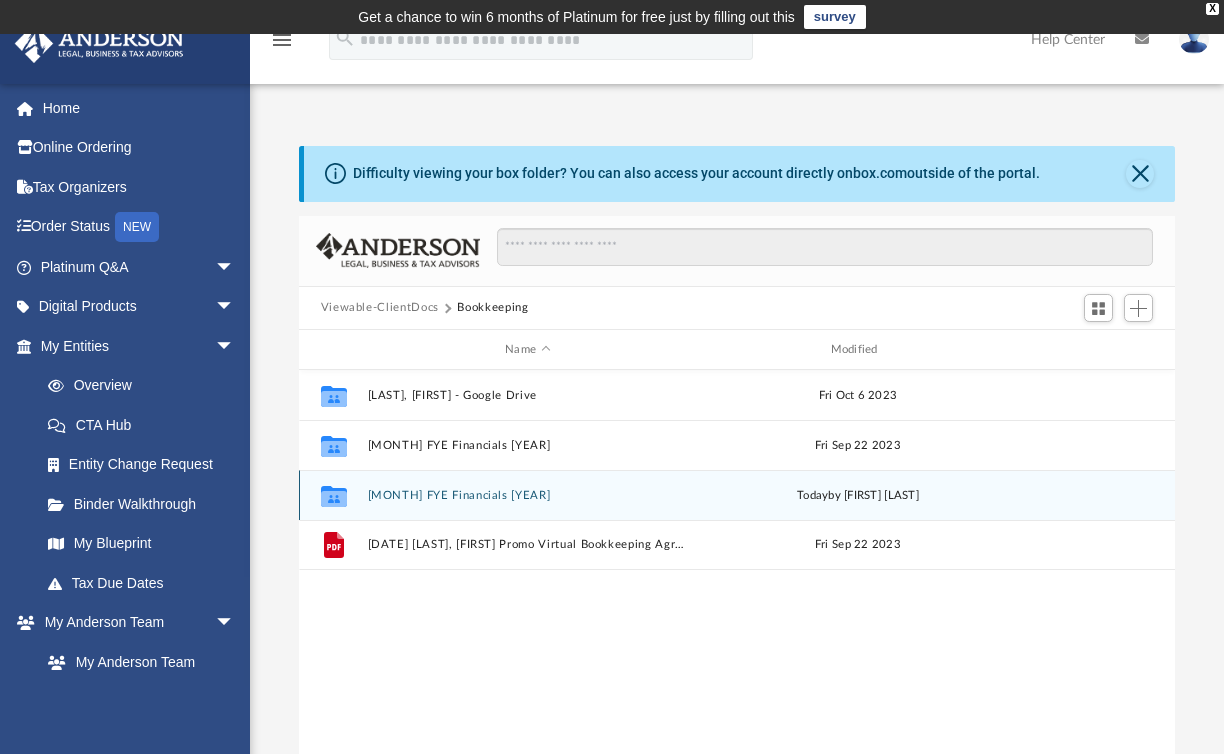 click on "[MONTH] FYE Financials [YEAR]" at bounding box center (527, 495) 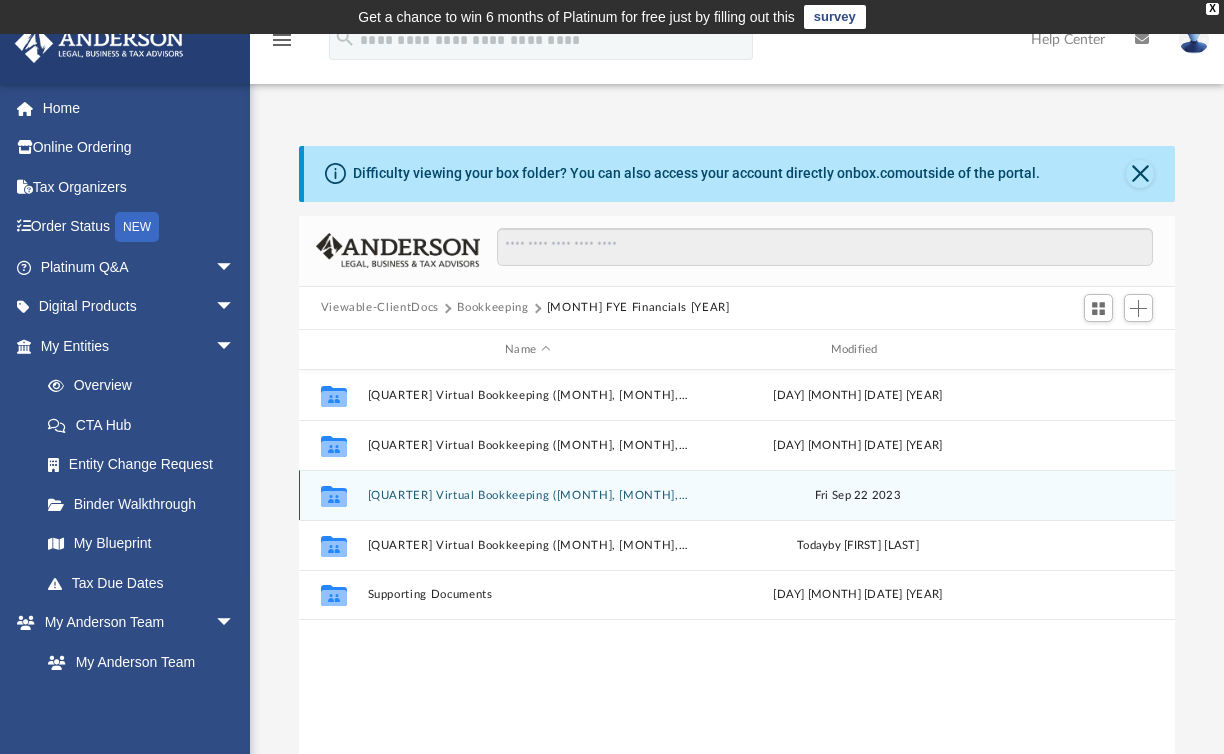 click on "Collaborated Folder 3rd Quarter Virtual Bookkeeping (April, May, June [YEAR]) [DAY] [MONTH] [DATE] [YEAR]" at bounding box center (737, 495) 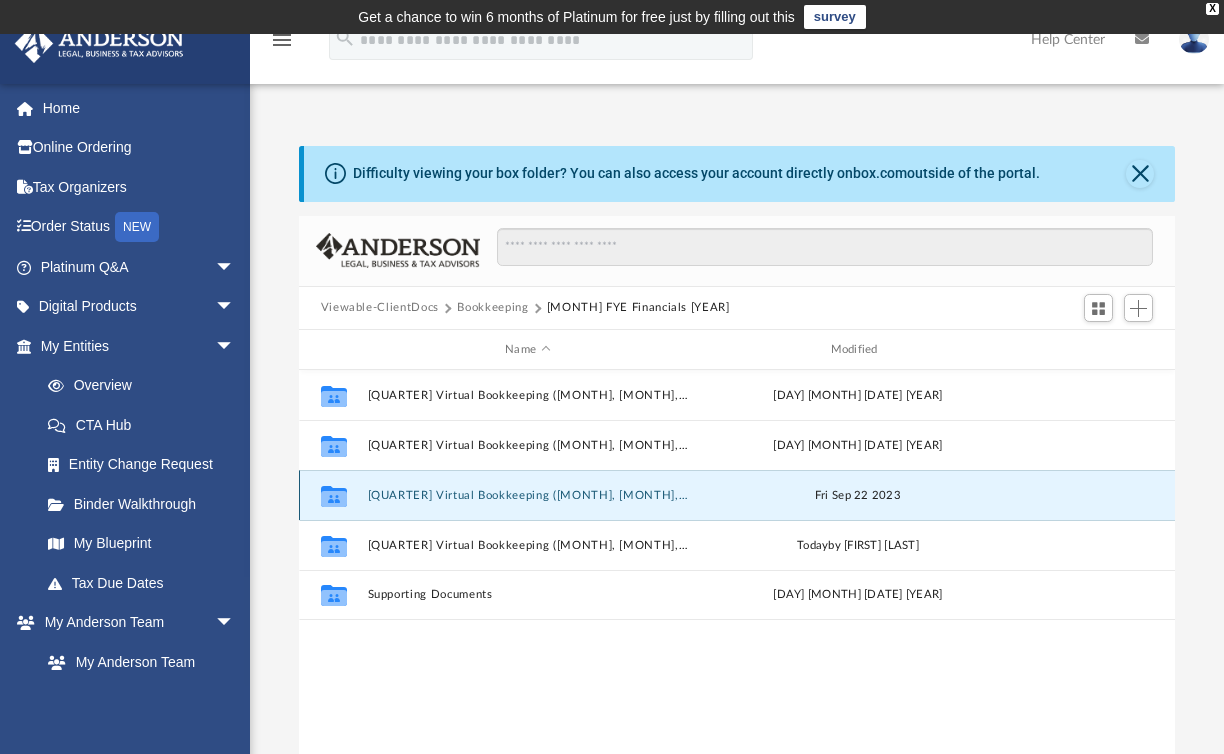 click on "[QUARTER] Virtual Bookkeeping ([MONTH], [MONTH], [MONTH] [[YEAR]])" at bounding box center (527, 495) 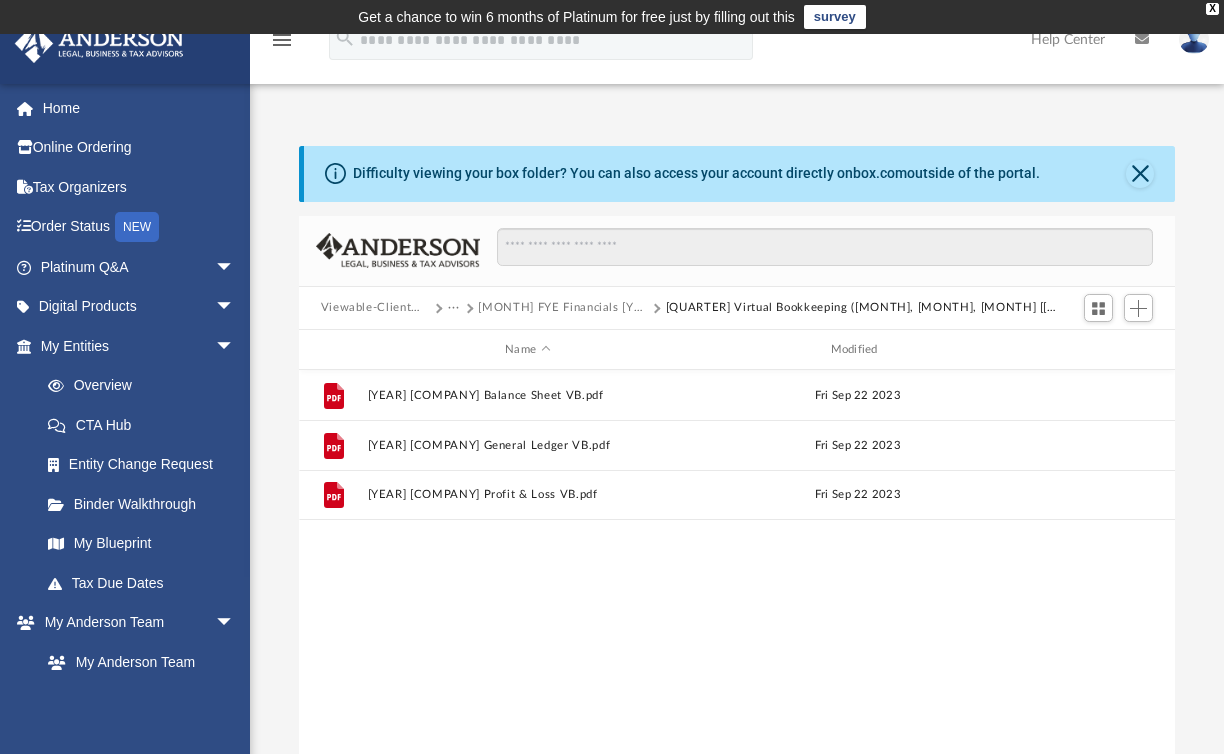click on "Viewable-ClientDocs" at bounding box center (375, 308) 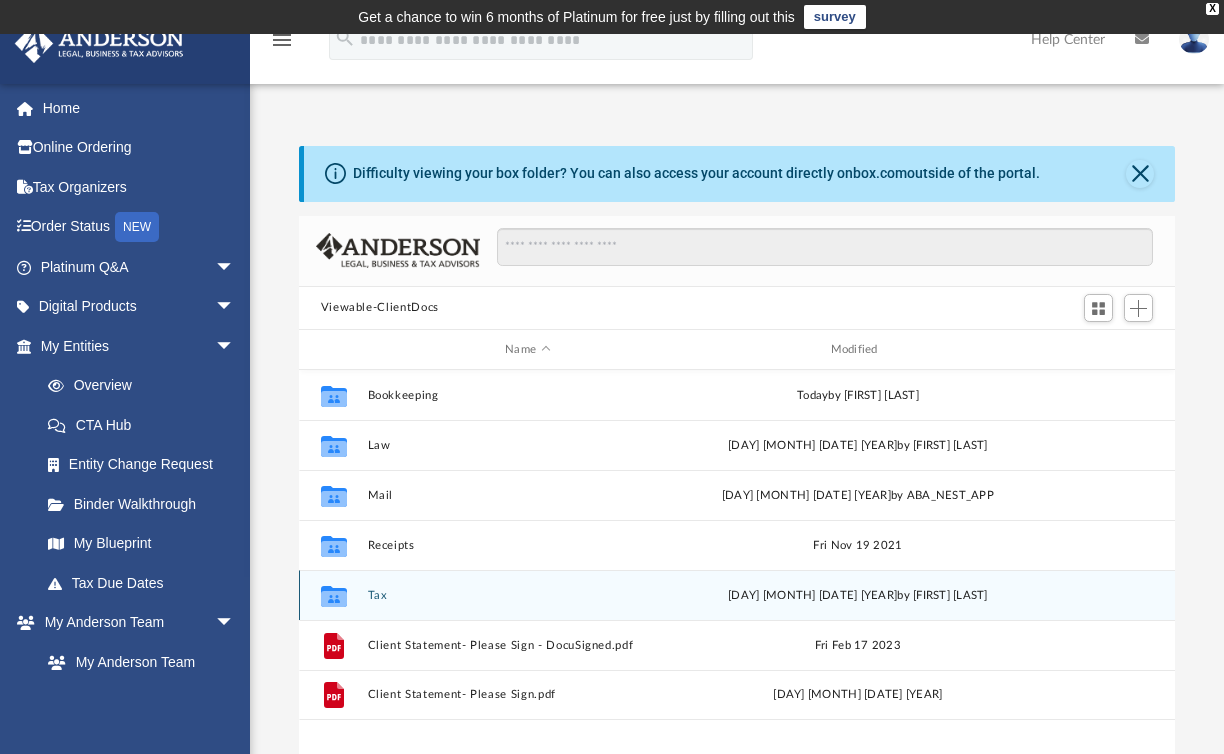 click on "Tax" at bounding box center (527, 595) 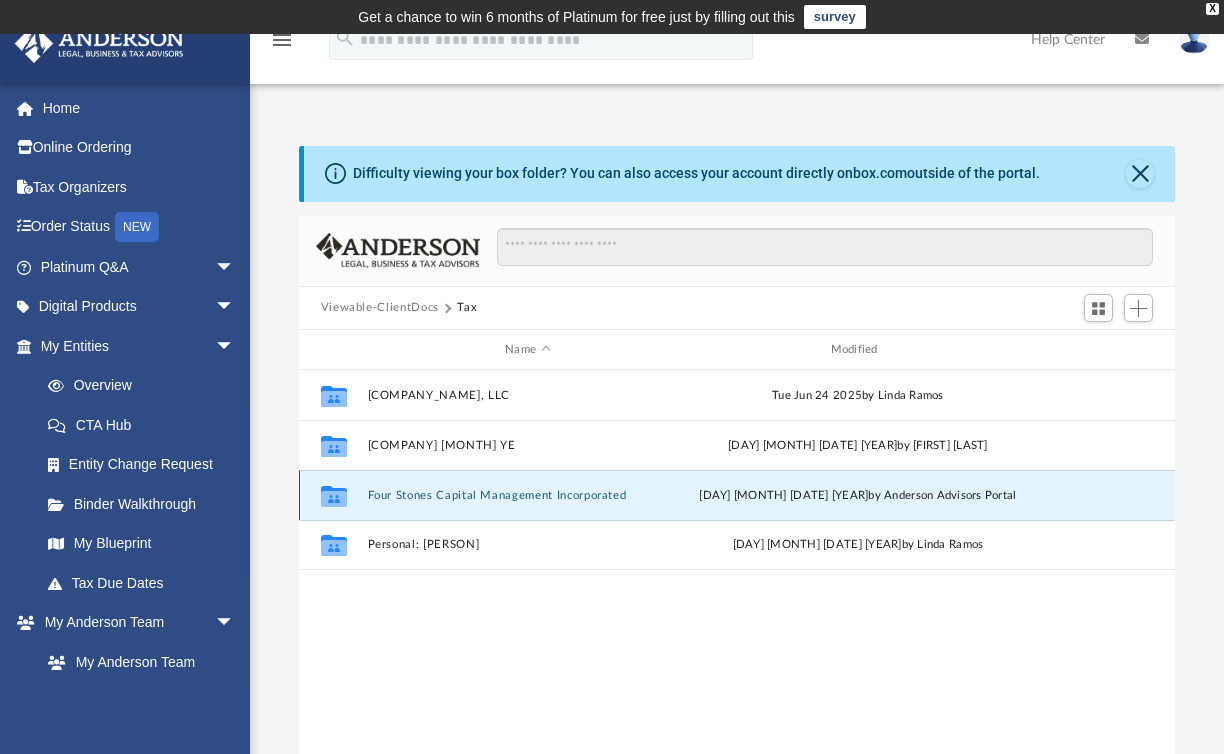 click on "Four Stones Capital Management Incorporated" at bounding box center [527, 495] 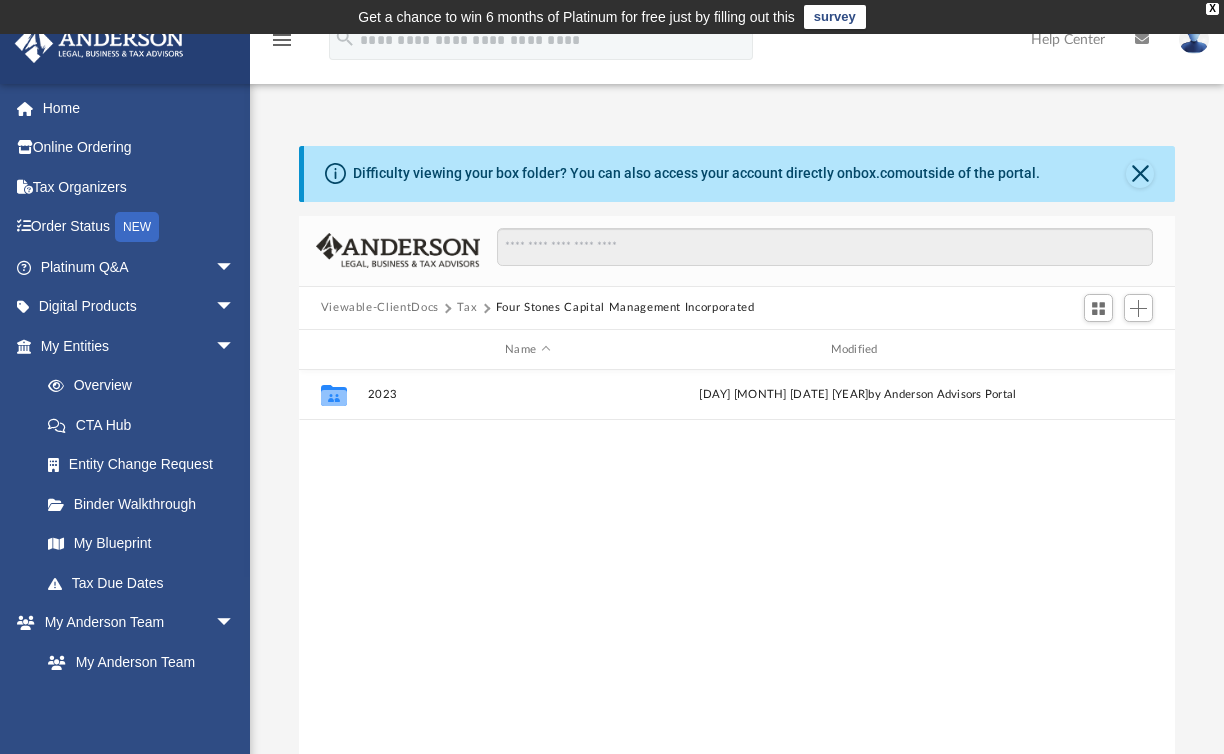 click on "Collaborated Folder [YEAR] [DAY] [MONTH] [DATE] [YEAR] by [PORTAL_NAME]" at bounding box center (737, 577) 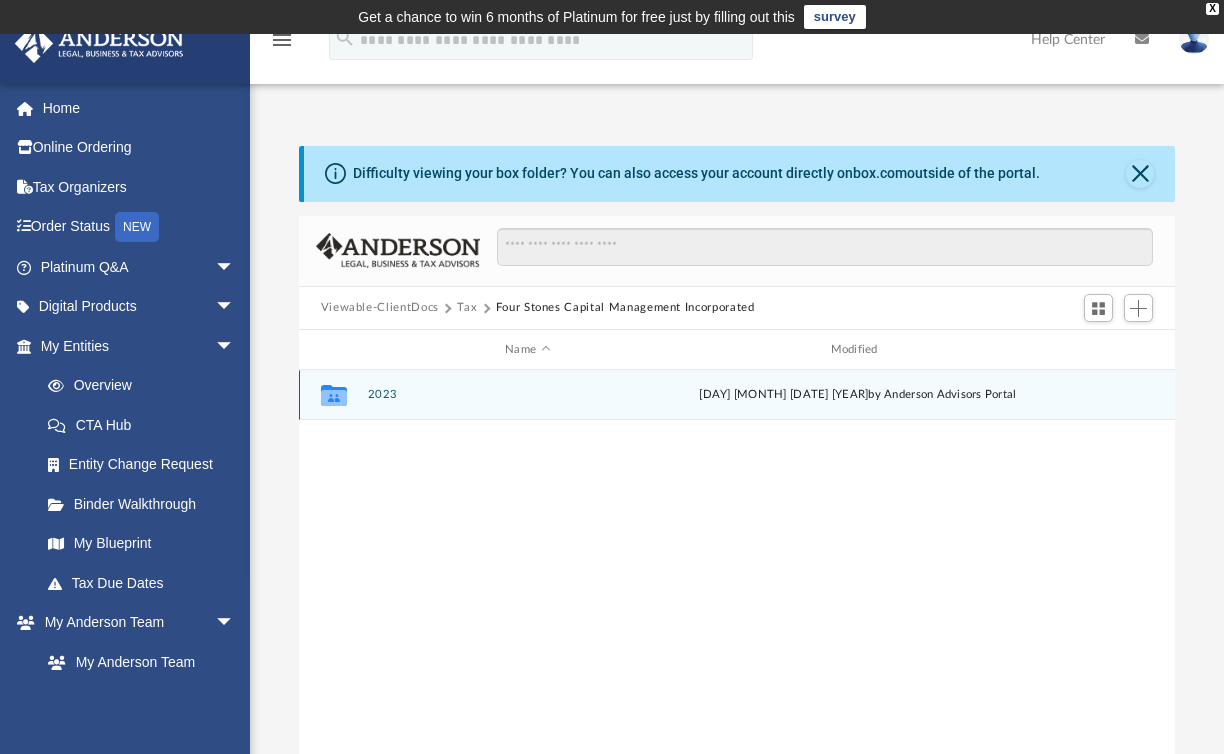 click on "2023" at bounding box center (527, 395) 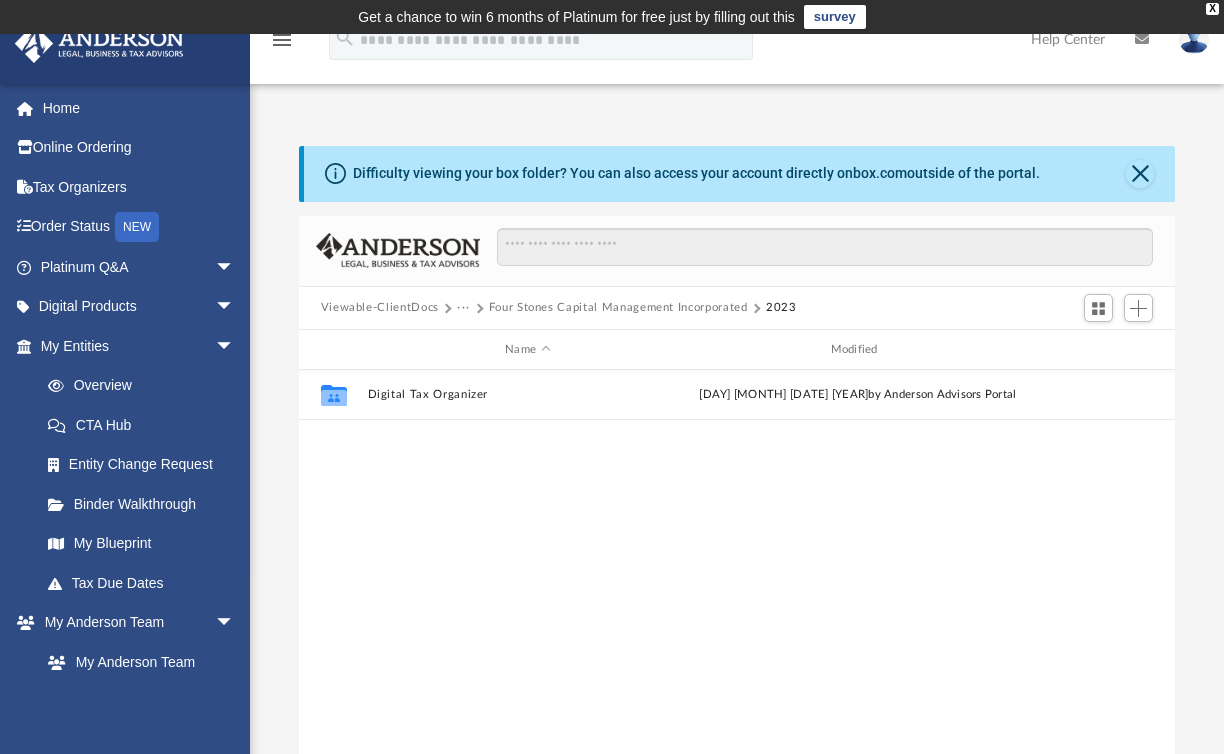 click on "···" at bounding box center (463, 308) 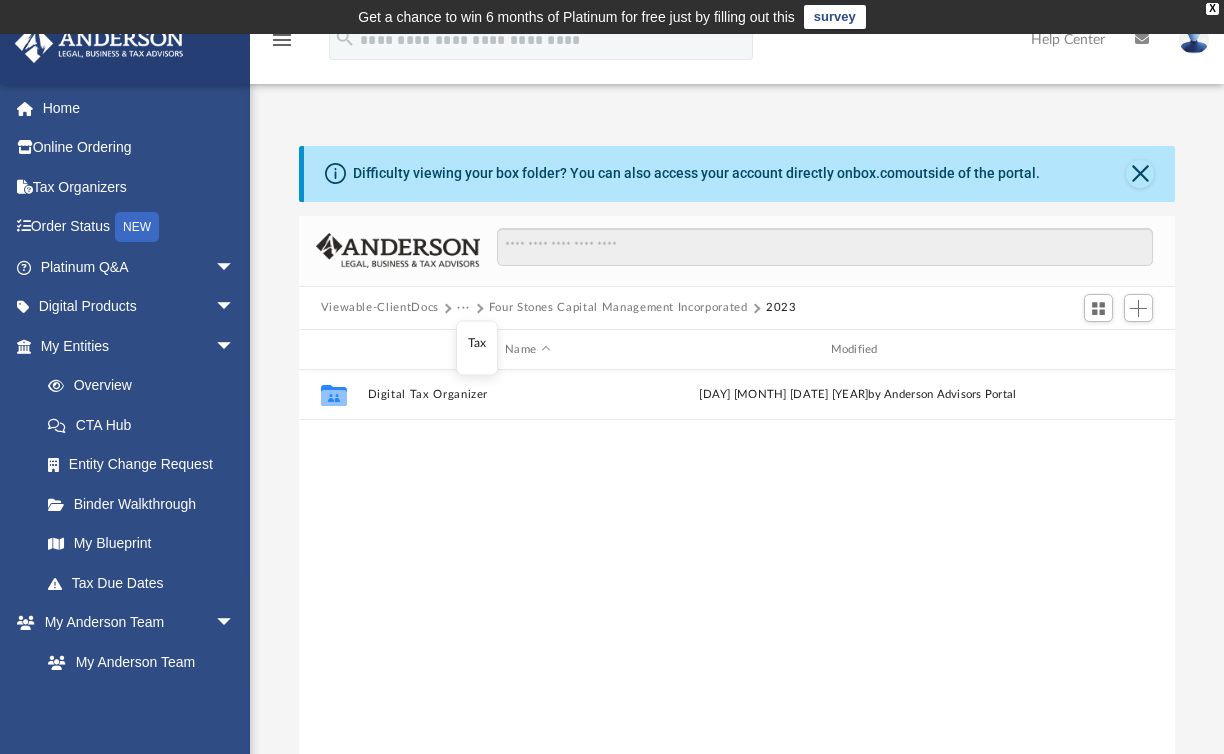click on "Tax" at bounding box center [477, 342] 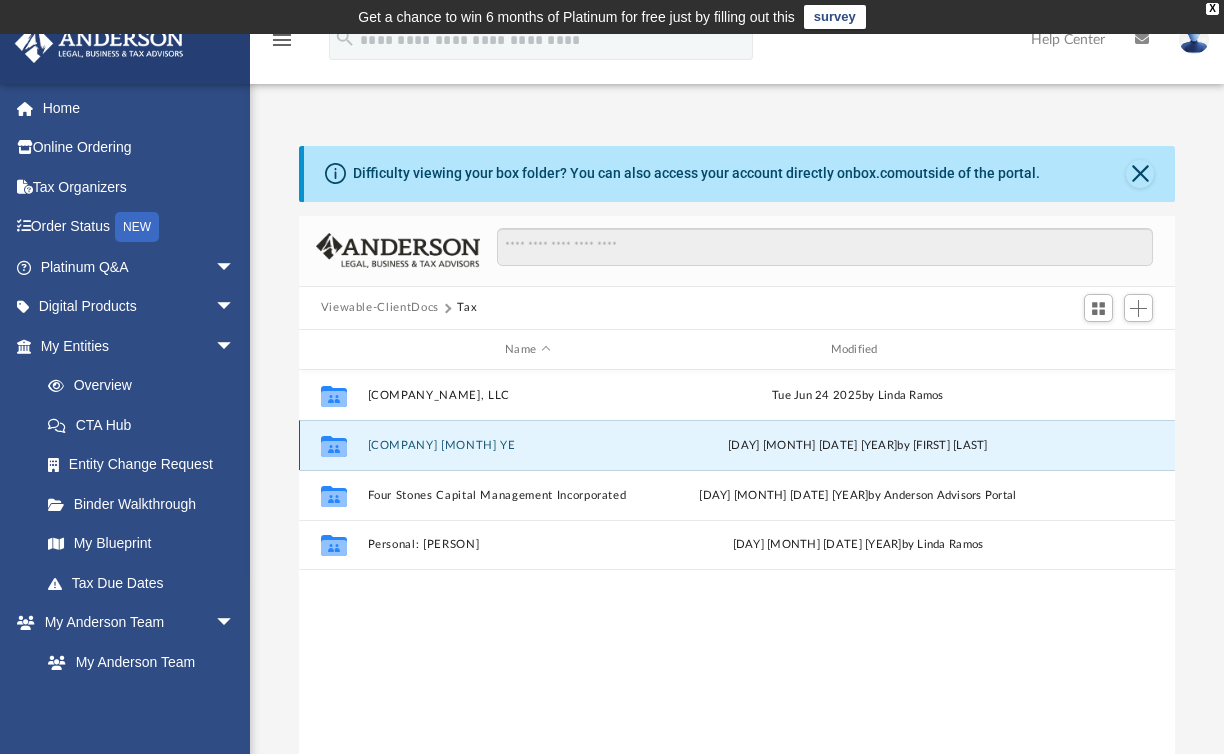 click on "[COMPANY] [MONTH] YE" at bounding box center [527, 445] 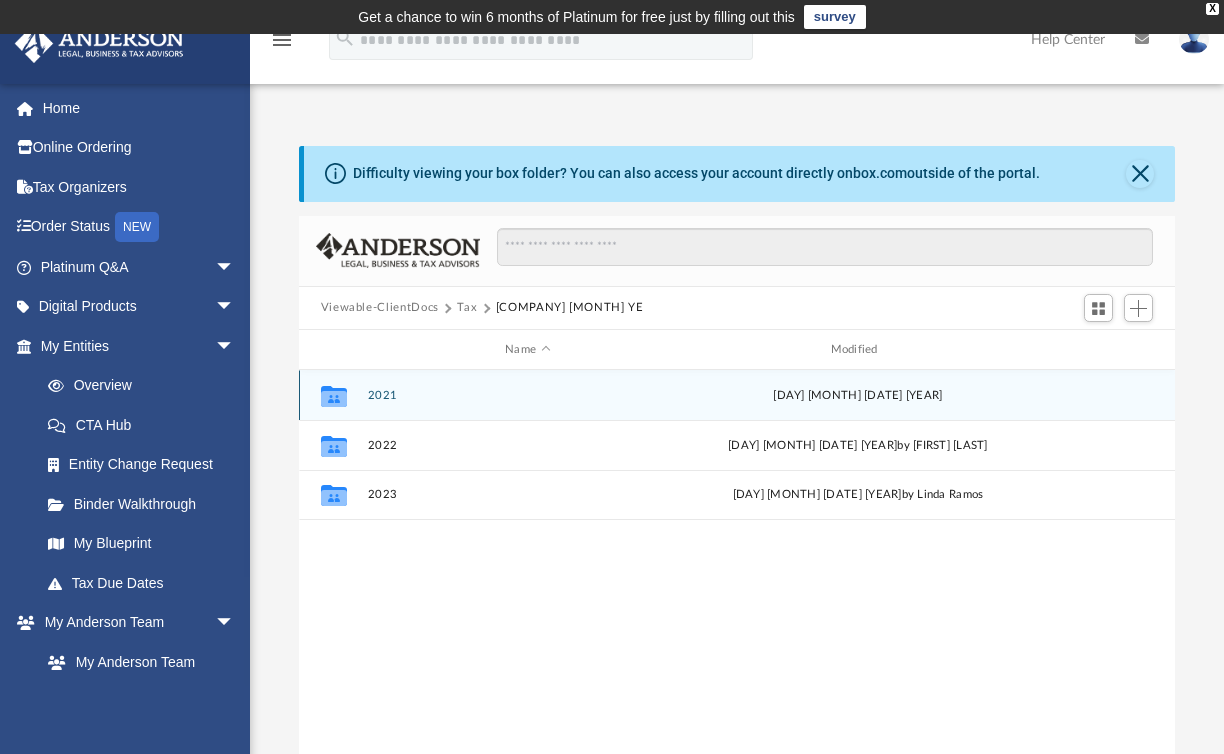 click on "2021" at bounding box center (527, 395) 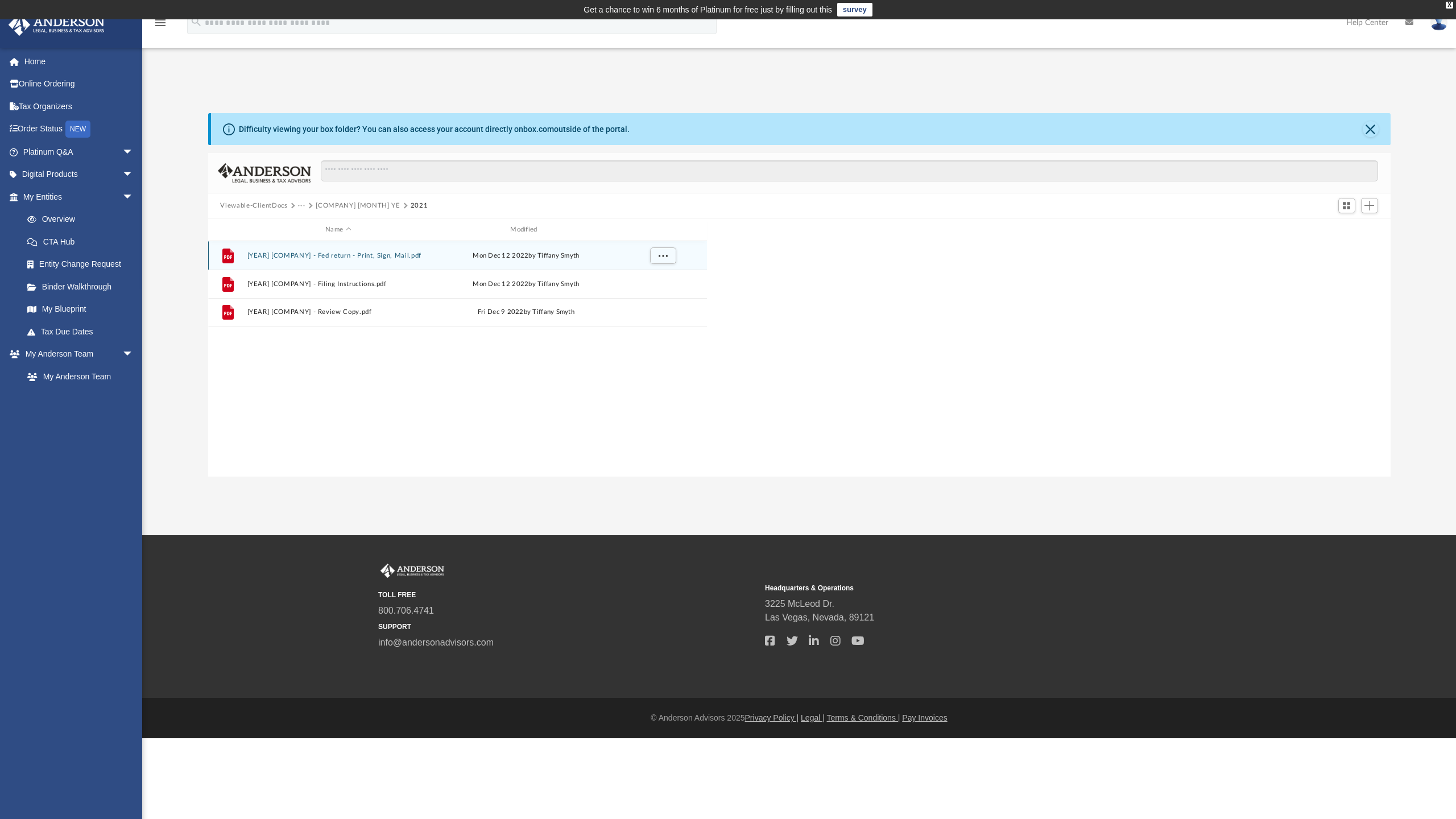 scroll, scrollTop: 9, scrollLeft: 9, axis: both 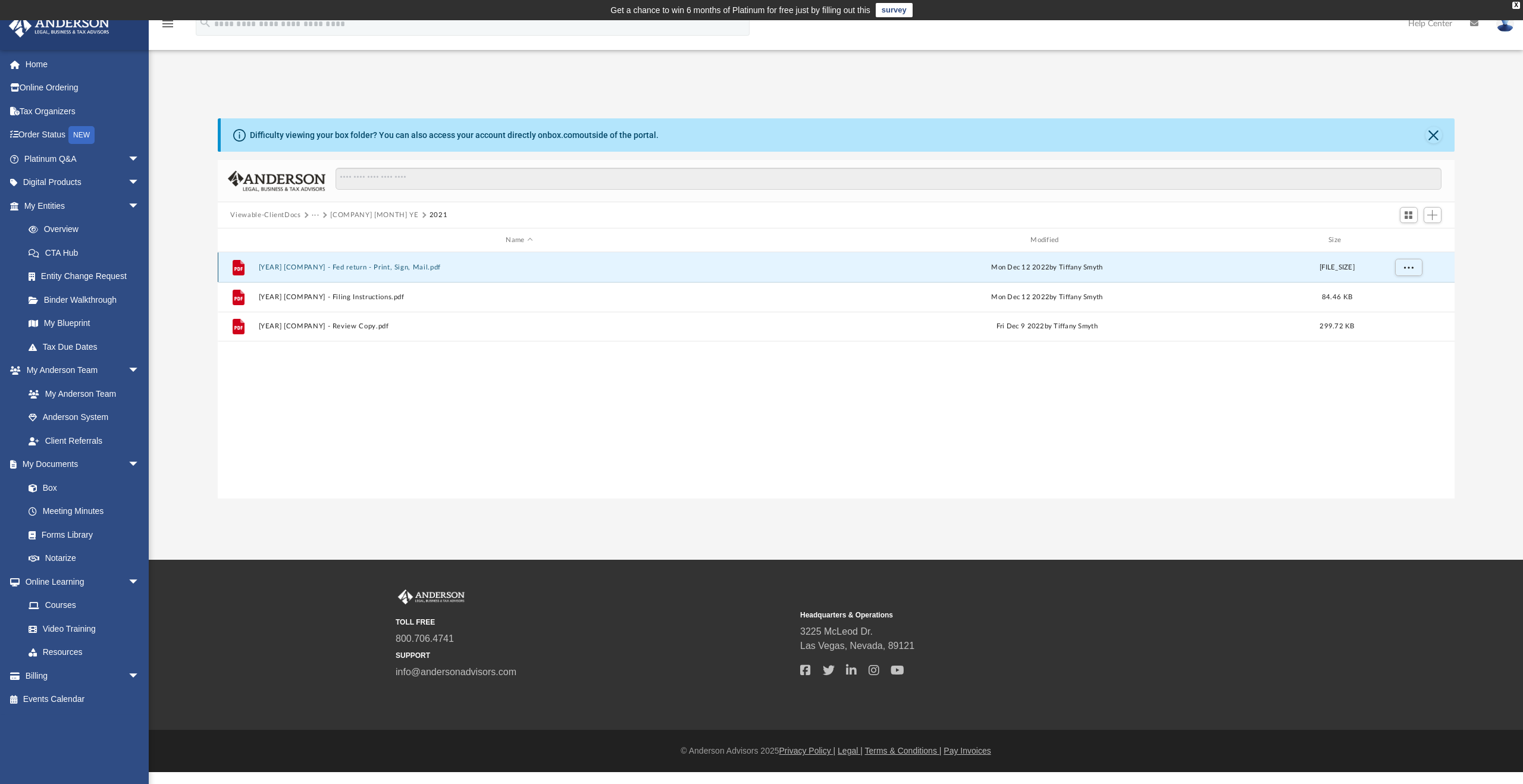 click on "[YEAR] [COMPANY] - Fed return - Print, Sign, Mail.pdf" at bounding box center [519, 267] 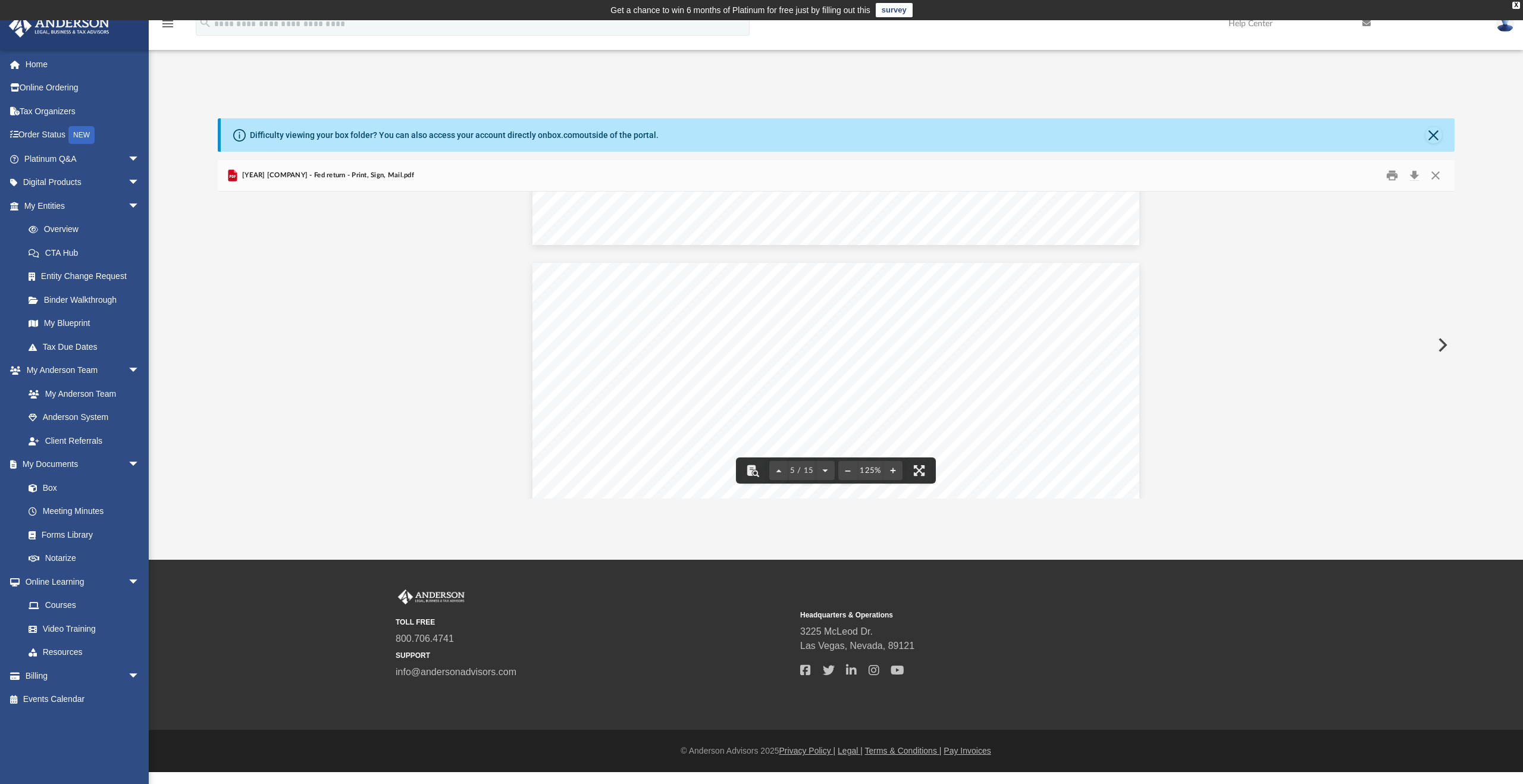 scroll, scrollTop: 3150, scrollLeft: 0, axis: vertical 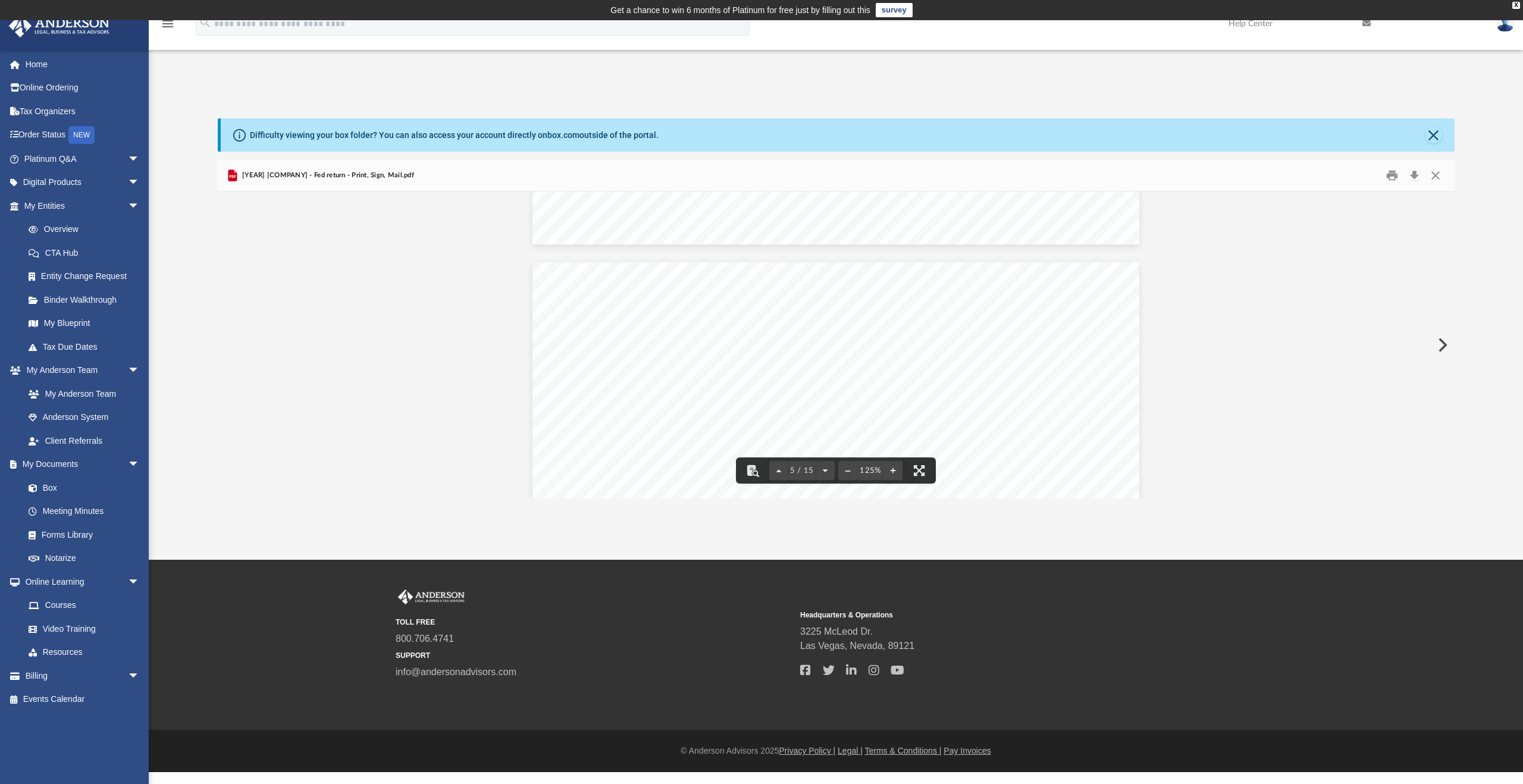 click on "GOVERNMENT COPY Caution: Forms printed from within Adobe Acrobat products may not meet IRS or state taxing agency specifications. When using Acrobat, select the "Actual Size" in the Adobe "Print" dialog. [NUMBER] [NUMBER] [COMPANY_ABBR] [YEAR].[NUMBER] [COMPANY_ABBR] [COMPANY_ABBR] [COMPANY_ABBR] [MONTH] [DATE], [YEAR] [COMPANY] [ADDRESS] [CITY], [STATE] [ZIP] [COMPANY]: We have prepared and enclosed your [YEAR] Corporation income tax returns for the year ended [MONTH] [YEAR]. The returns should be signed and dated by the appropriate corporate officer(s) and mailed. The federal Form [NUMBER] should be mailed on or before [MONTH] [DATE], [YEAR] to: Department of the Treasury Internal Revenue Service Center [CITY], [STATE] [ZIP] No payment is required with this return when filed. A copy of the return is enclosed for your files. We suggest that you retain this copy indefinitely. Very truly yours, [PERSON], [TITLE] [LICENSE_NUMBER]" at bounding box center (836, 3064) 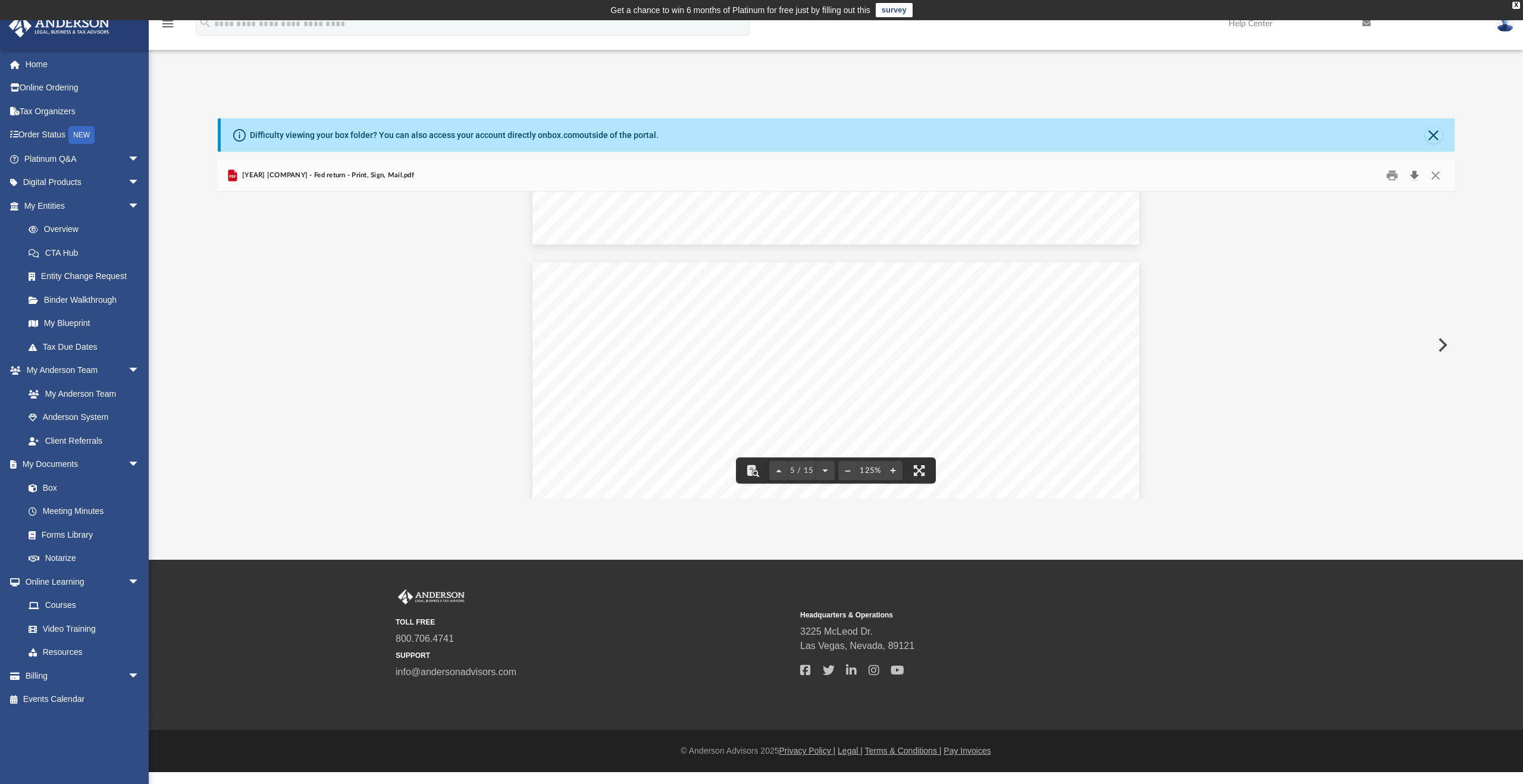 click at bounding box center (1415, 175) 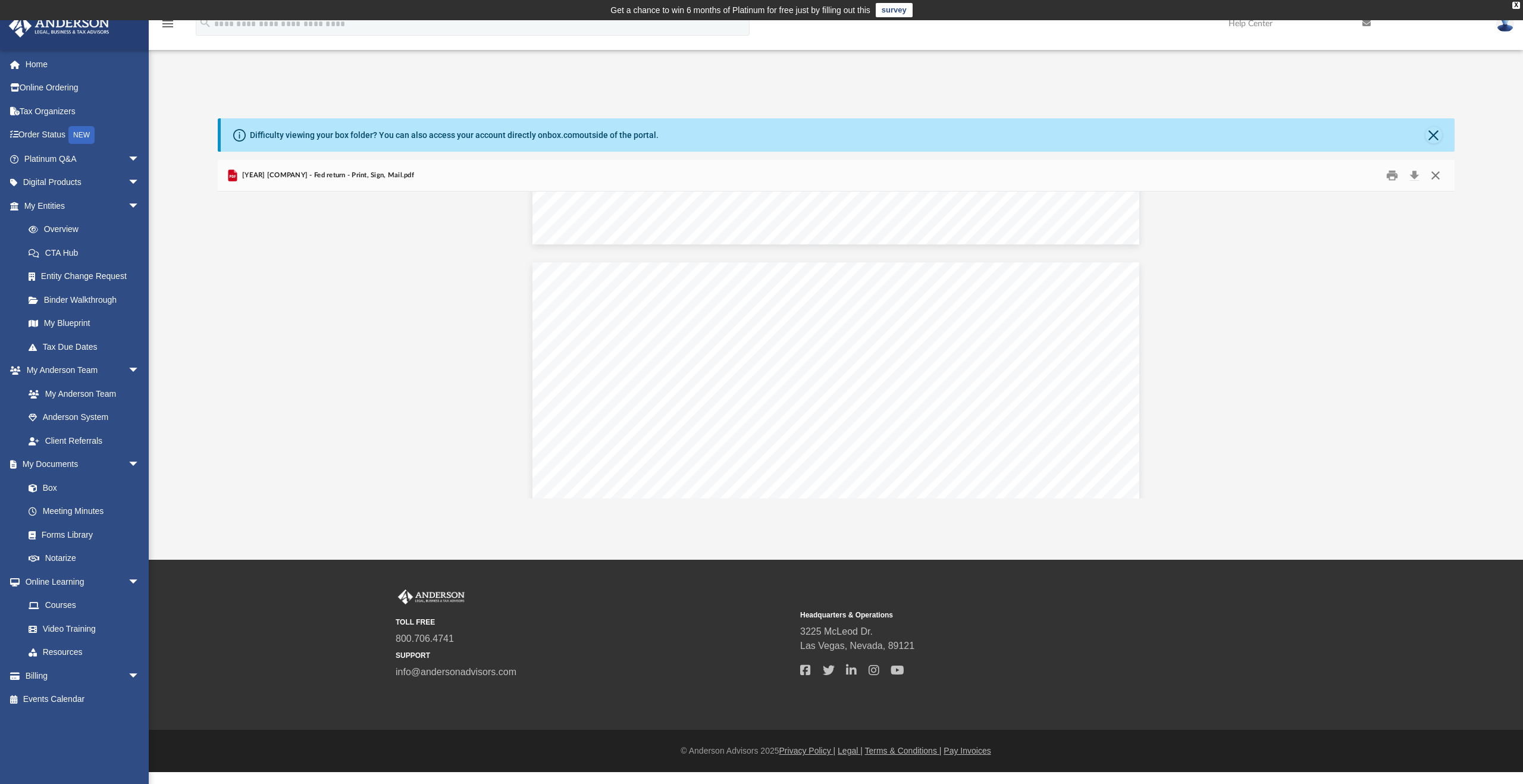 click at bounding box center (1436, 175) 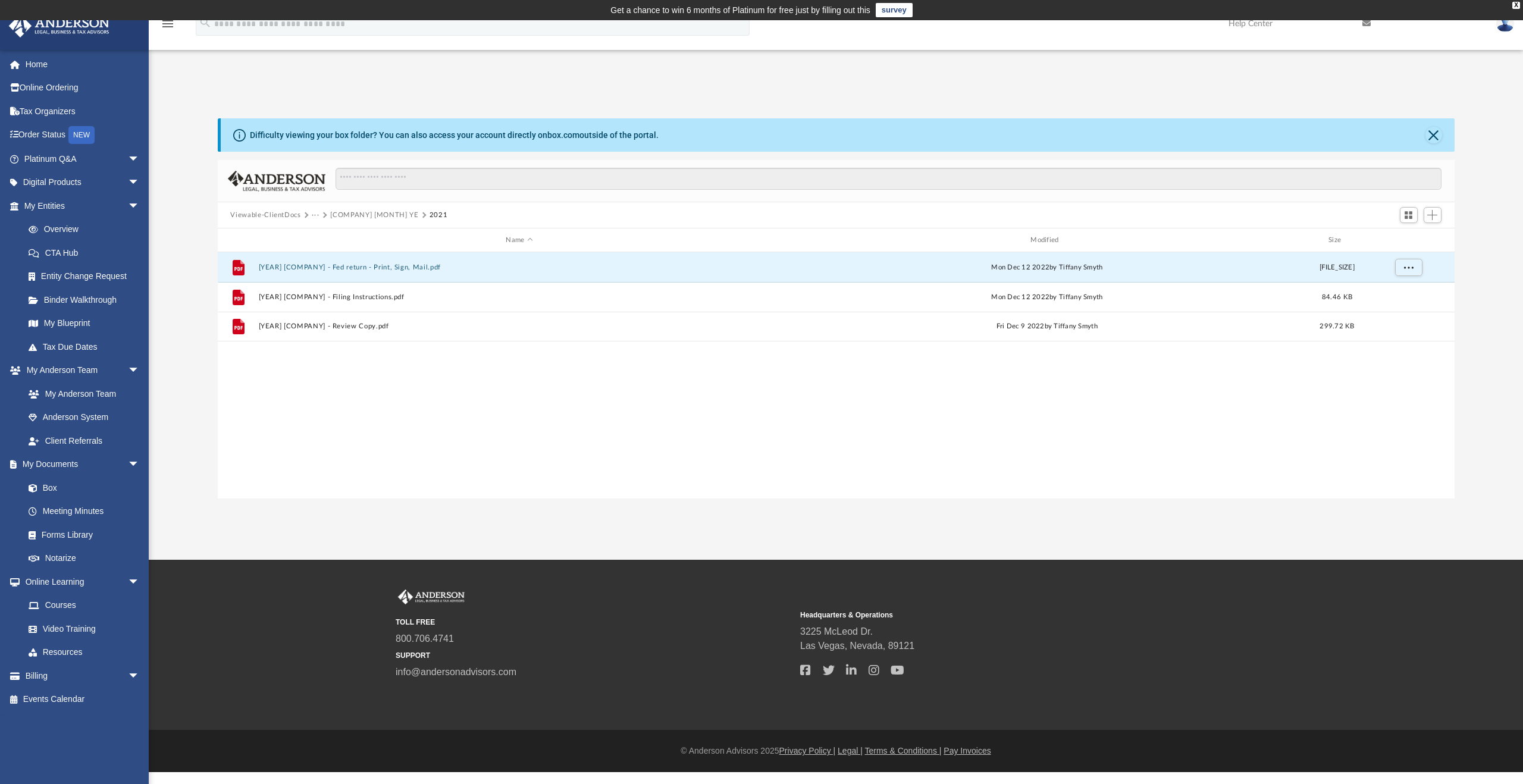 click on "Viewable-ClientDocs" at bounding box center [265, 215] 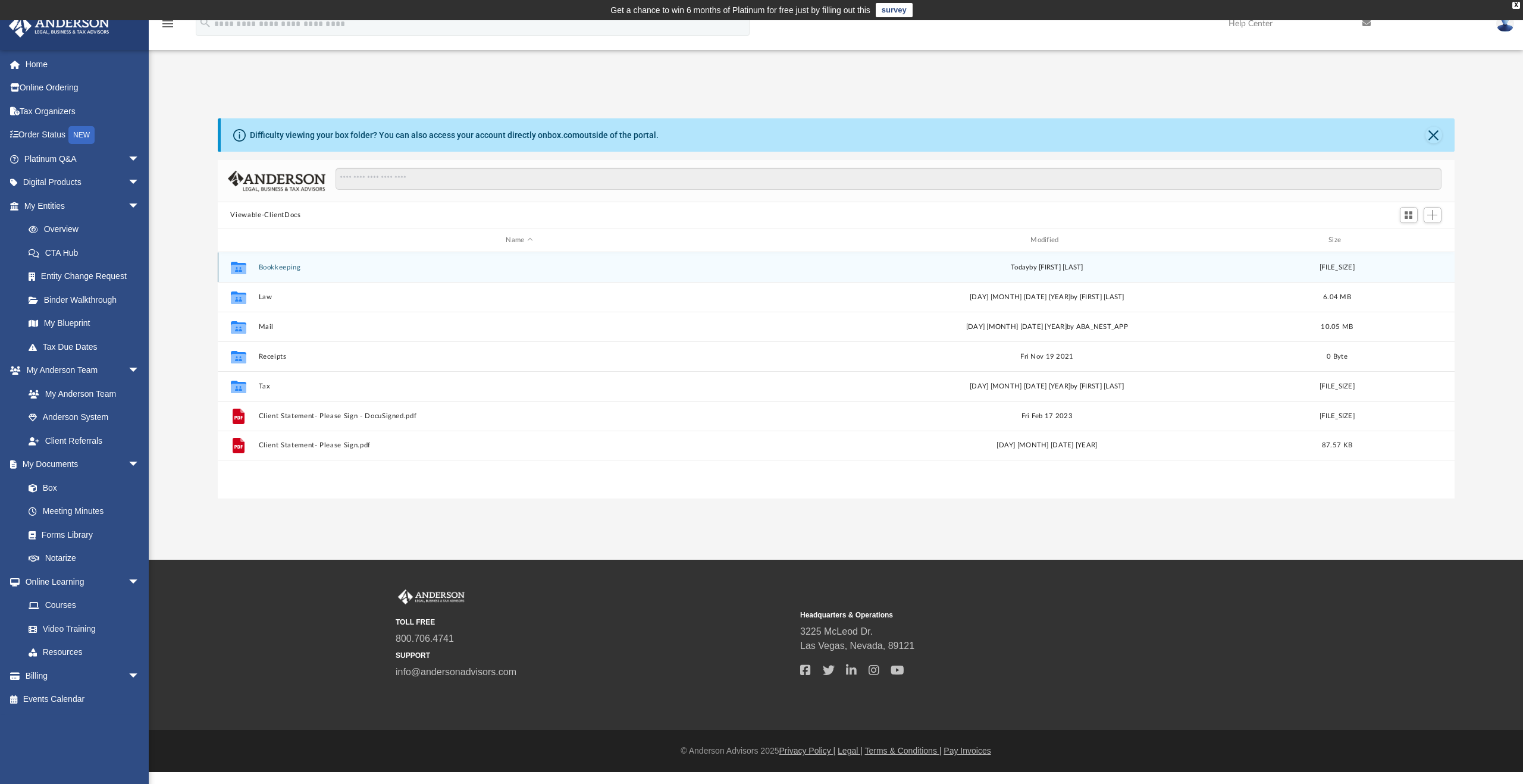 click on "Bookkeeping" at bounding box center (519, 267) 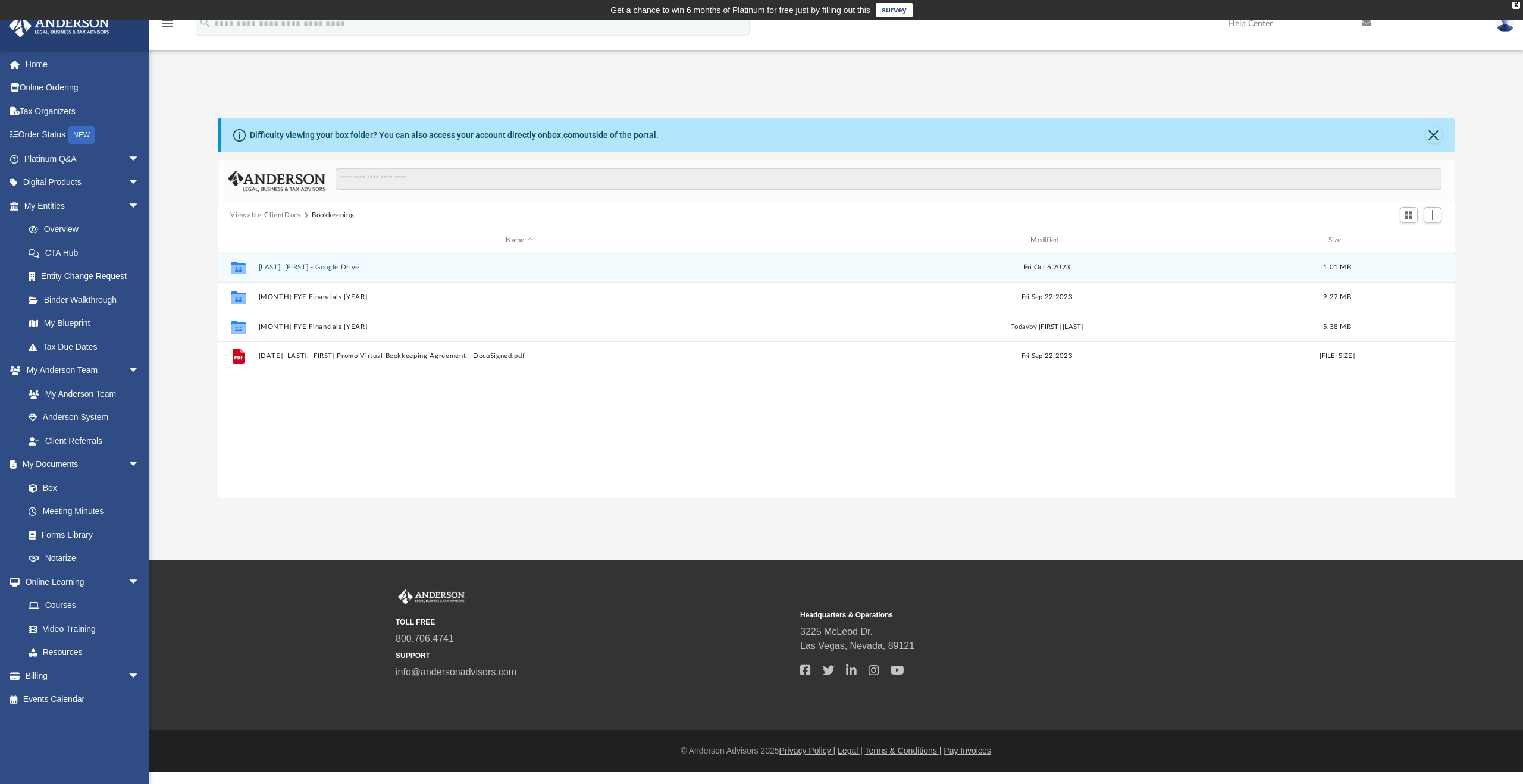 click on "[LAST], [FIRST] - Google Drive" at bounding box center [519, 267] 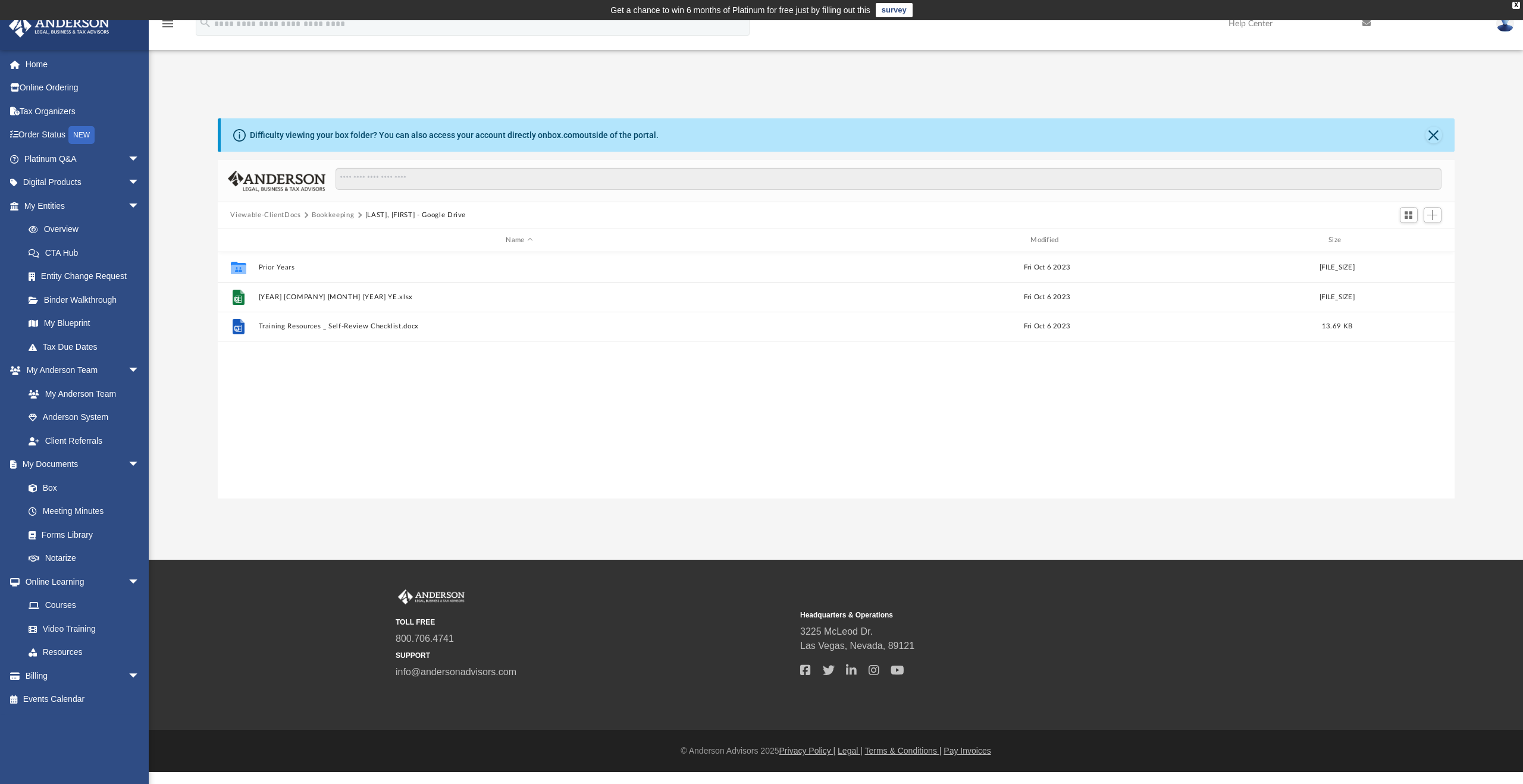 click on "Bookkeeping" at bounding box center (333, 215) 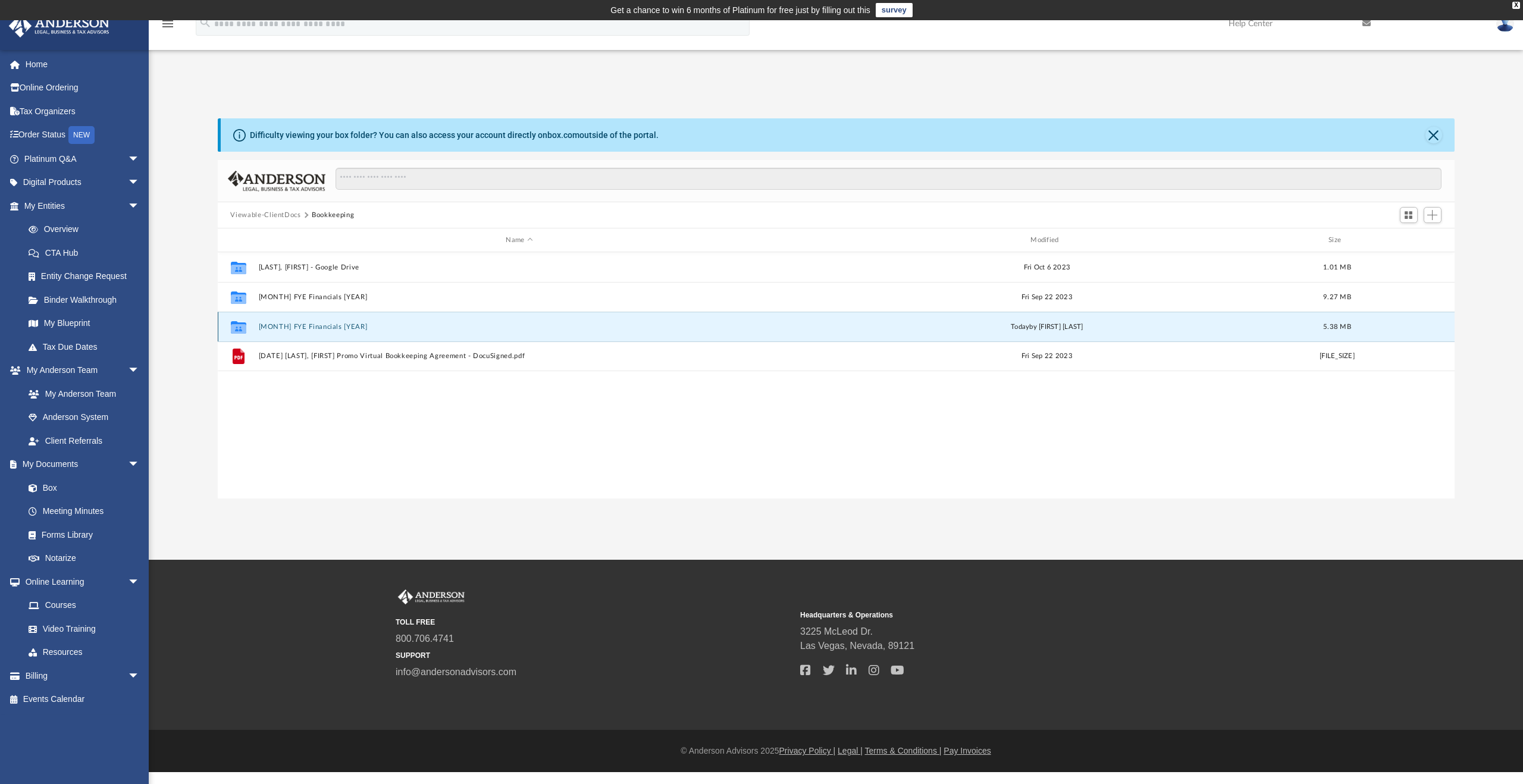 click on "[MONTH] FYE Financials [YEAR]" at bounding box center [519, 327] 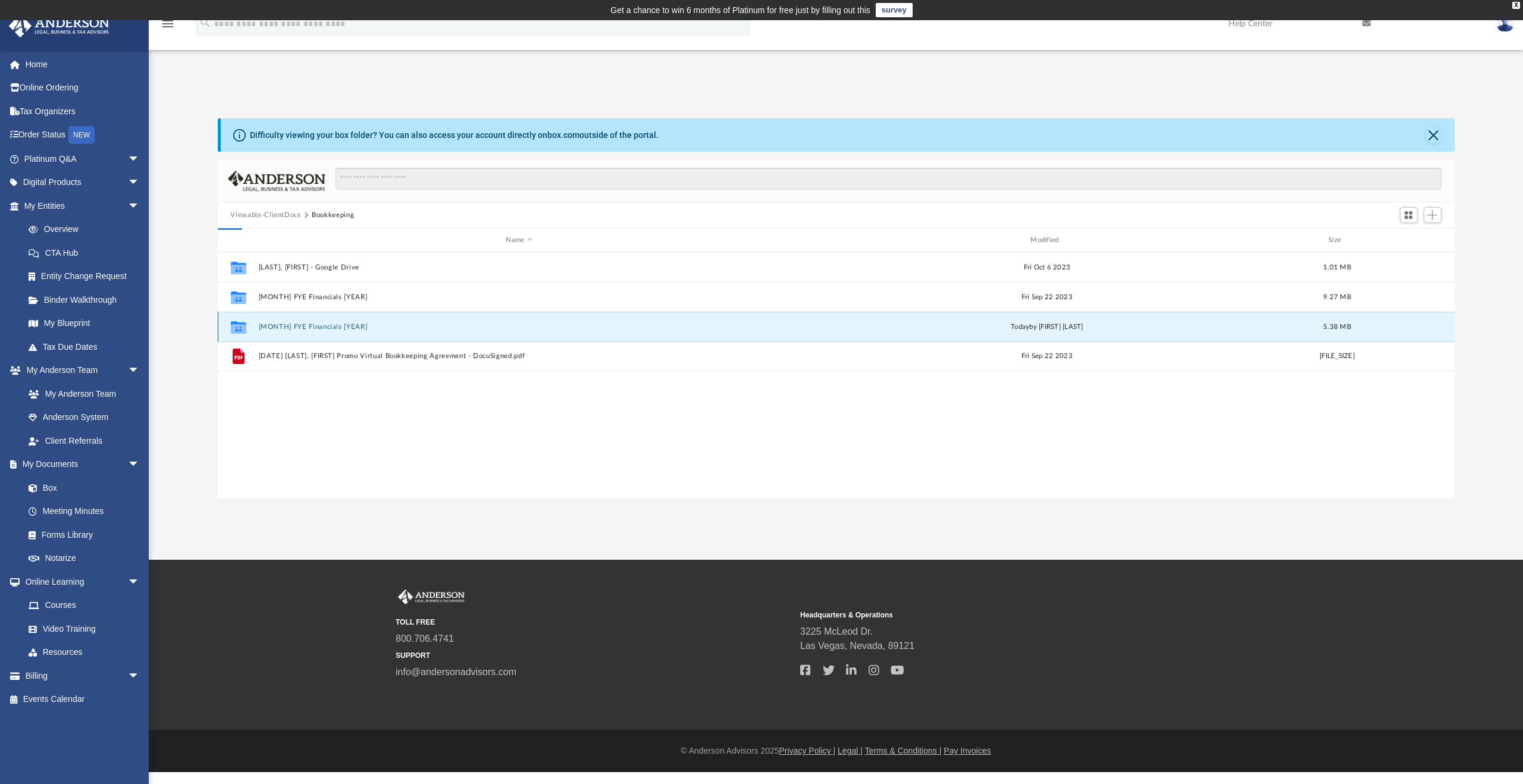click on "[MONTH] FYE Financials [YEAR]" at bounding box center [519, 327] 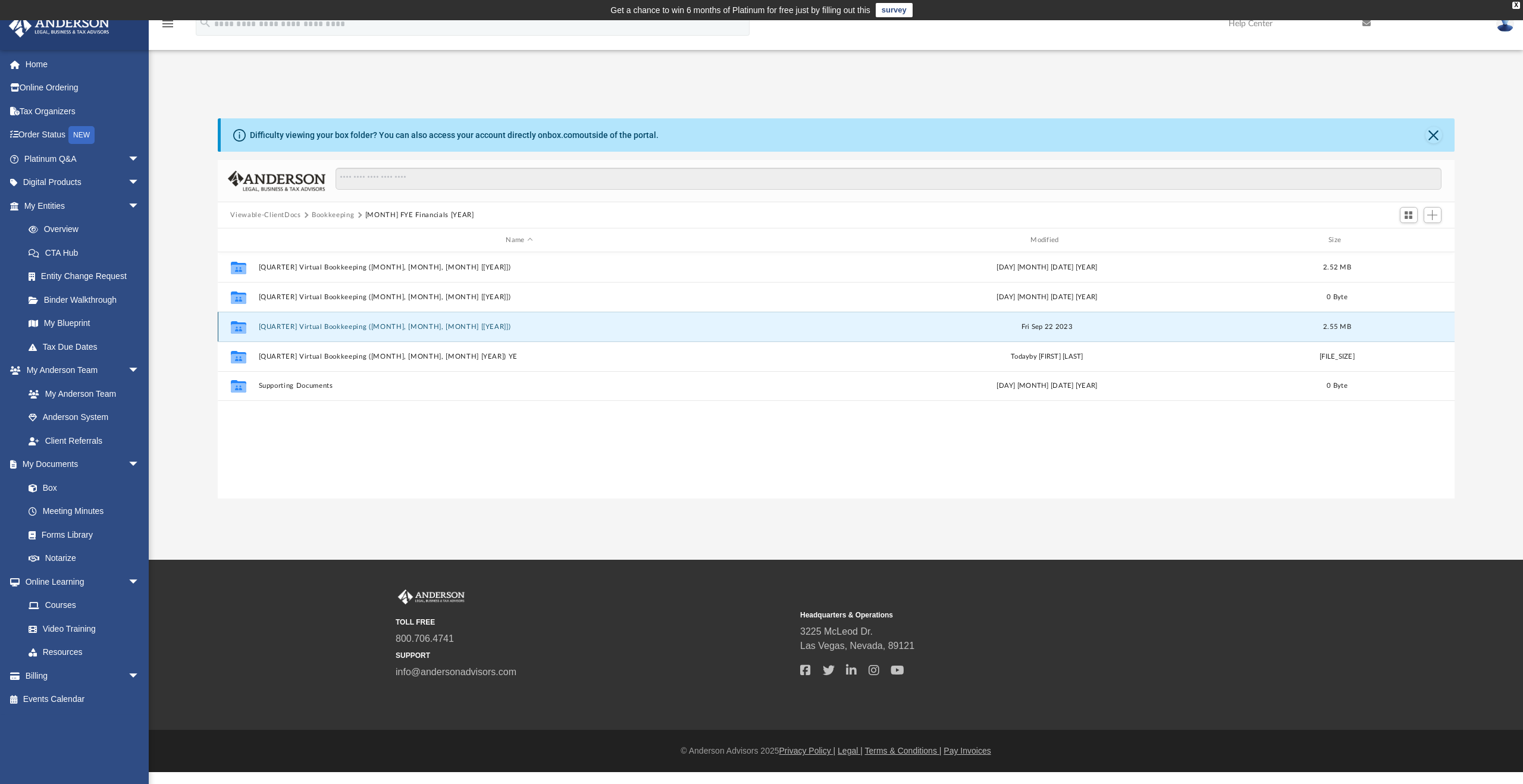click on "[QUARTER] Virtual Bookkeeping ([MONTH], [MONTH], [MONTH] [[YEAR]])" at bounding box center [519, 327] 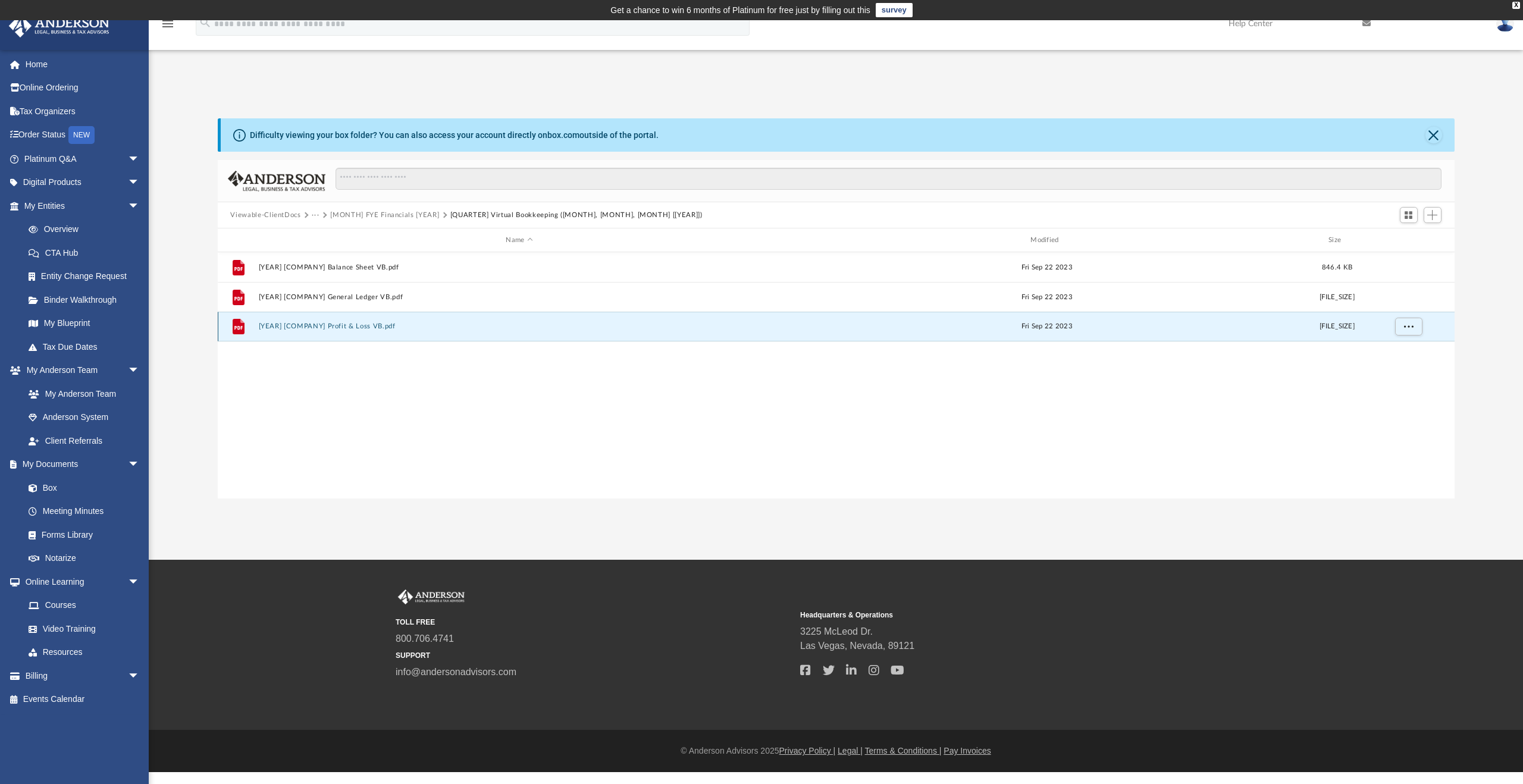 click on "[YEAR] [COMPANY] Profit & Loss VB.pdf" at bounding box center [519, 326] 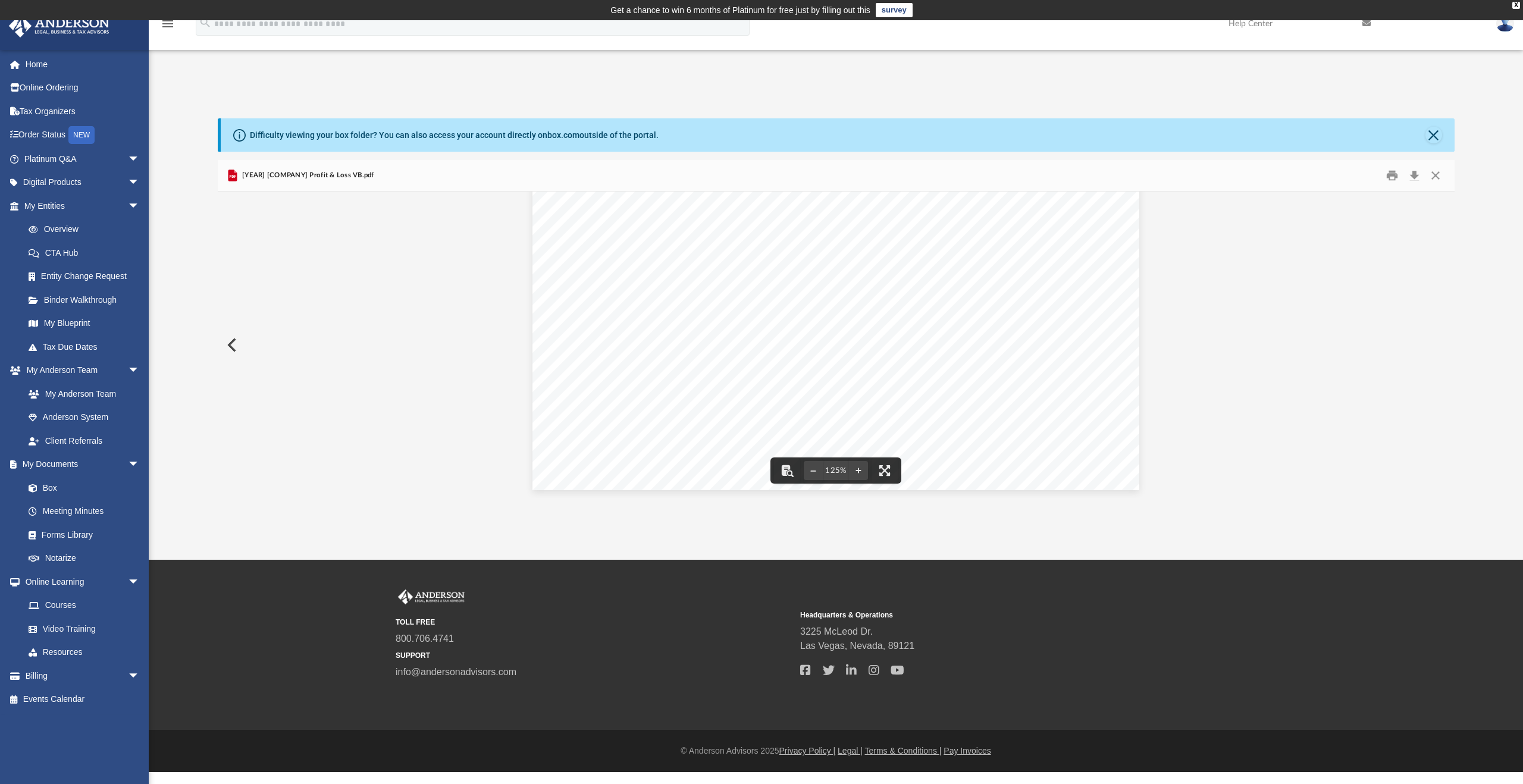 scroll, scrollTop: 0, scrollLeft: 0, axis: both 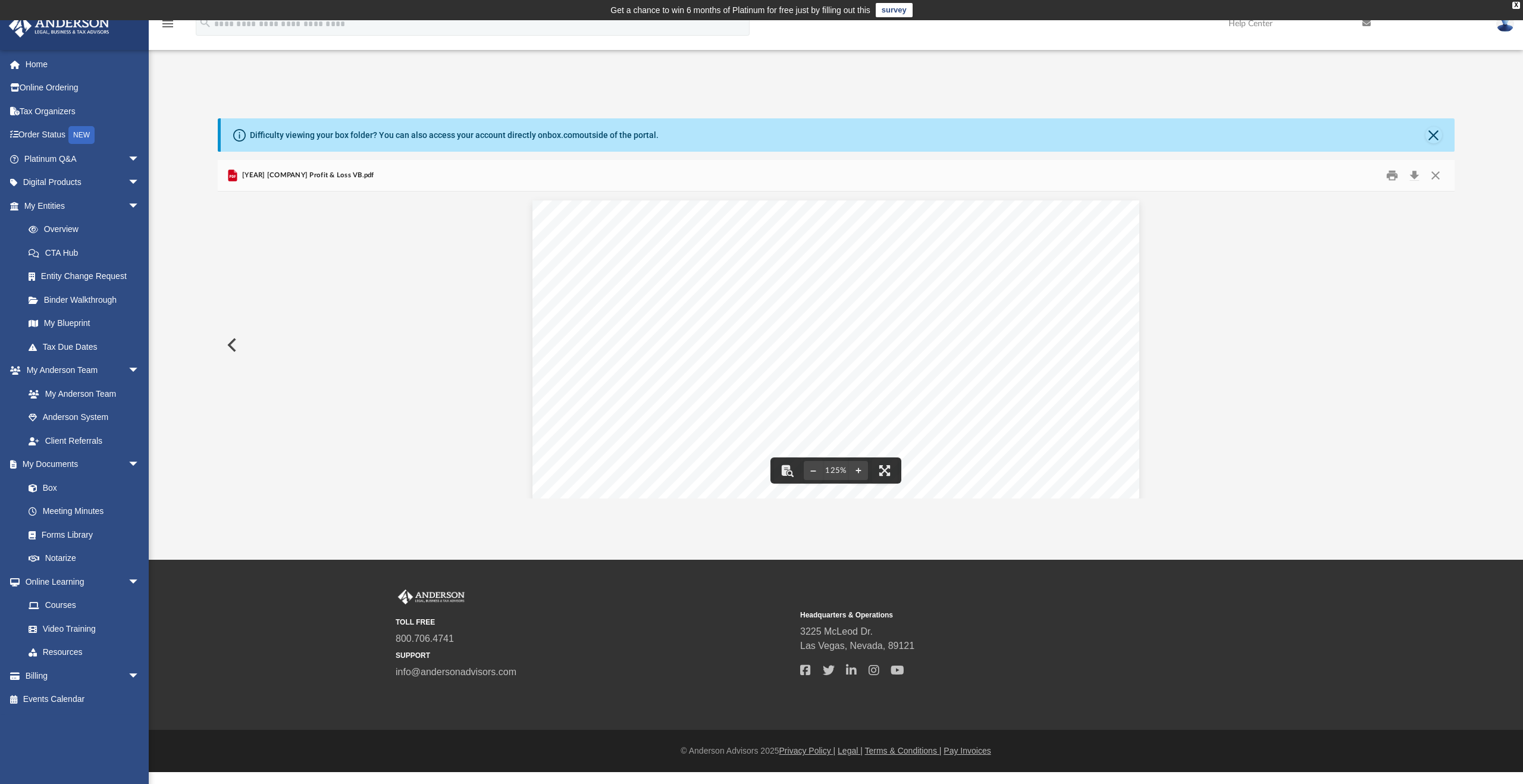 click at bounding box center (231, 345) 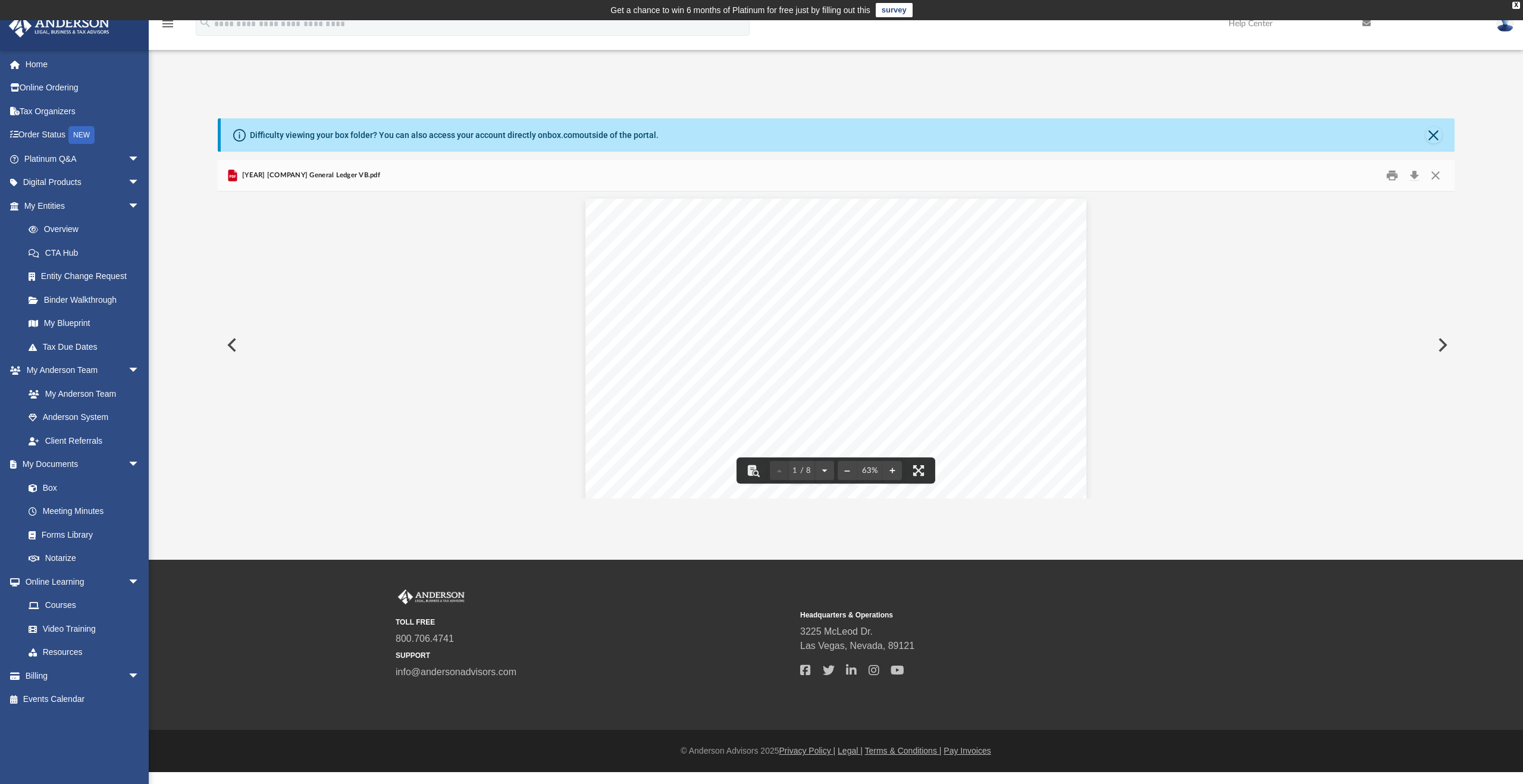 scroll, scrollTop: 0, scrollLeft: 0, axis: both 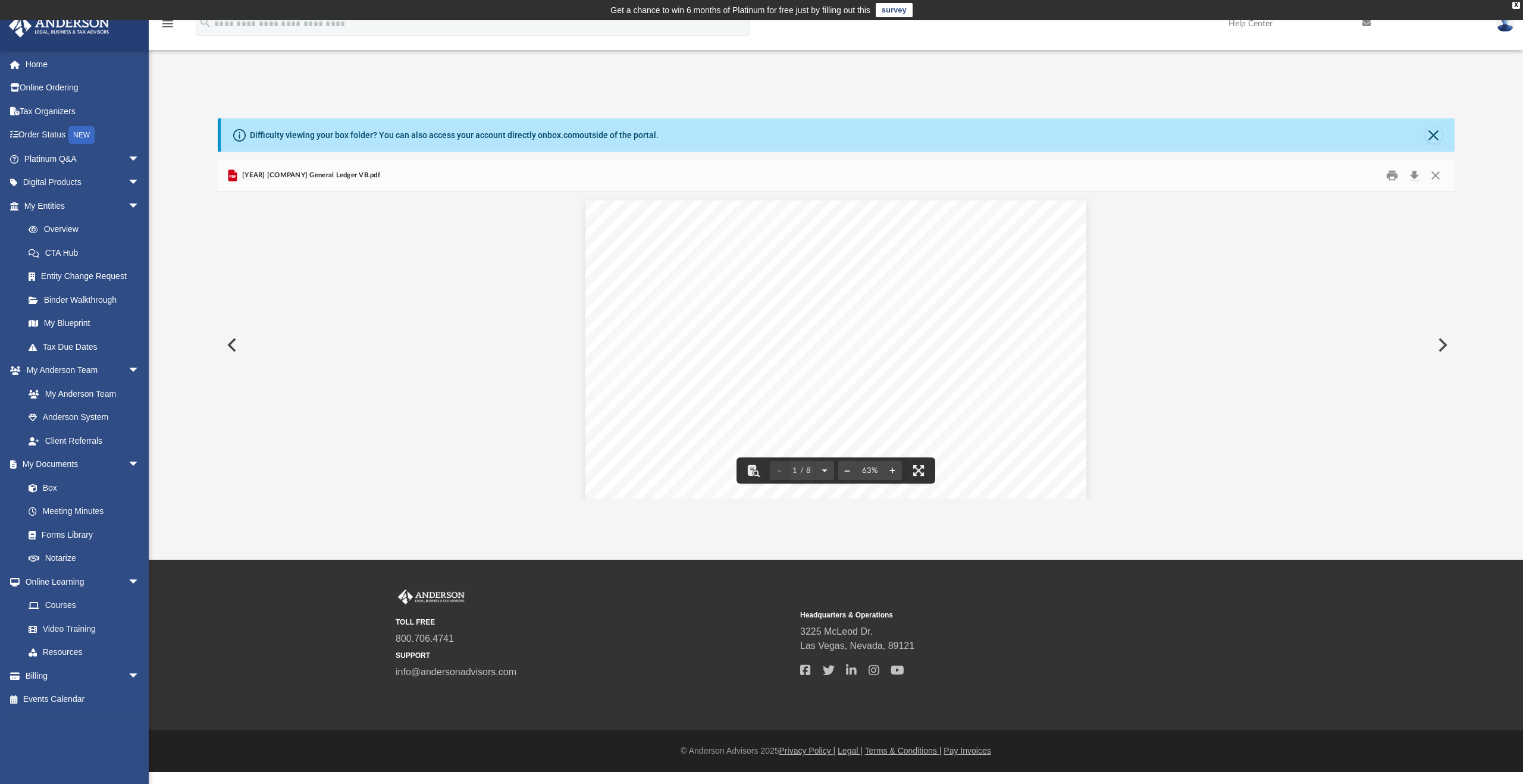 click at bounding box center (231, 345) 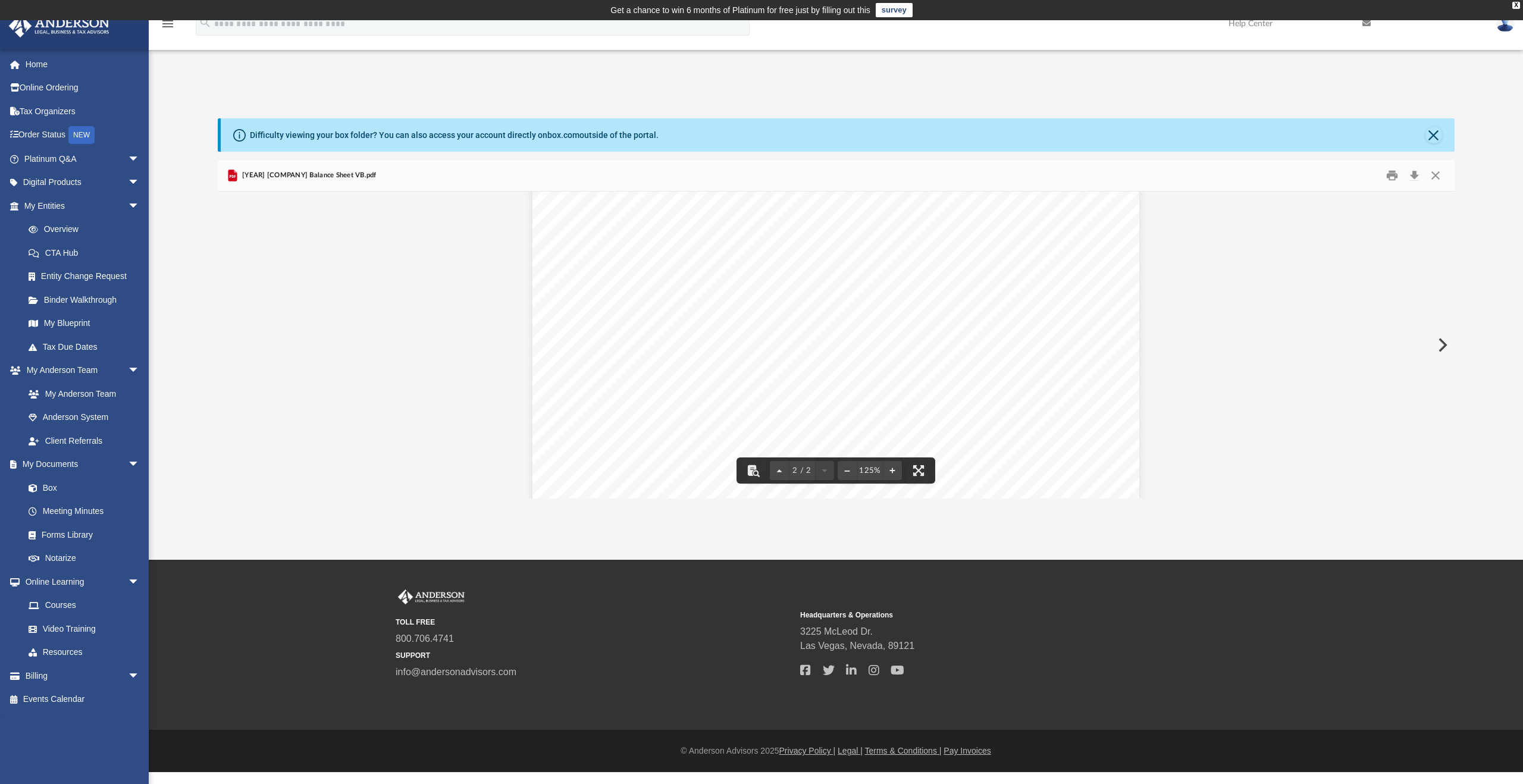 scroll, scrollTop: 1299, scrollLeft: 0, axis: vertical 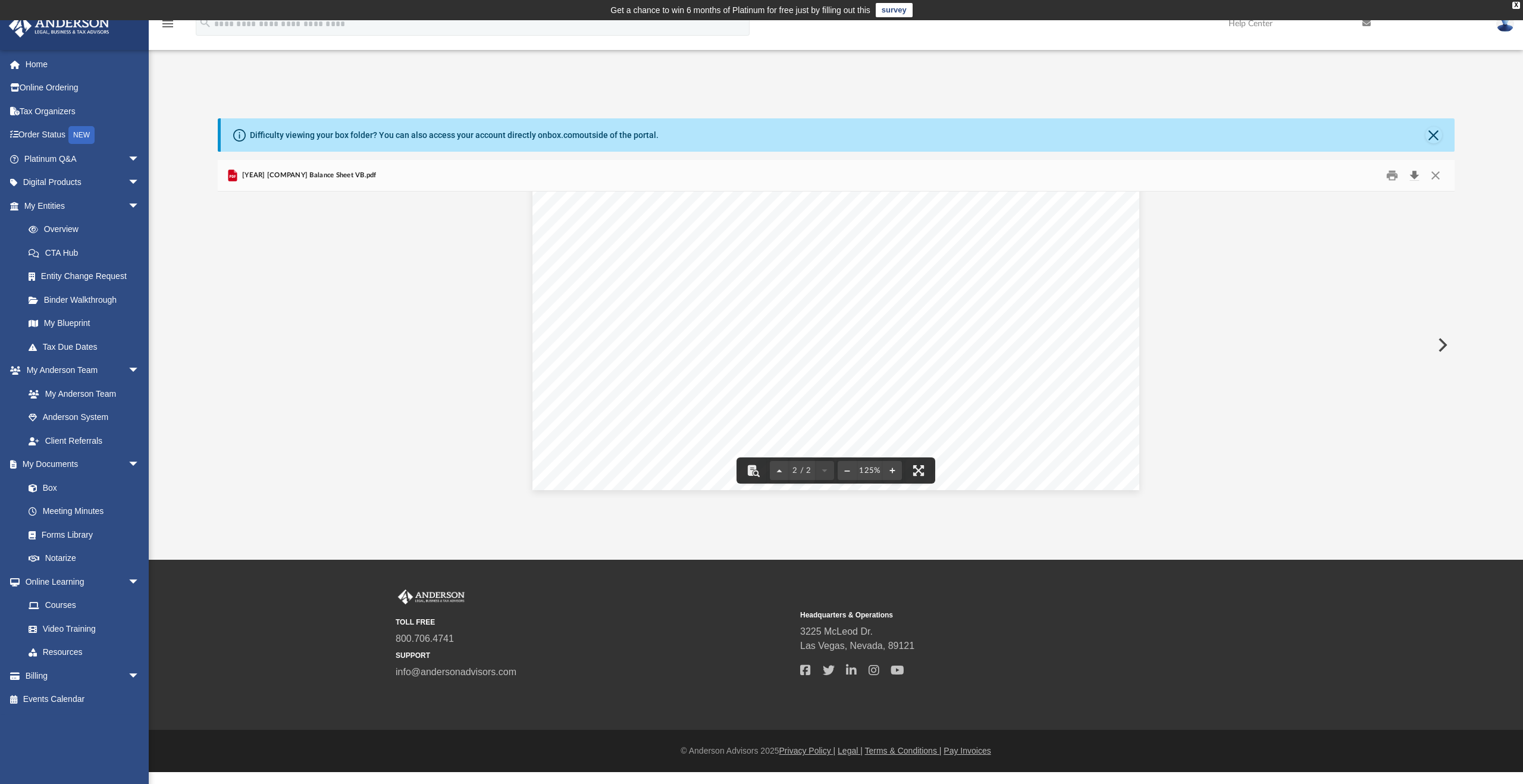 click at bounding box center [1415, 175] 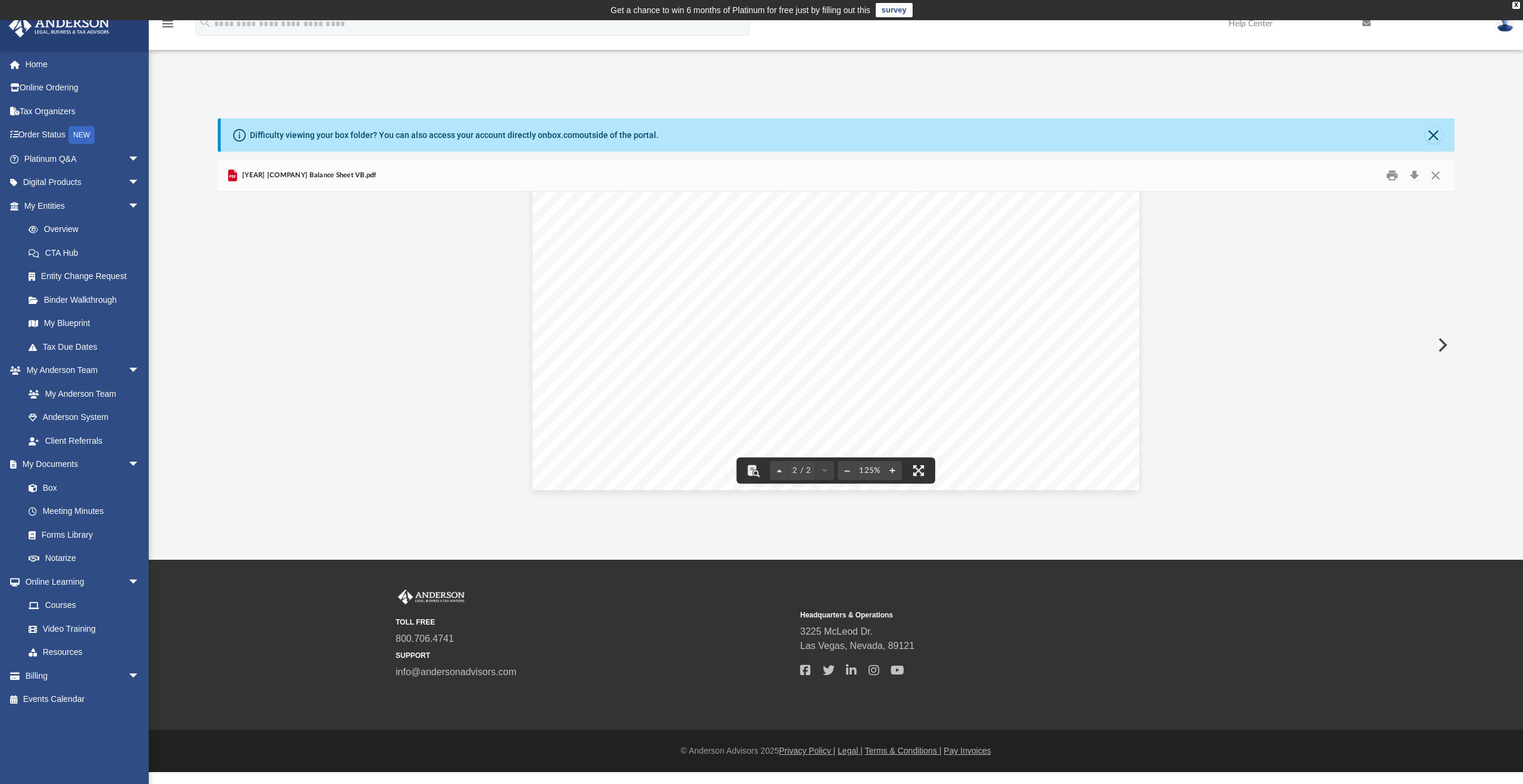 click at bounding box center (1441, 345) 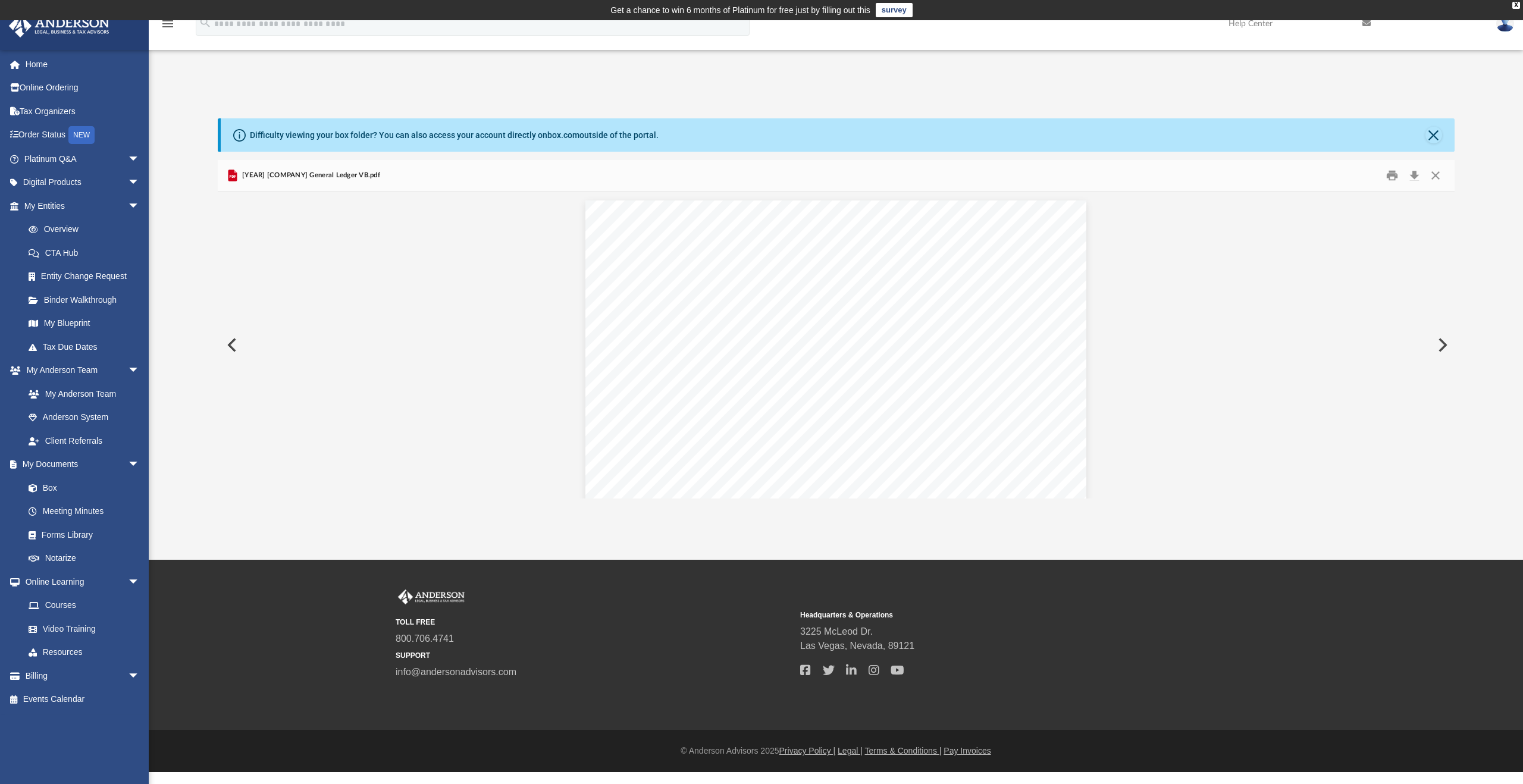 click at bounding box center [1441, 345] 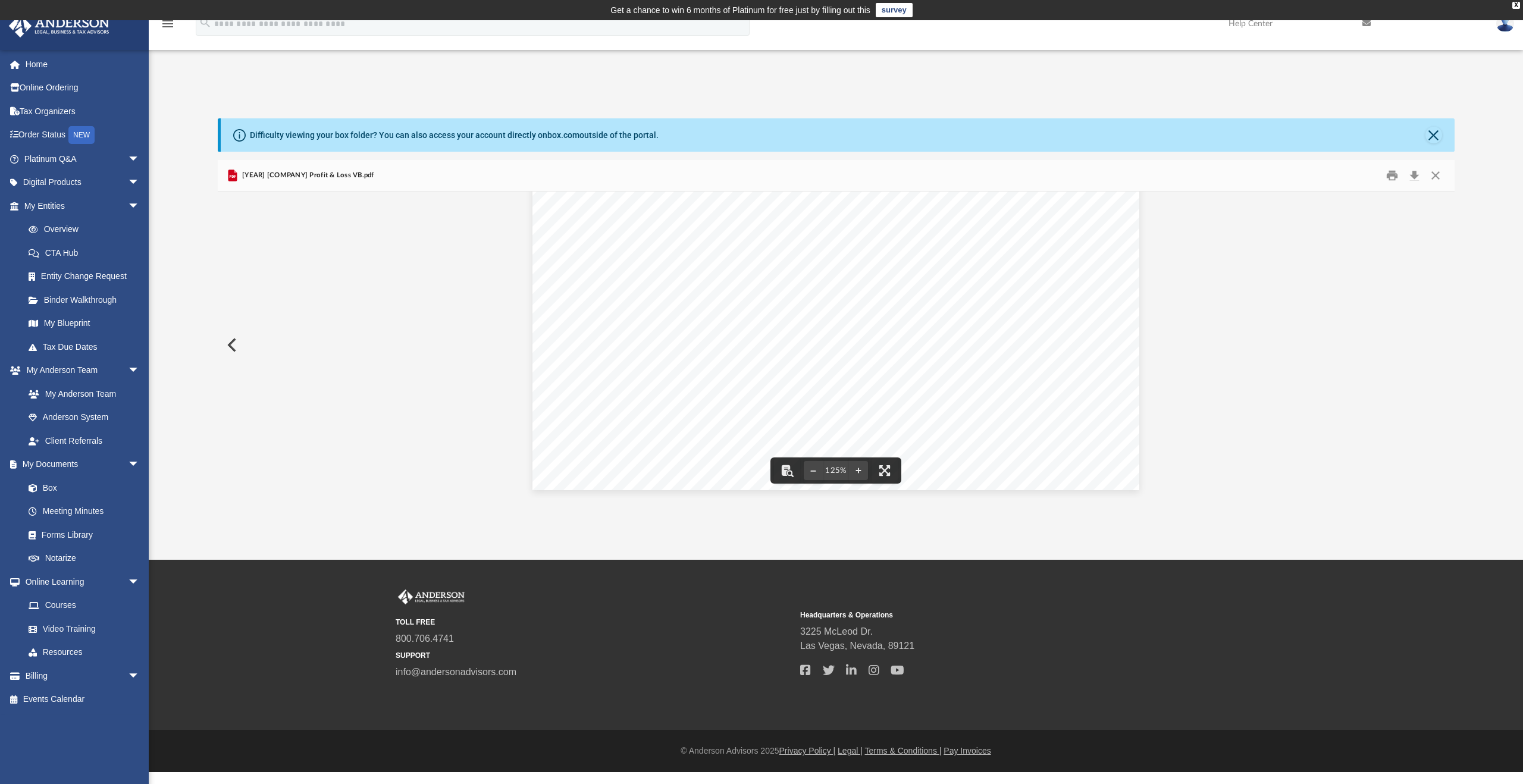 scroll, scrollTop: 0, scrollLeft: 0, axis: both 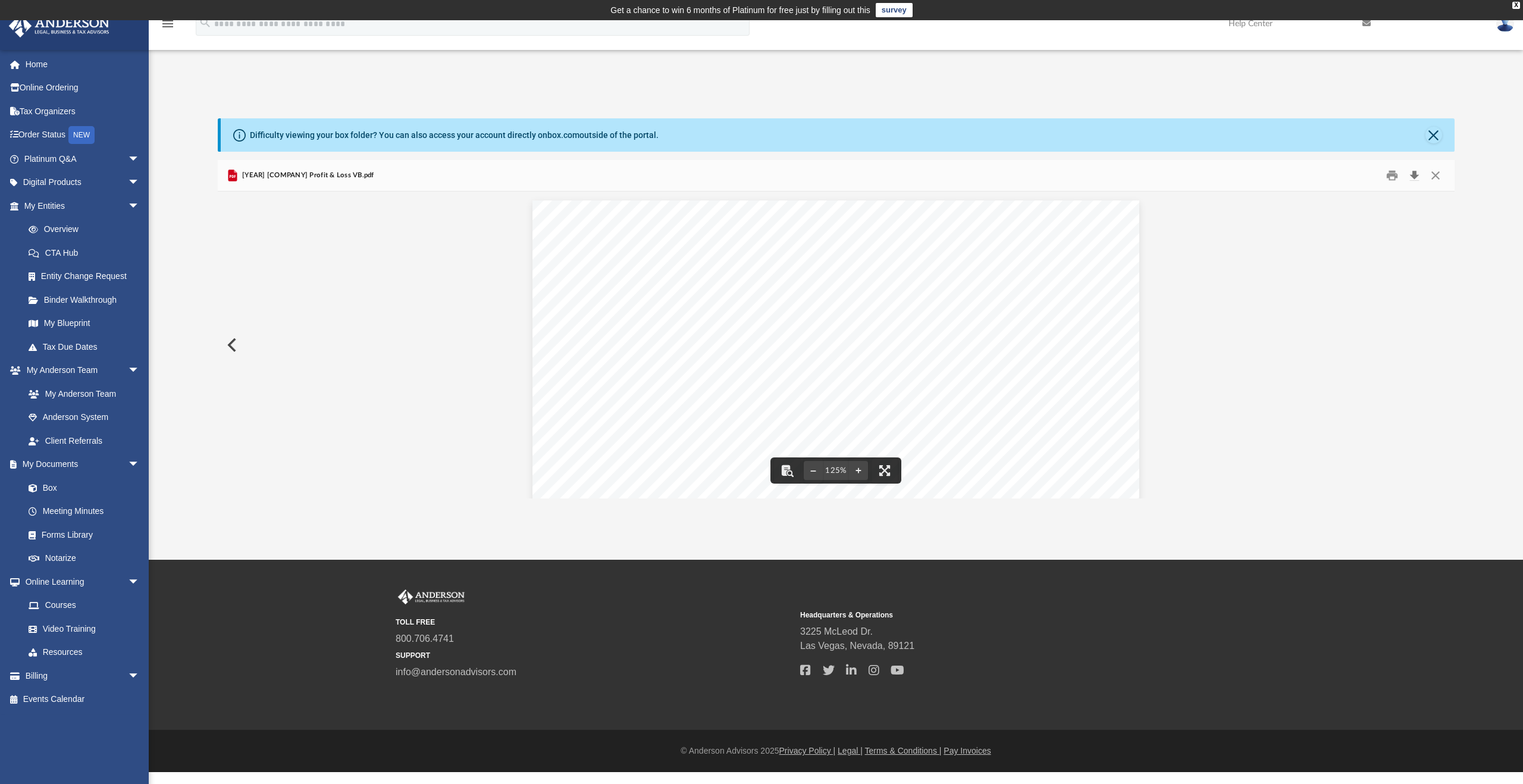 click at bounding box center [1415, 175] 